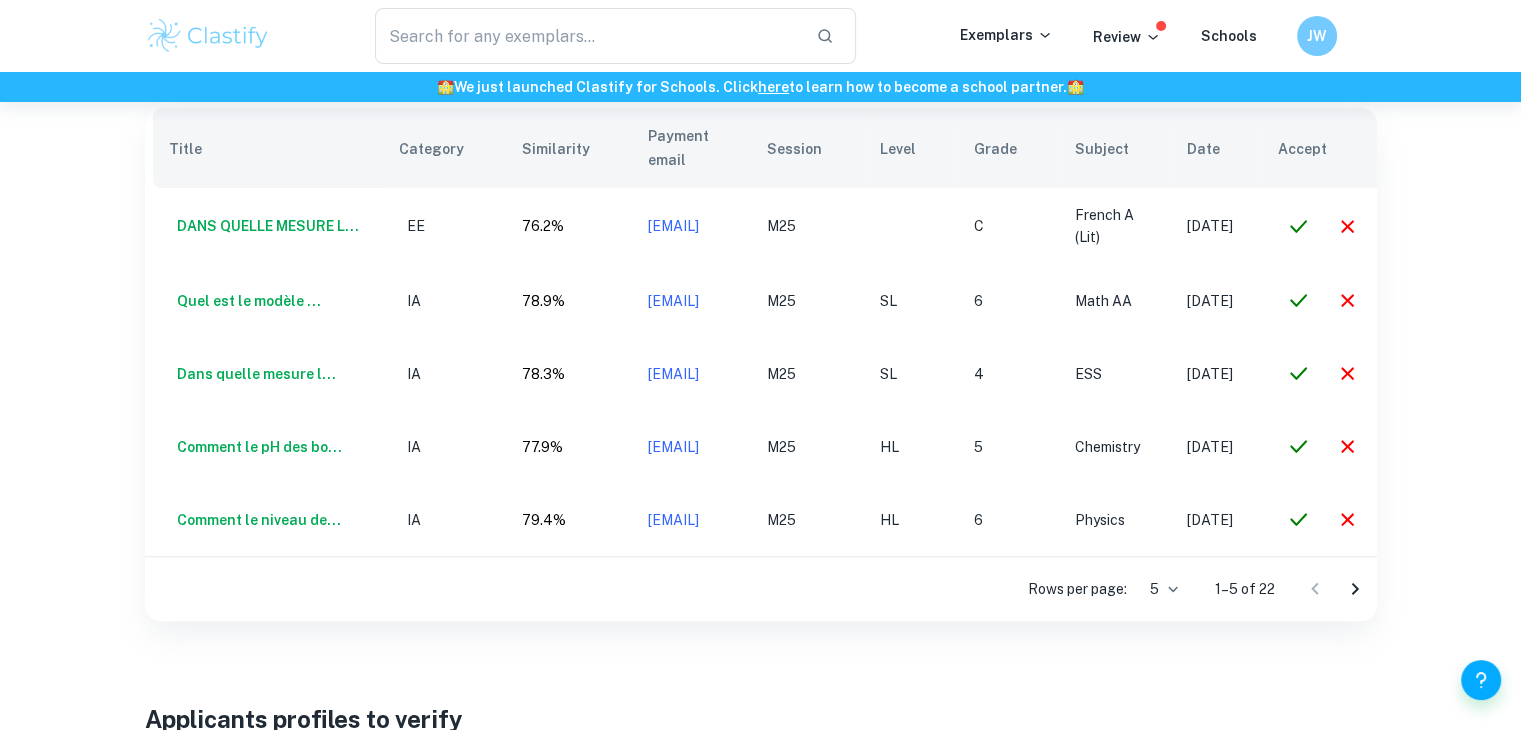 scroll, scrollTop: 718, scrollLeft: 0, axis: vertical 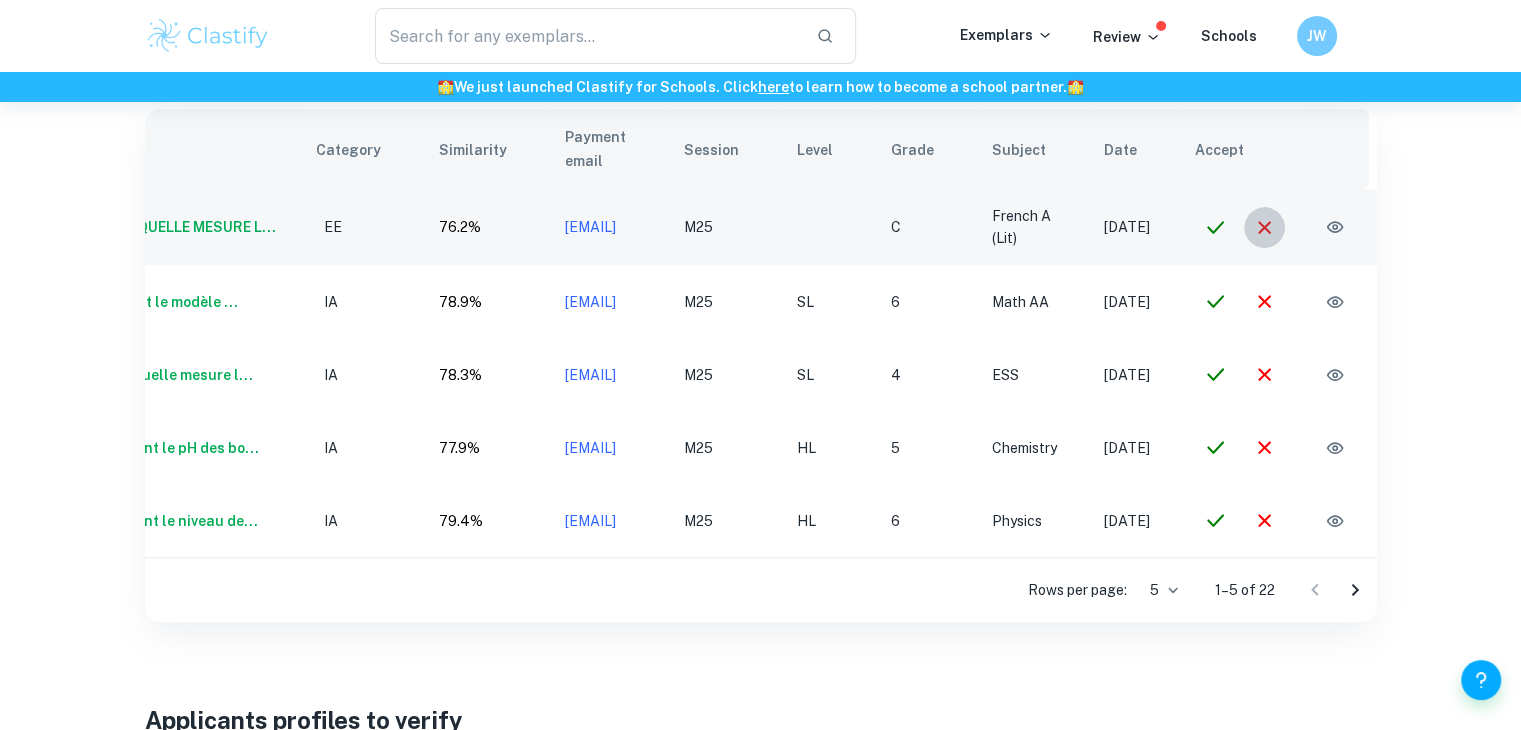 click 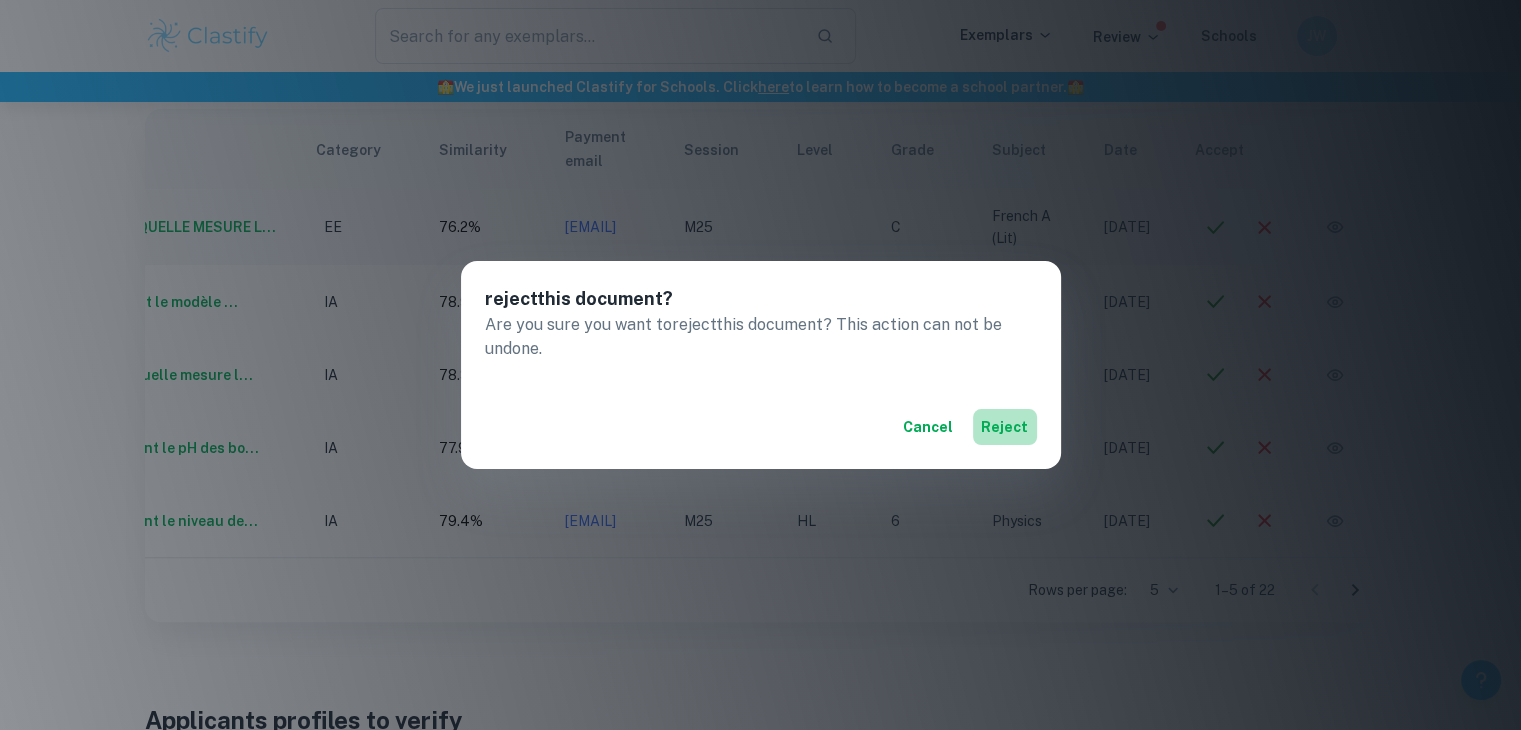 click on "reject" at bounding box center (1005, 427) 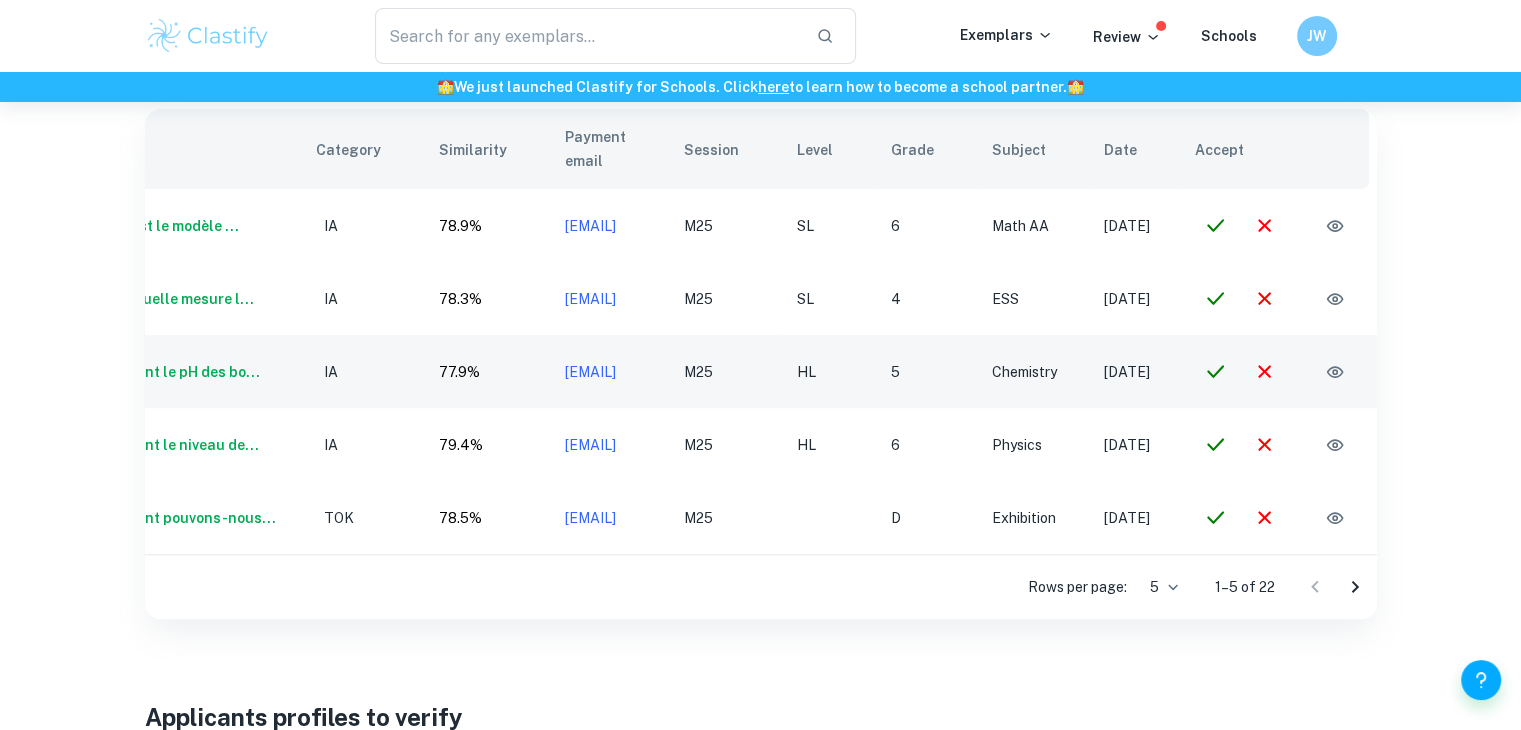 scroll, scrollTop: 0, scrollLeft: 146, axis: horizontal 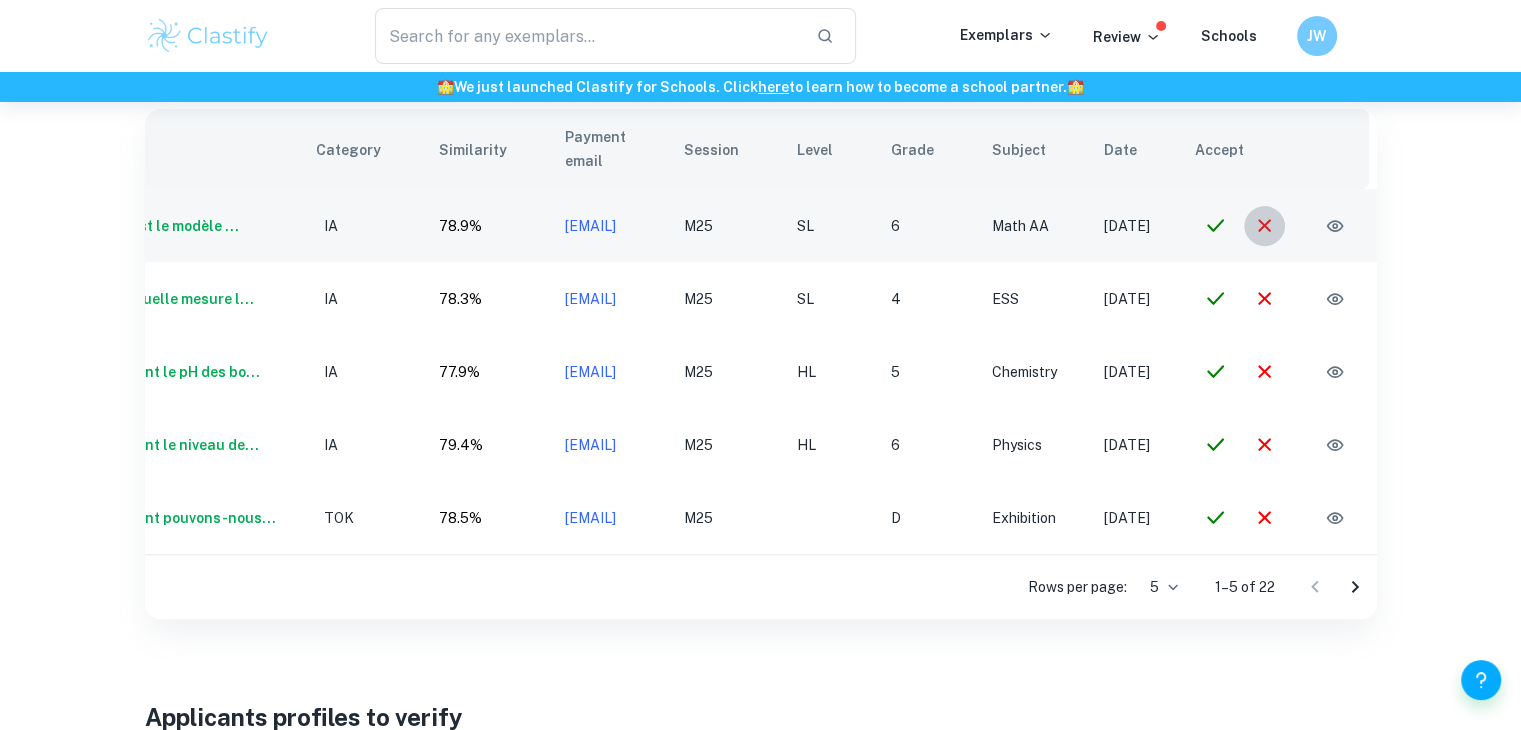 click 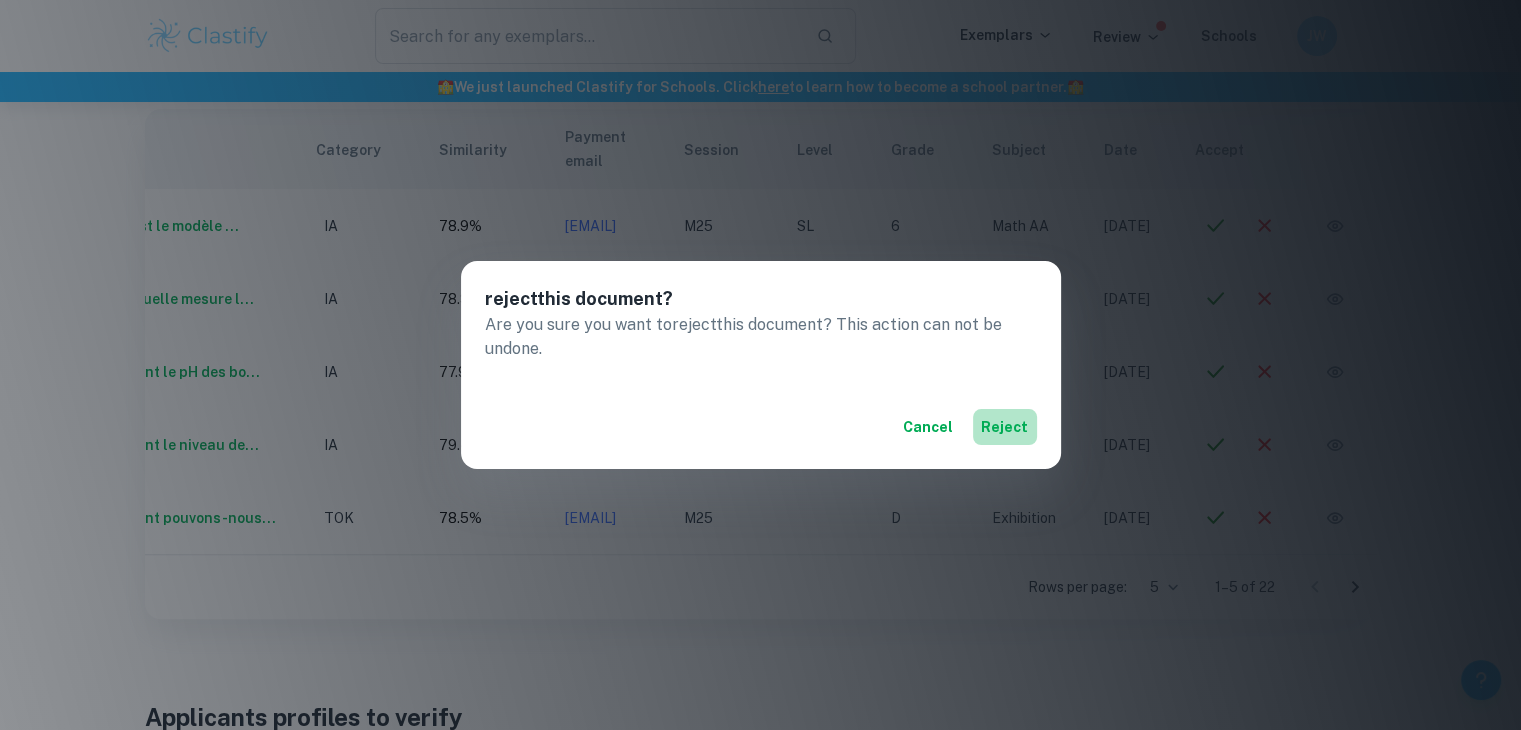 click on "reject" at bounding box center (1005, 427) 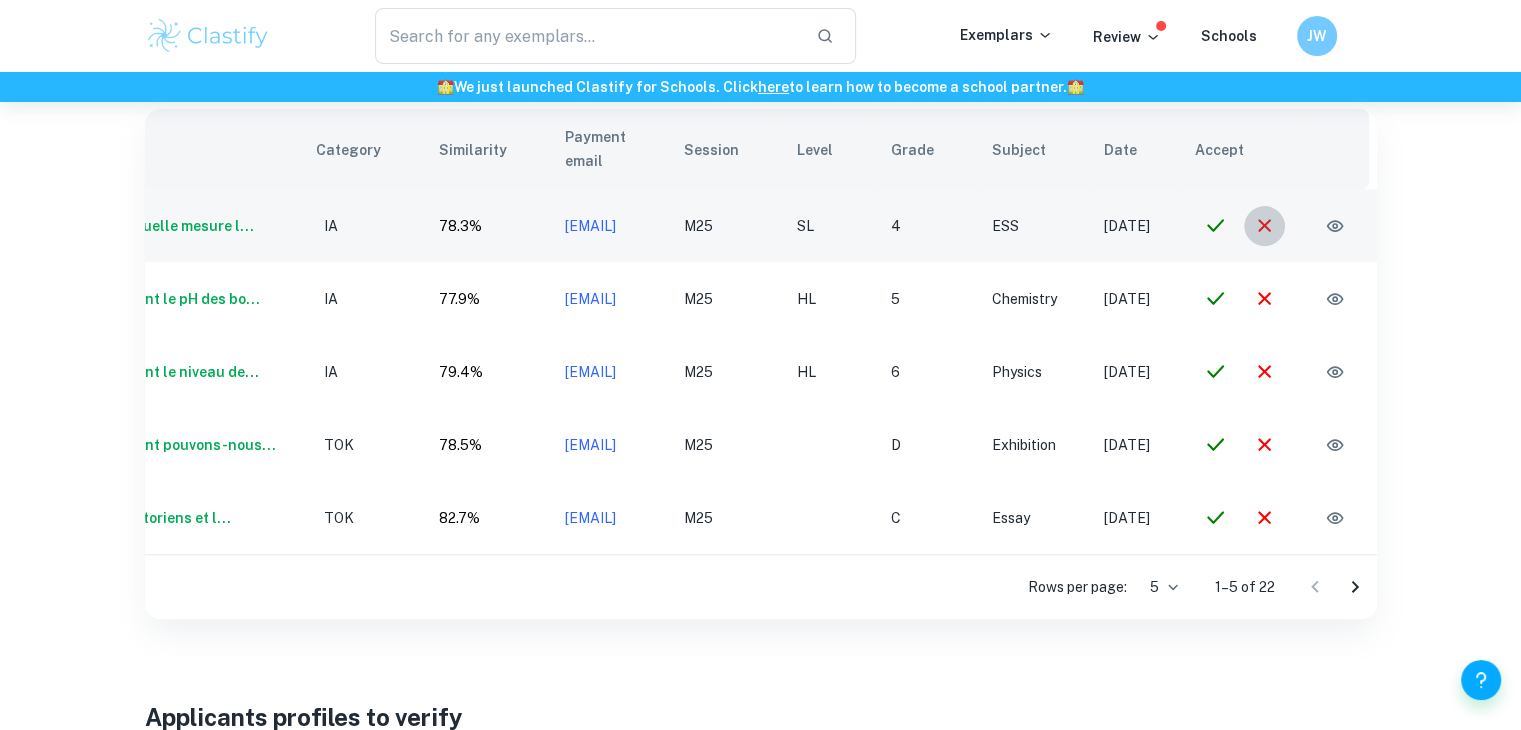 click 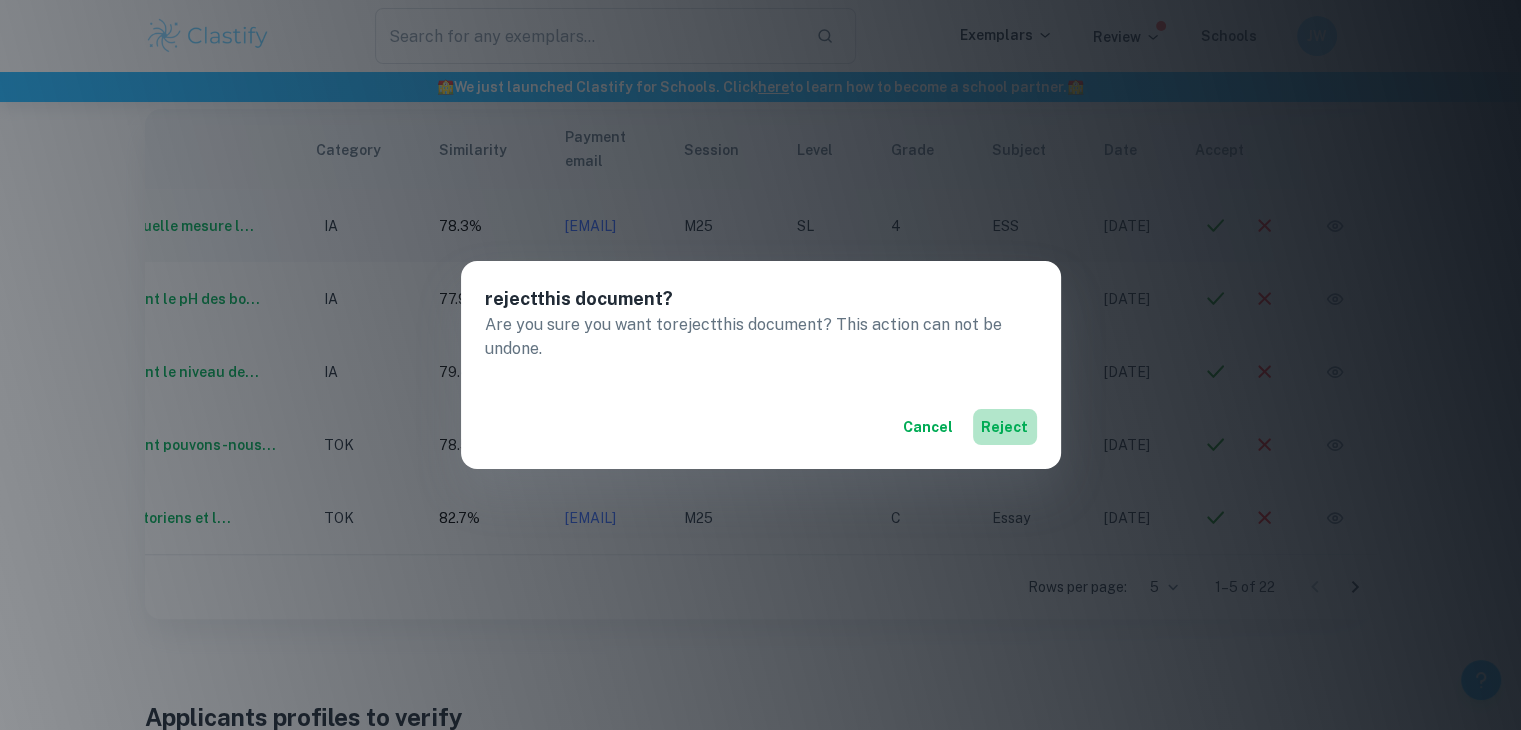 click on "reject" at bounding box center [1005, 427] 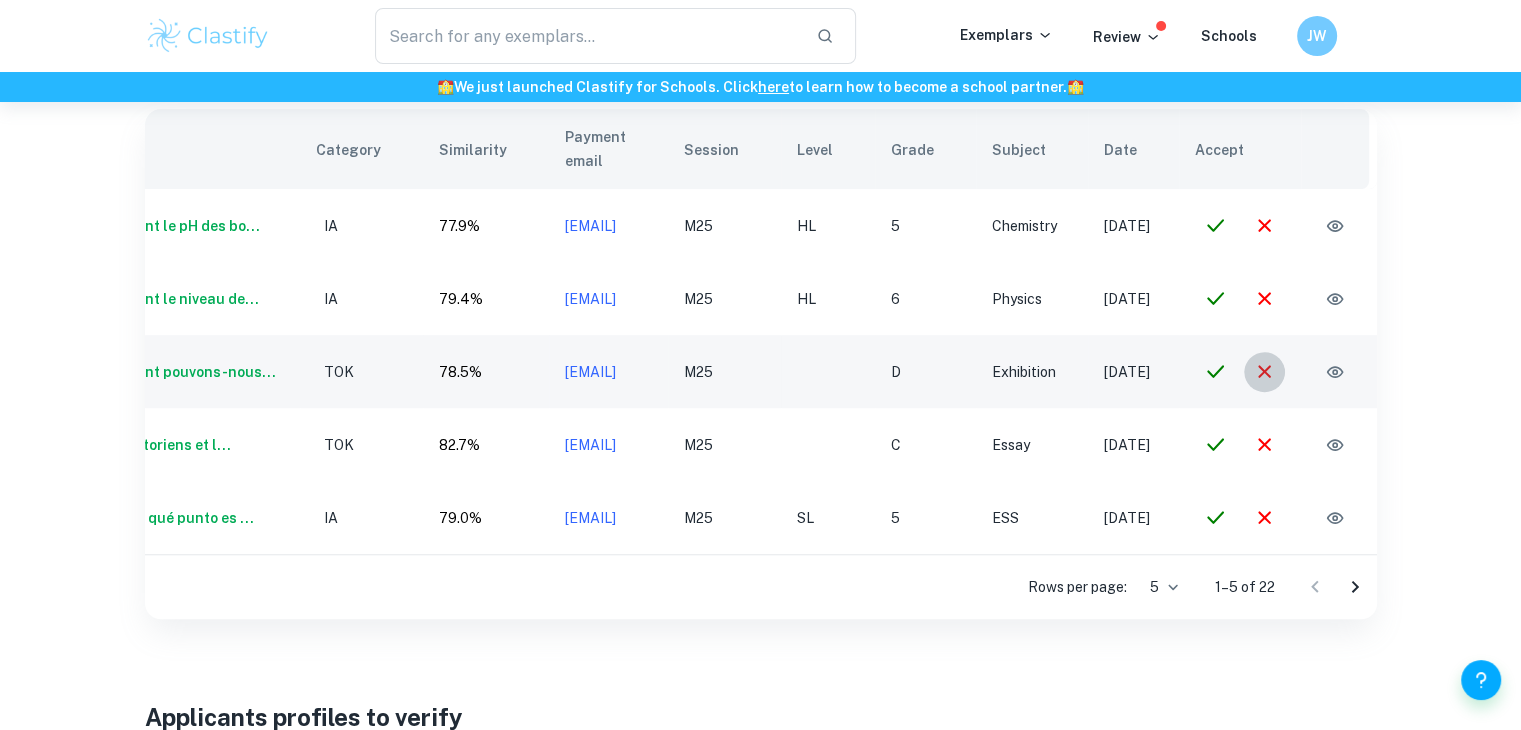 click 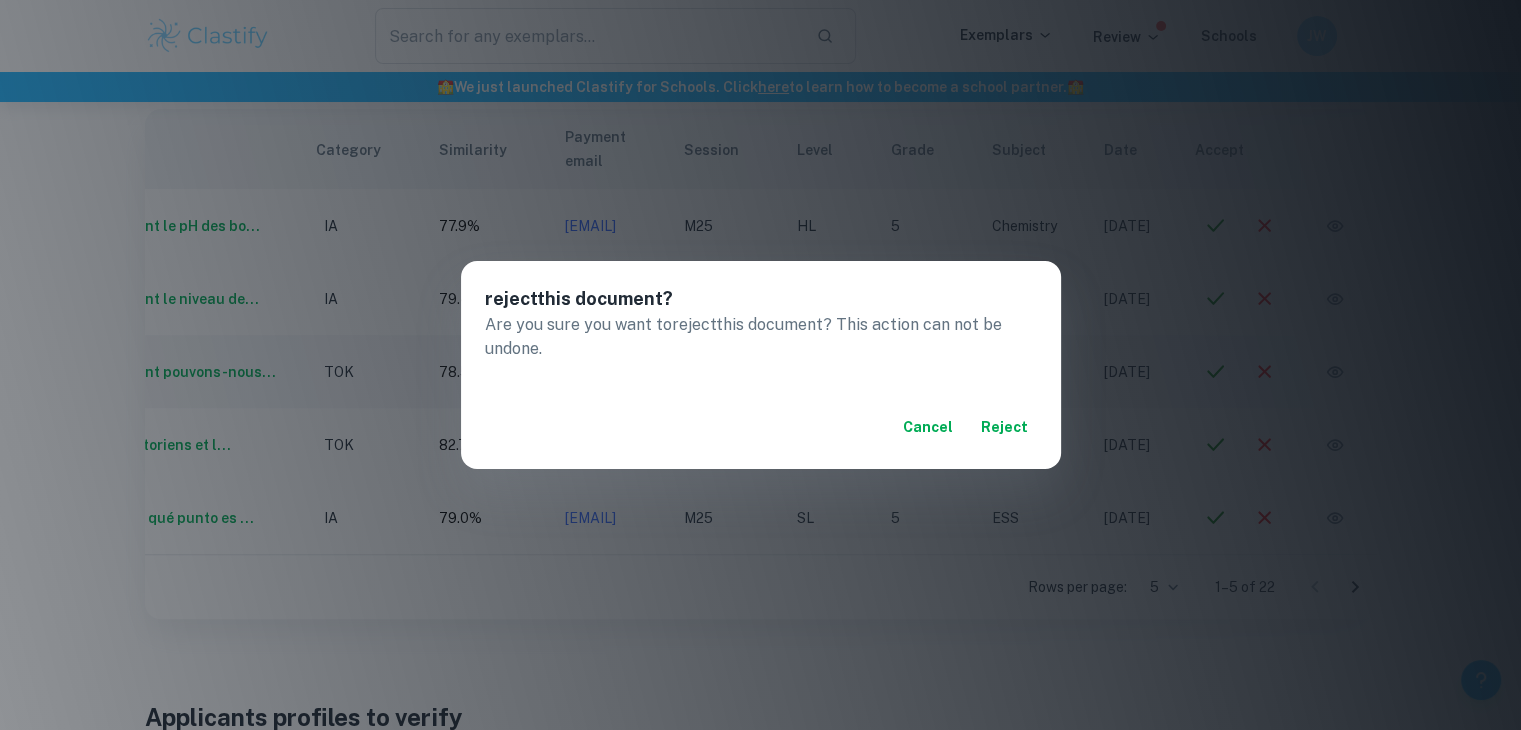 click on "Cancel reject" at bounding box center (761, 427) 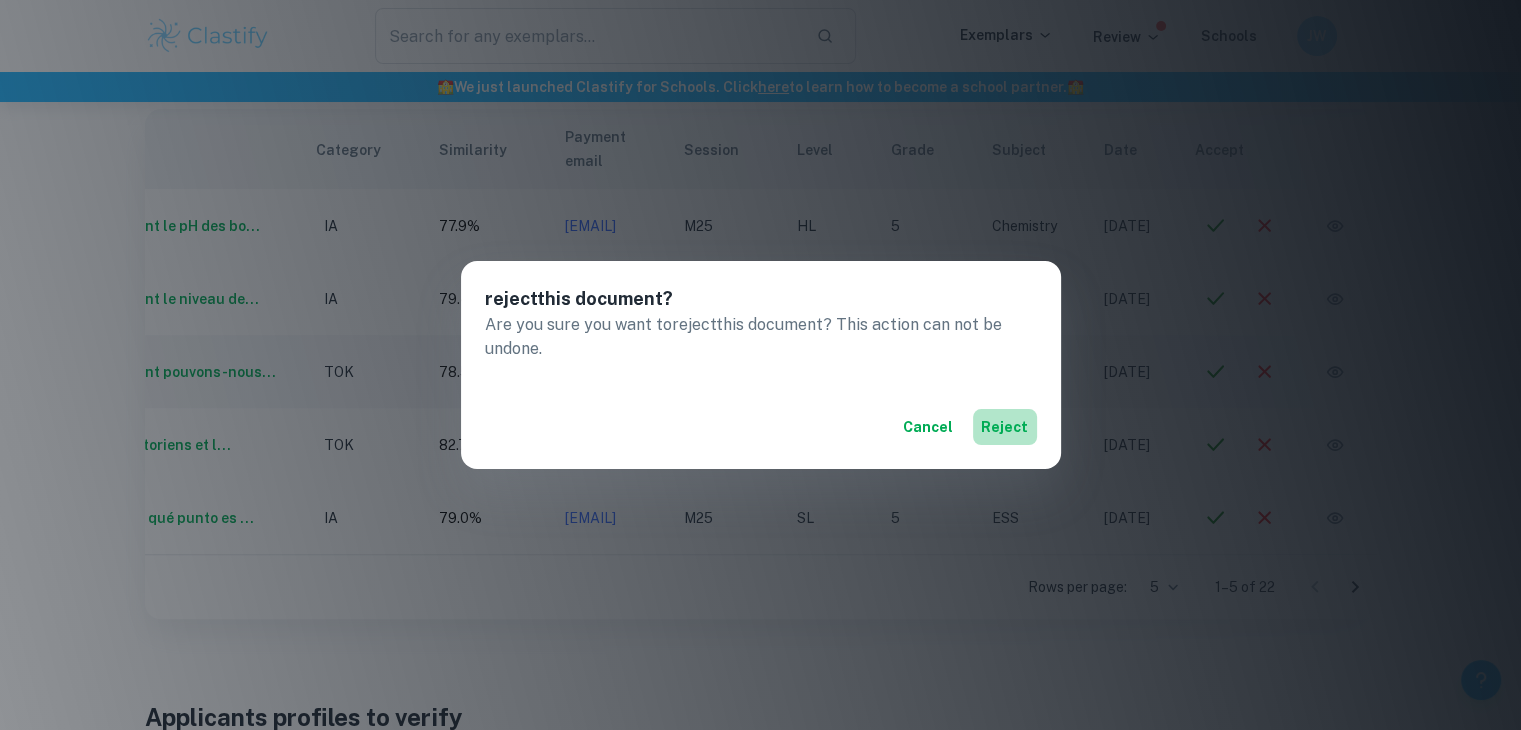 click on "reject" at bounding box center (1005, 427) 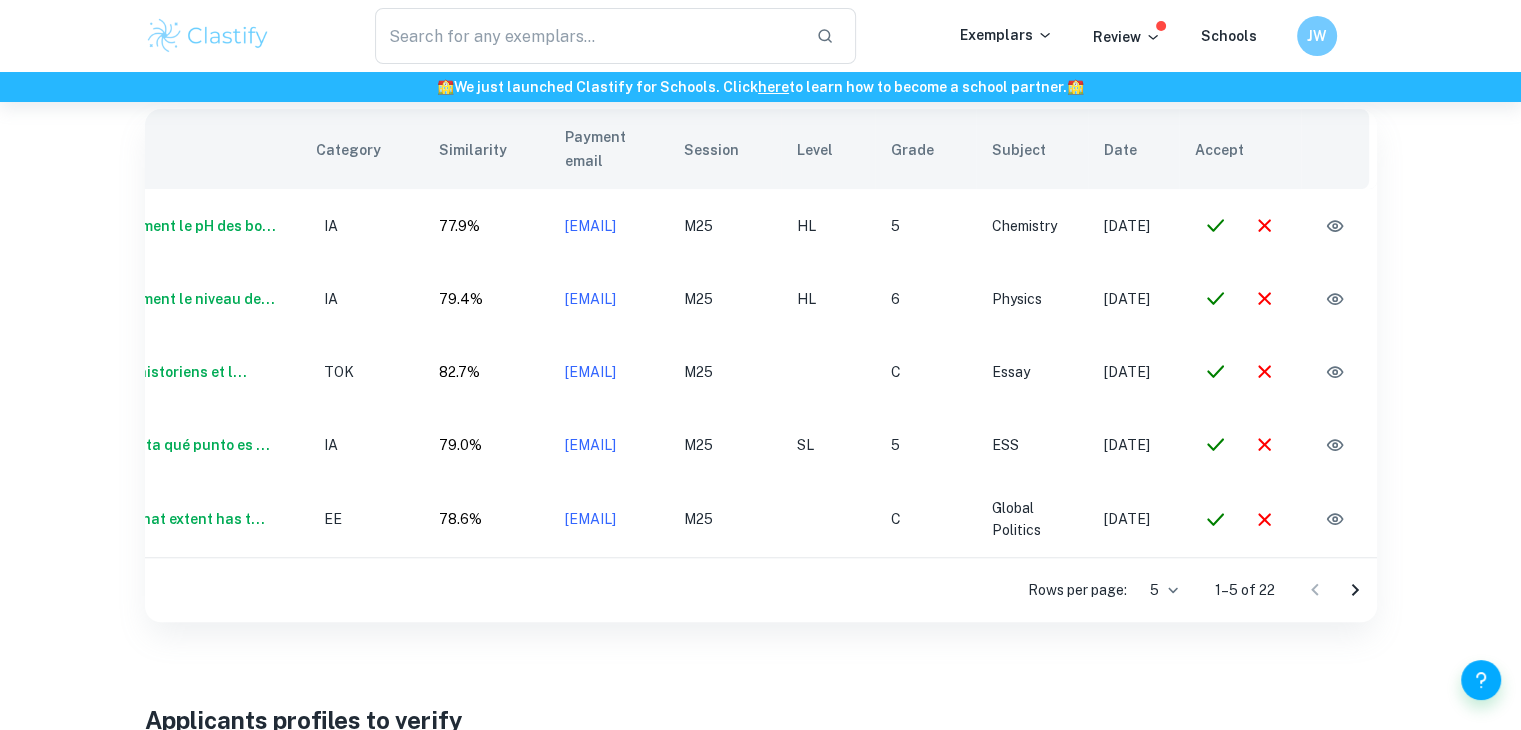 scroll, scrollTop: 0, scrollLeft: 144, axis: horizontal 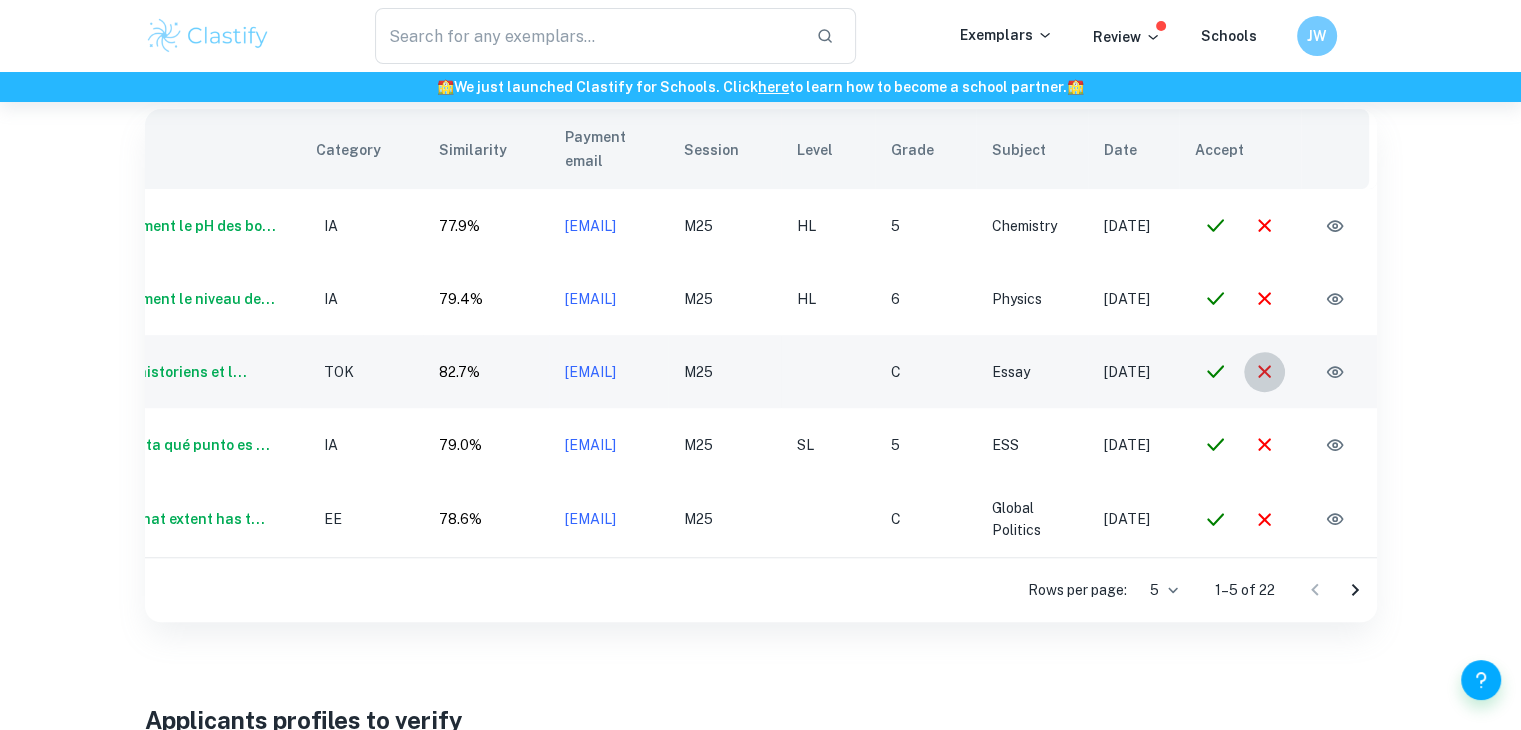click 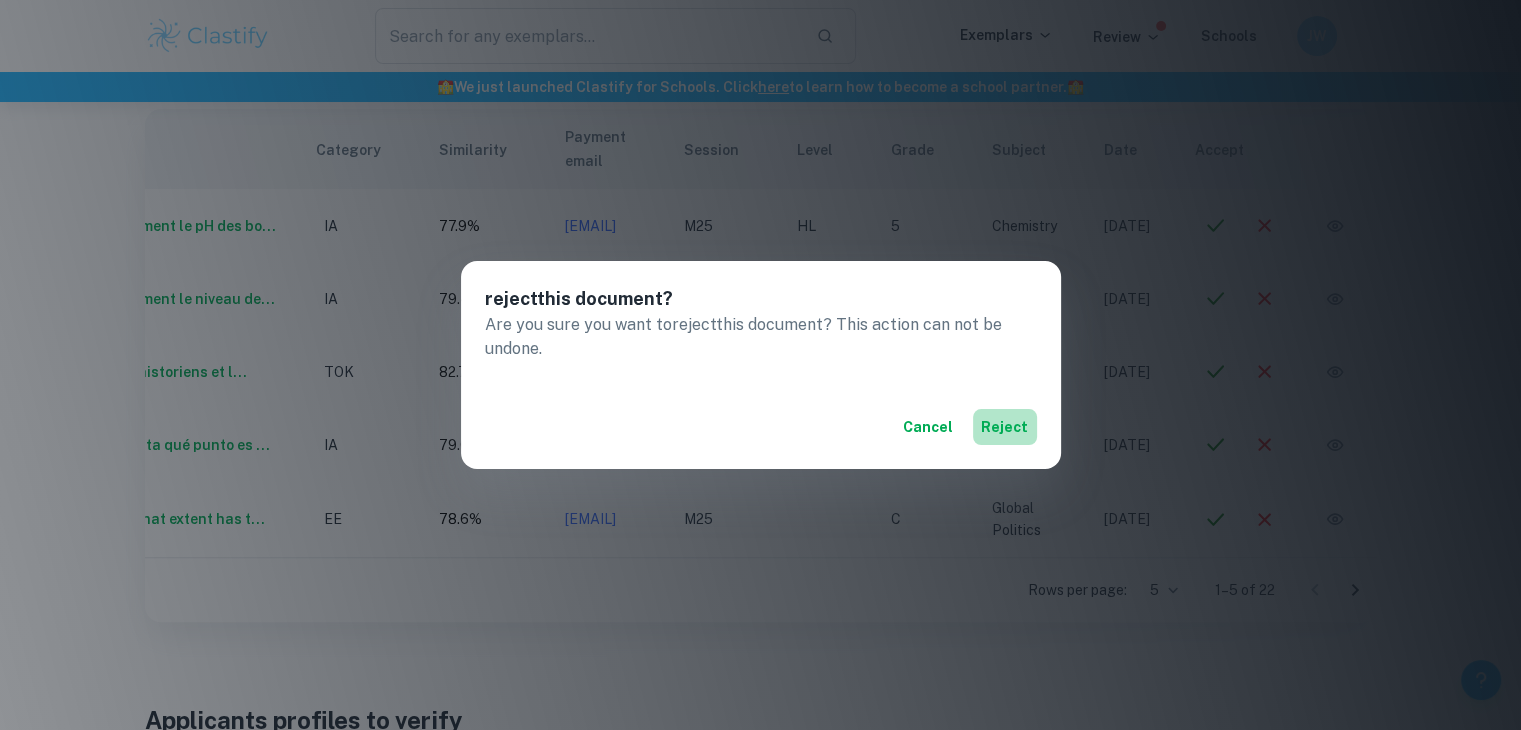 click on "reject" at bounding box center [1005, 427] 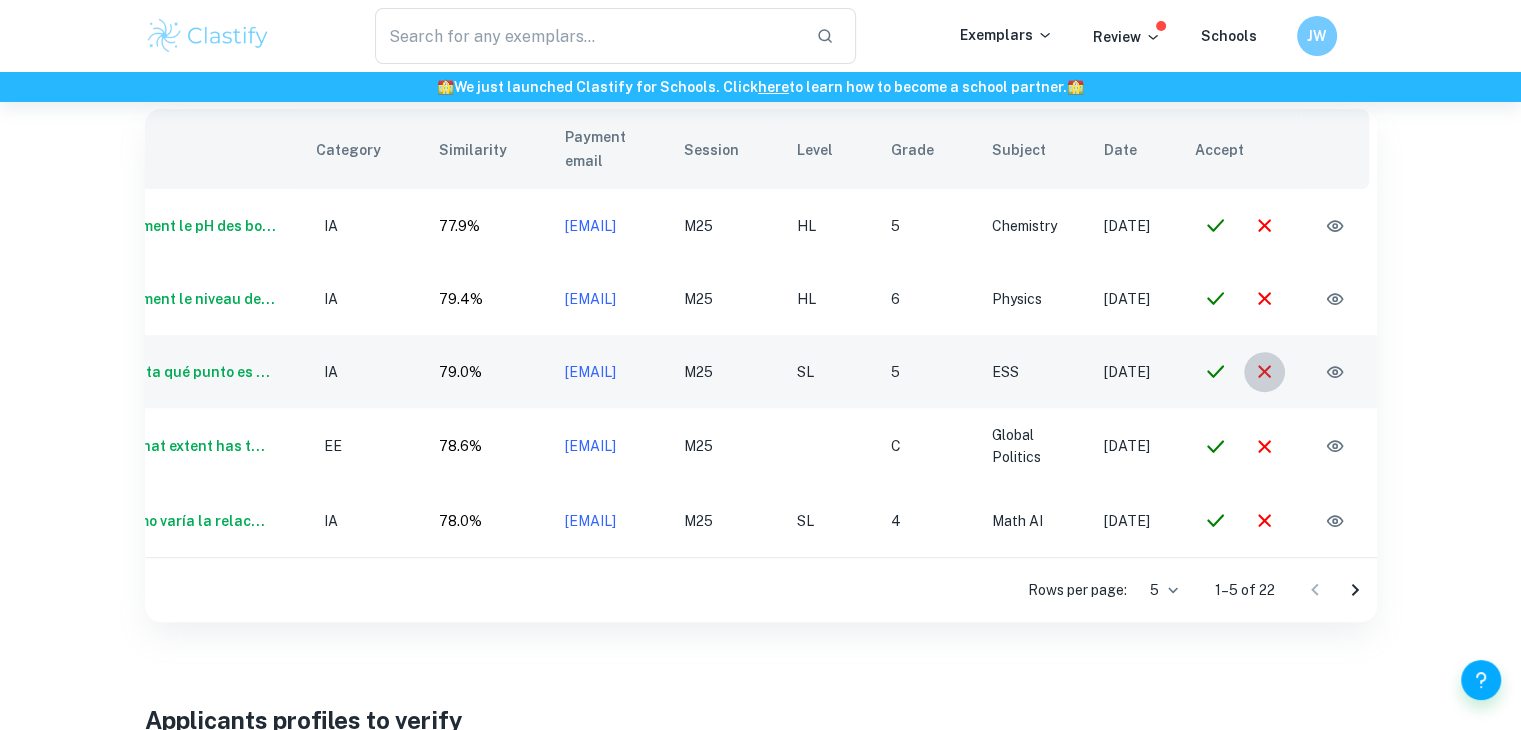 click 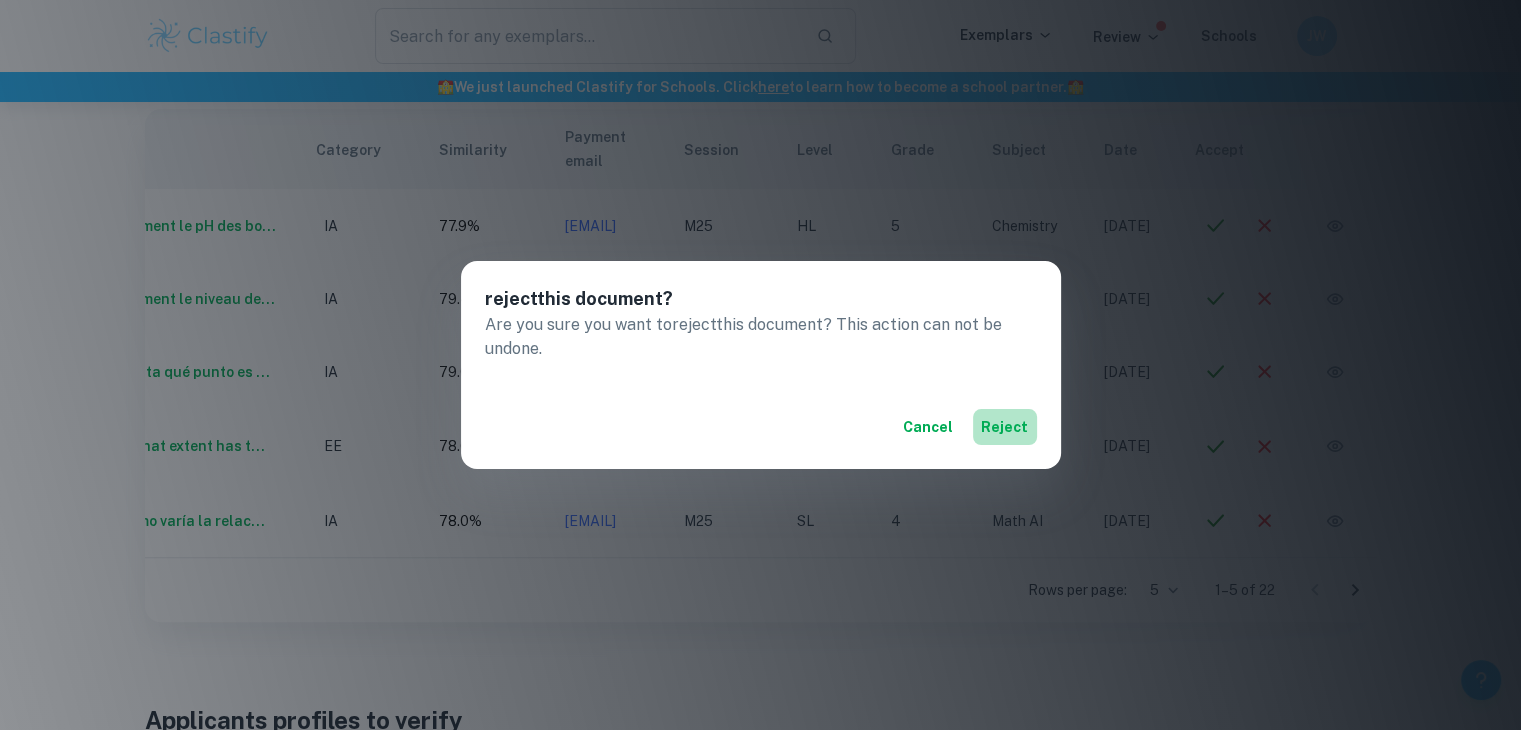 click on "reject" at bounding box center (1005, 427) 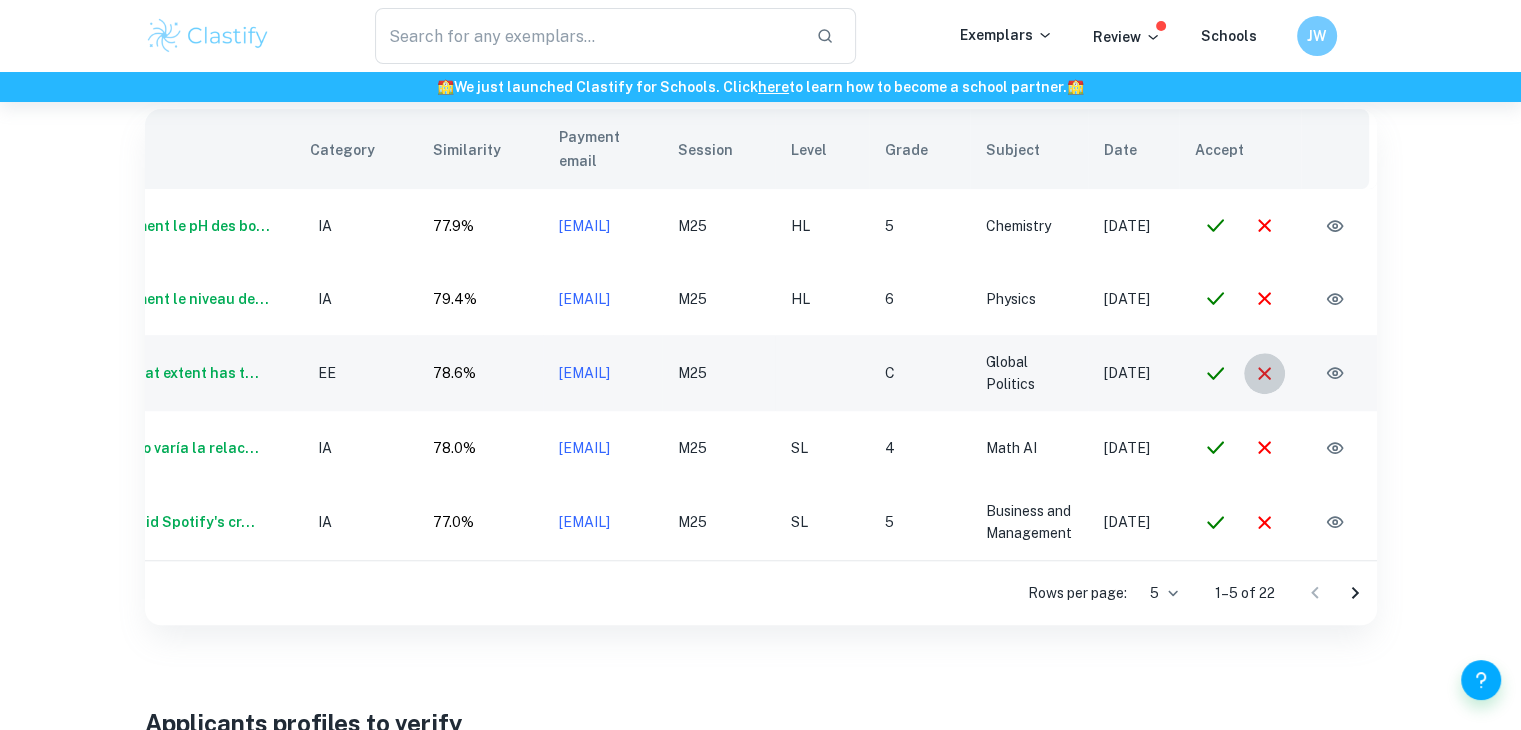 click 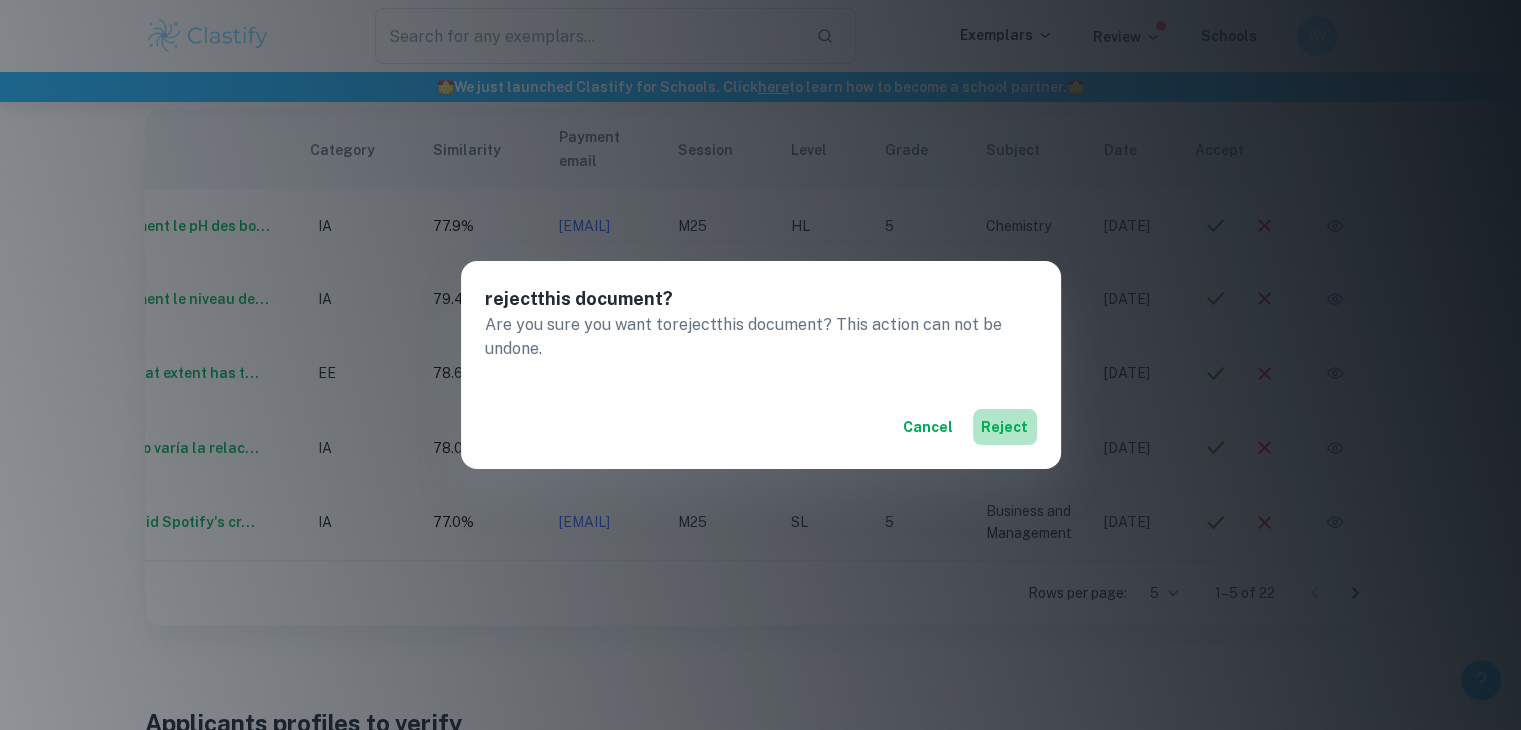 click on "reject" at bounding box center (1005, 427) 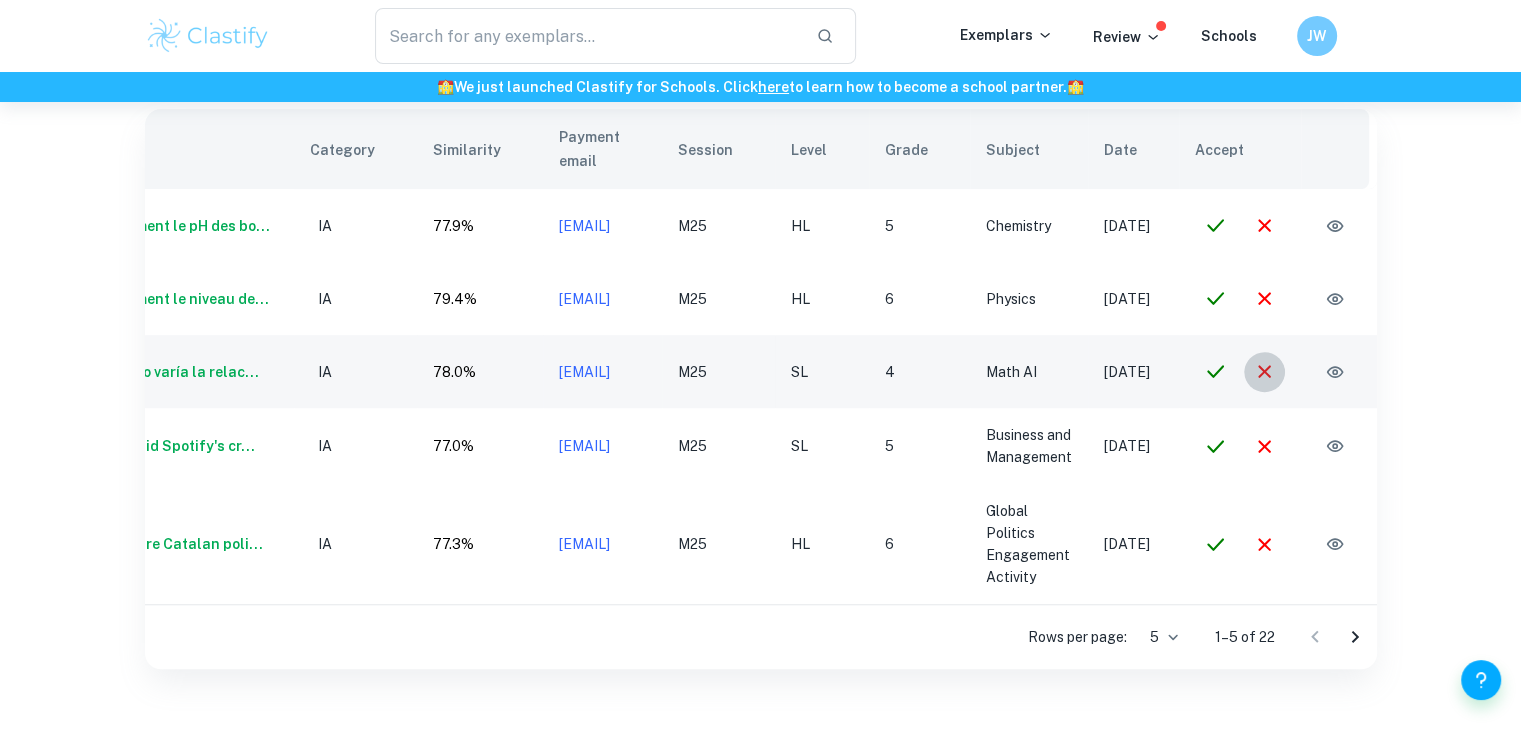 click 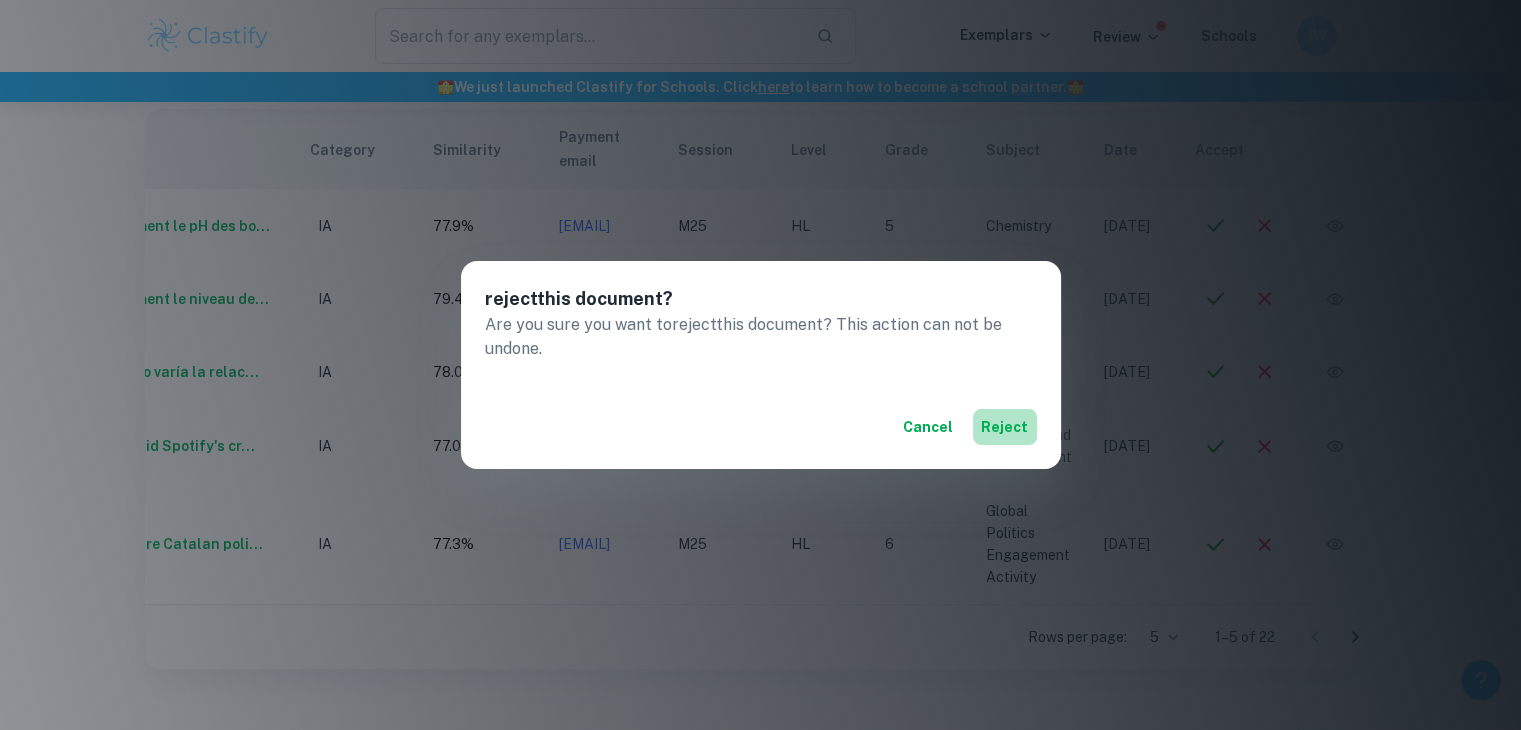 click on "reject" at bounding box center (1005, 427) 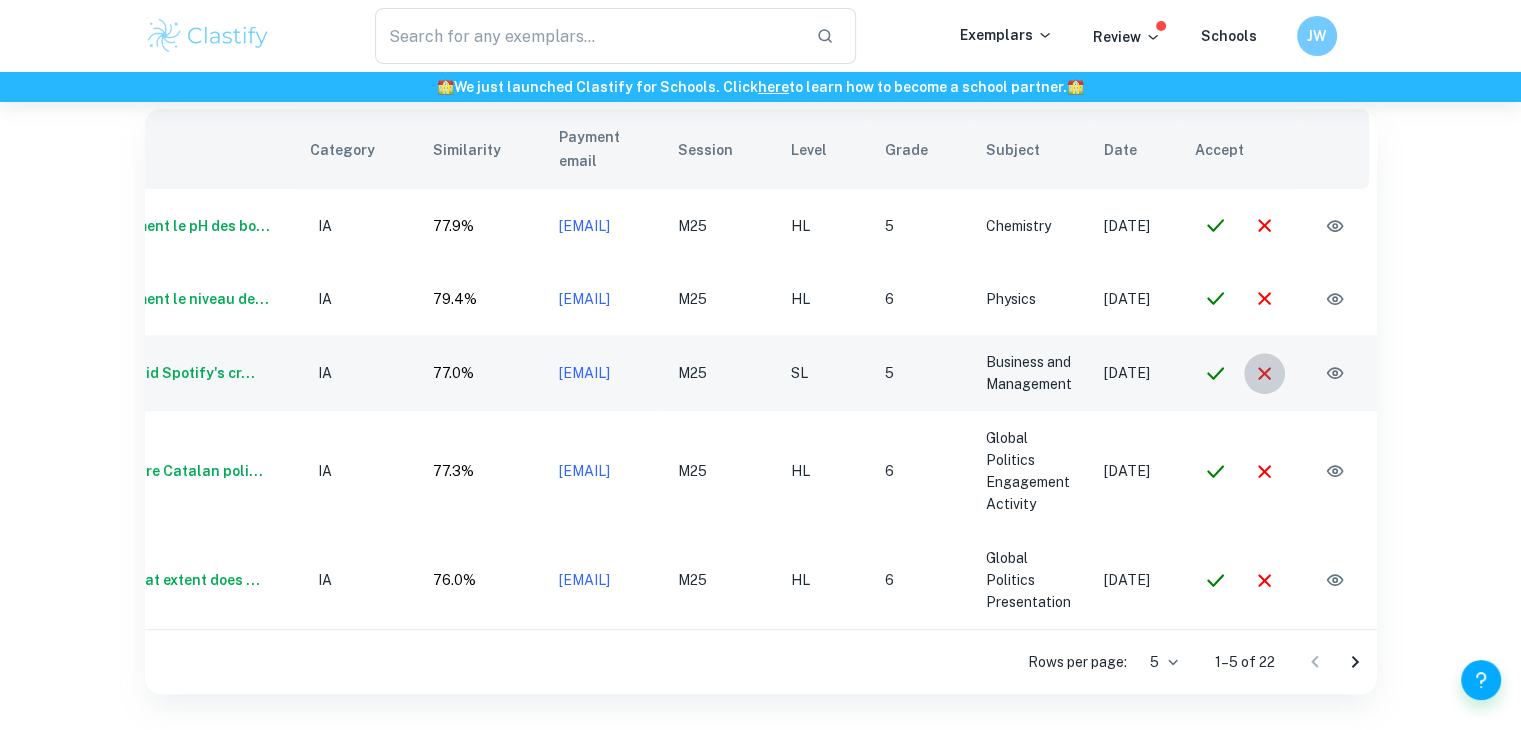 click 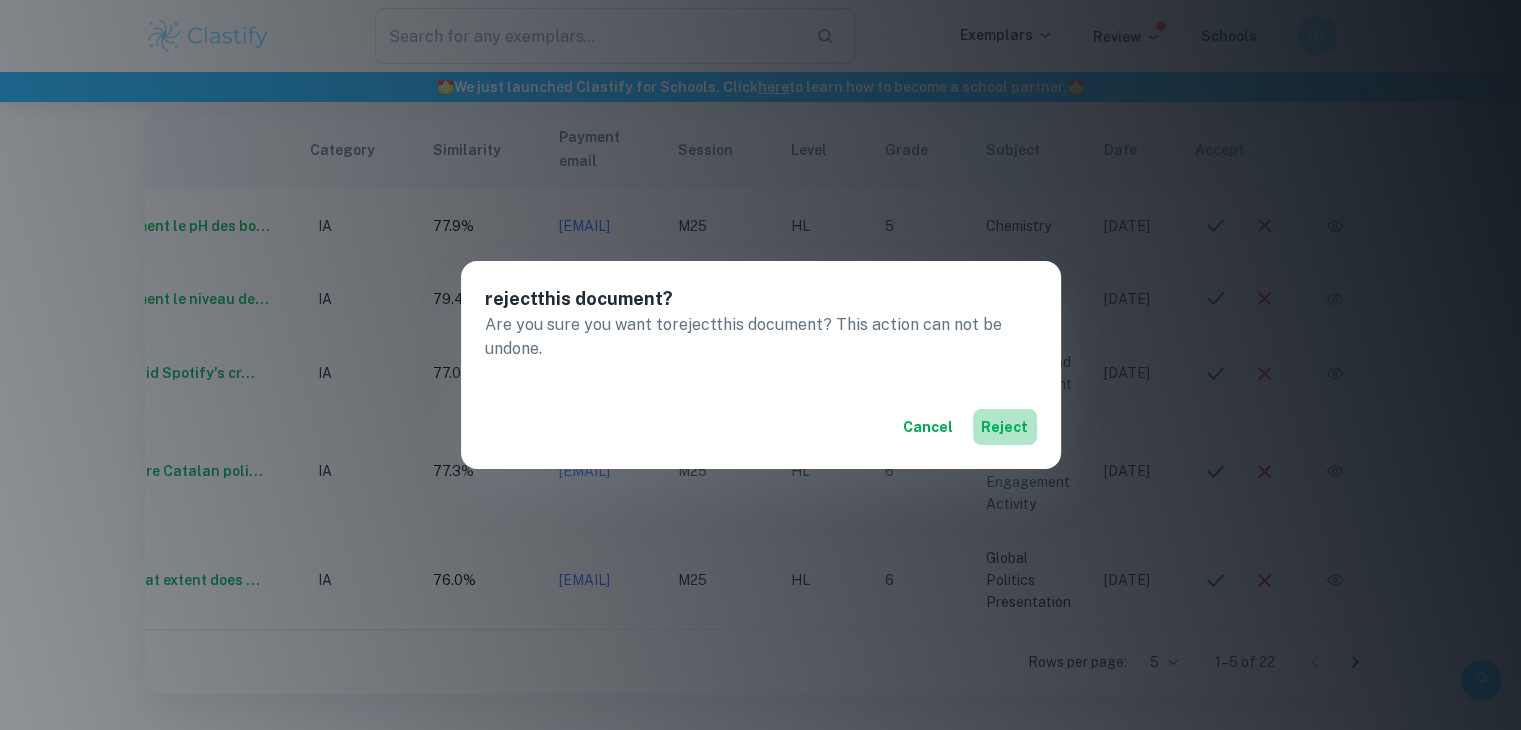click on "reject" at bounding box center [1005, 427] 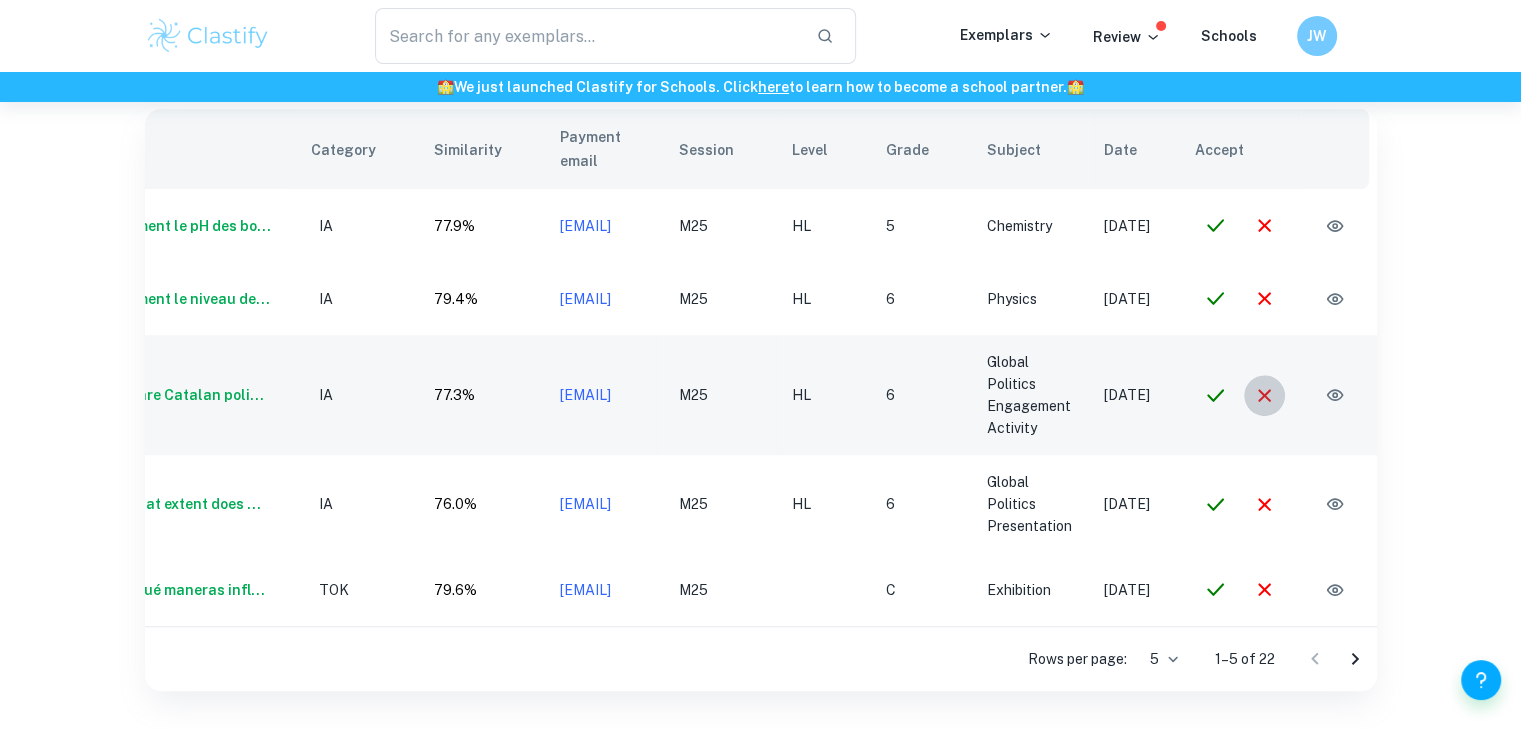 click 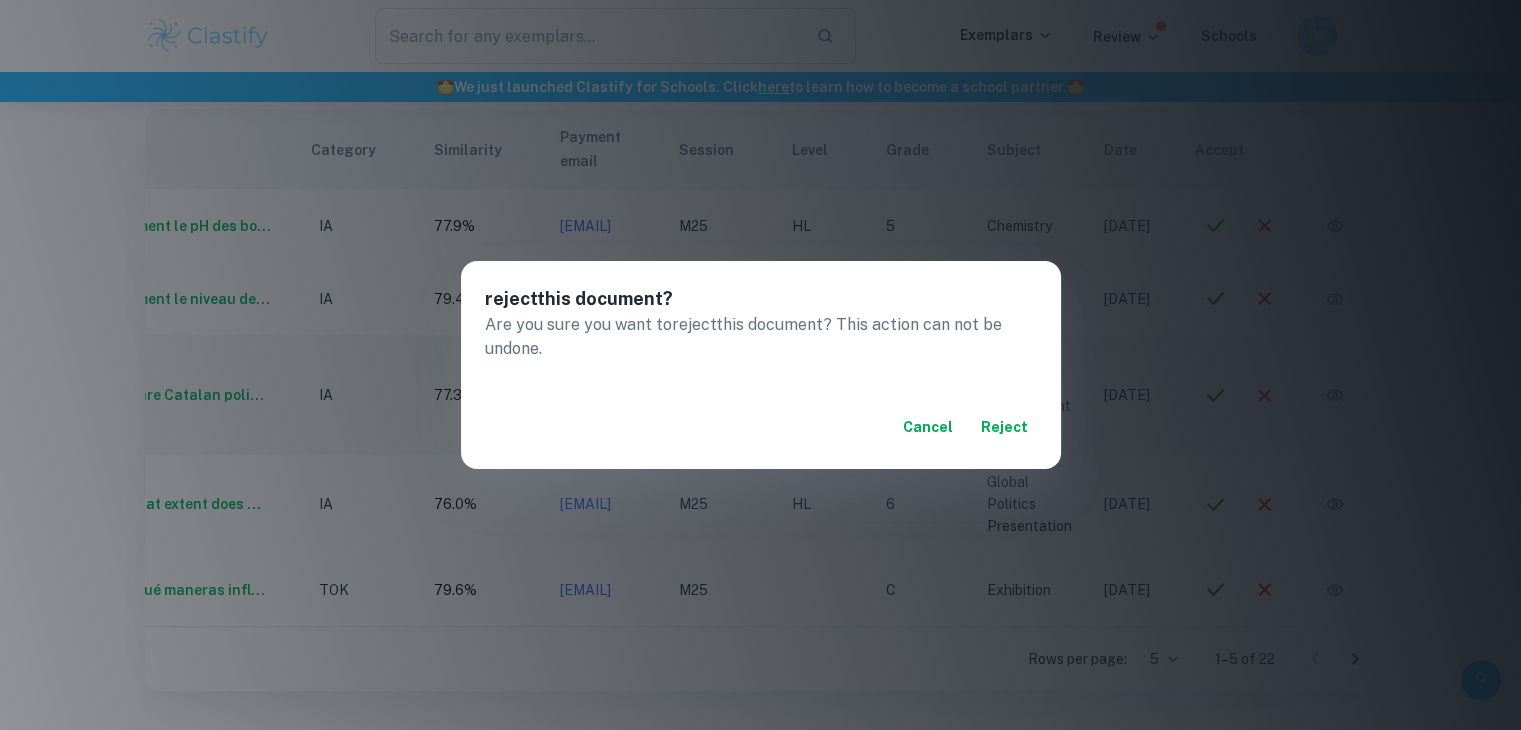 click on "reject" at bounding box center [1005, 427] 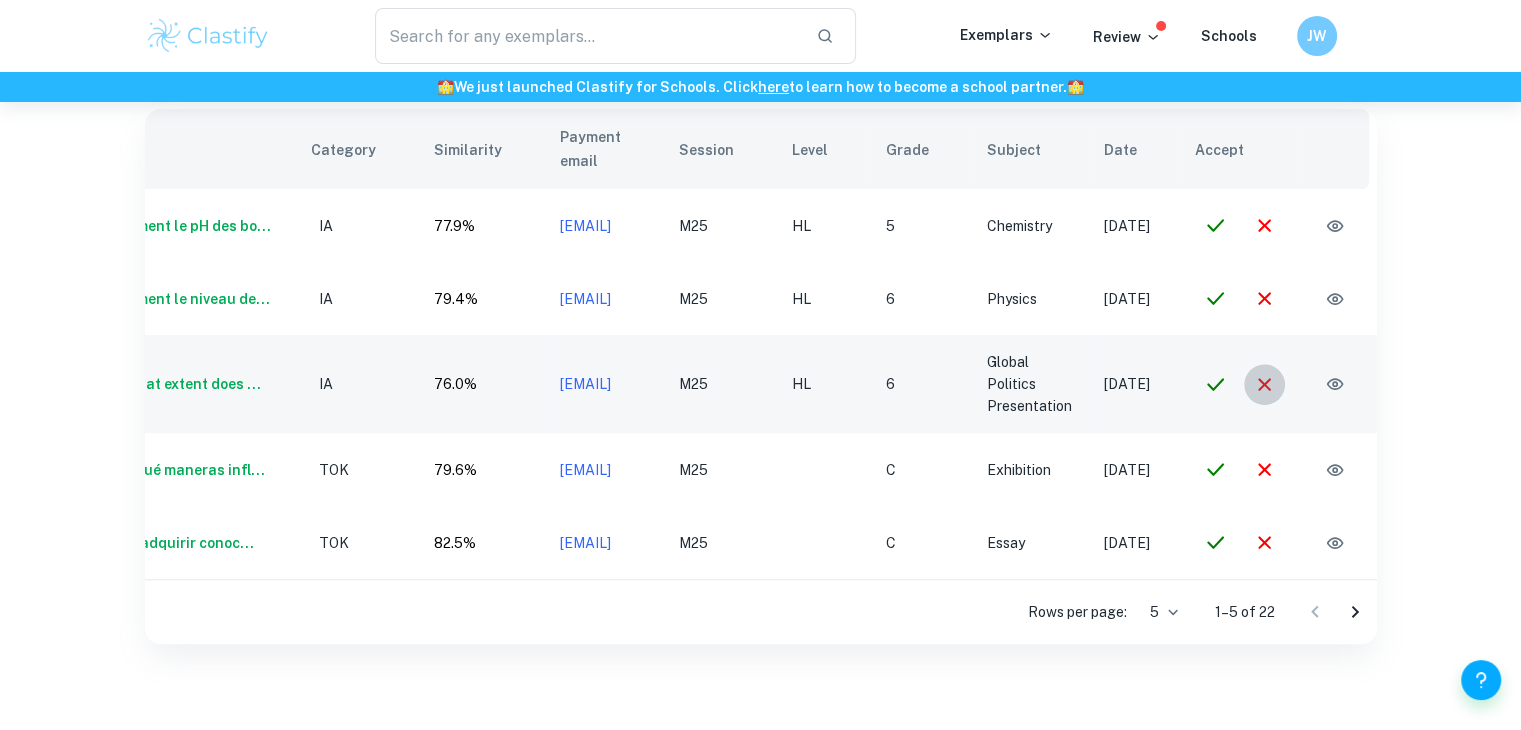 click 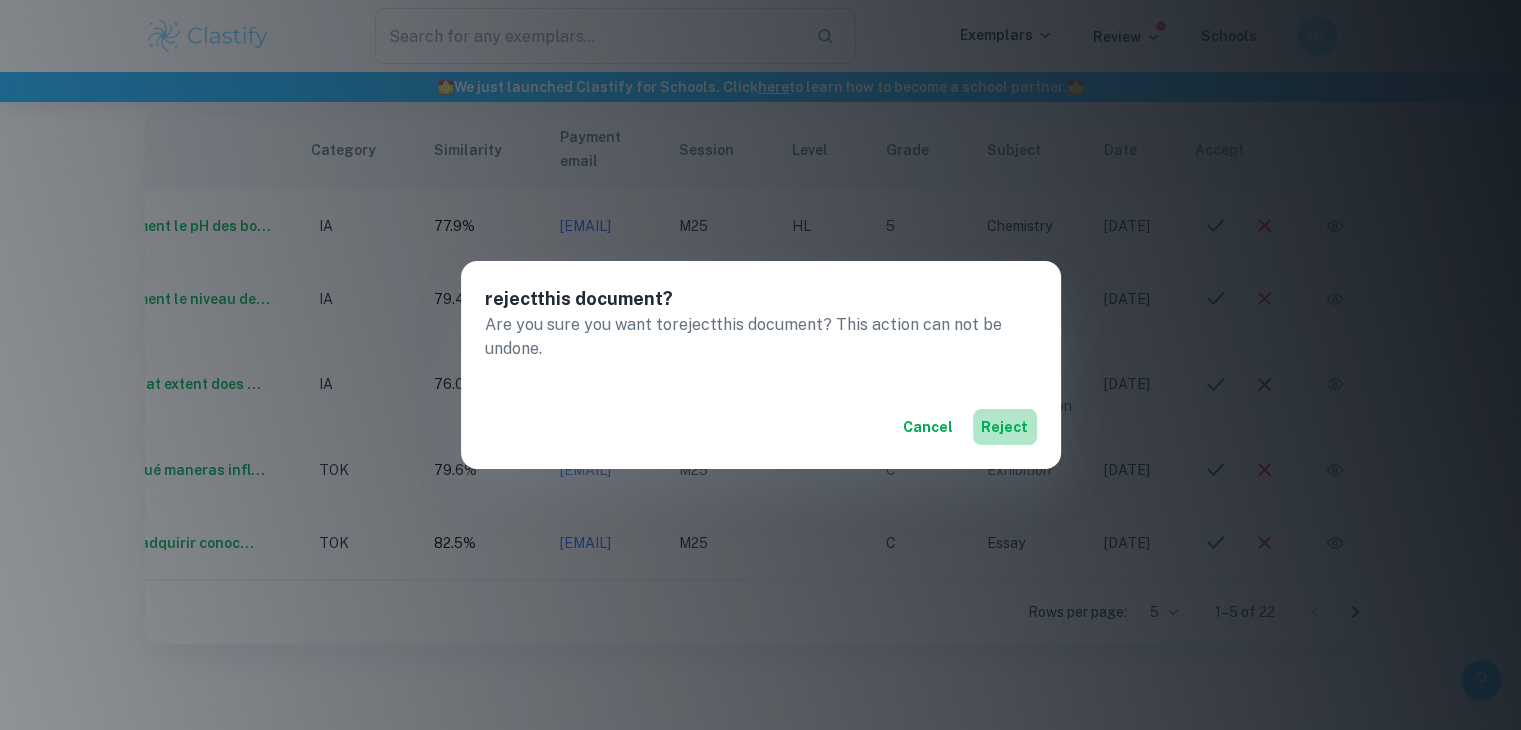 click on "reject" at bounding box center (1005, 427) 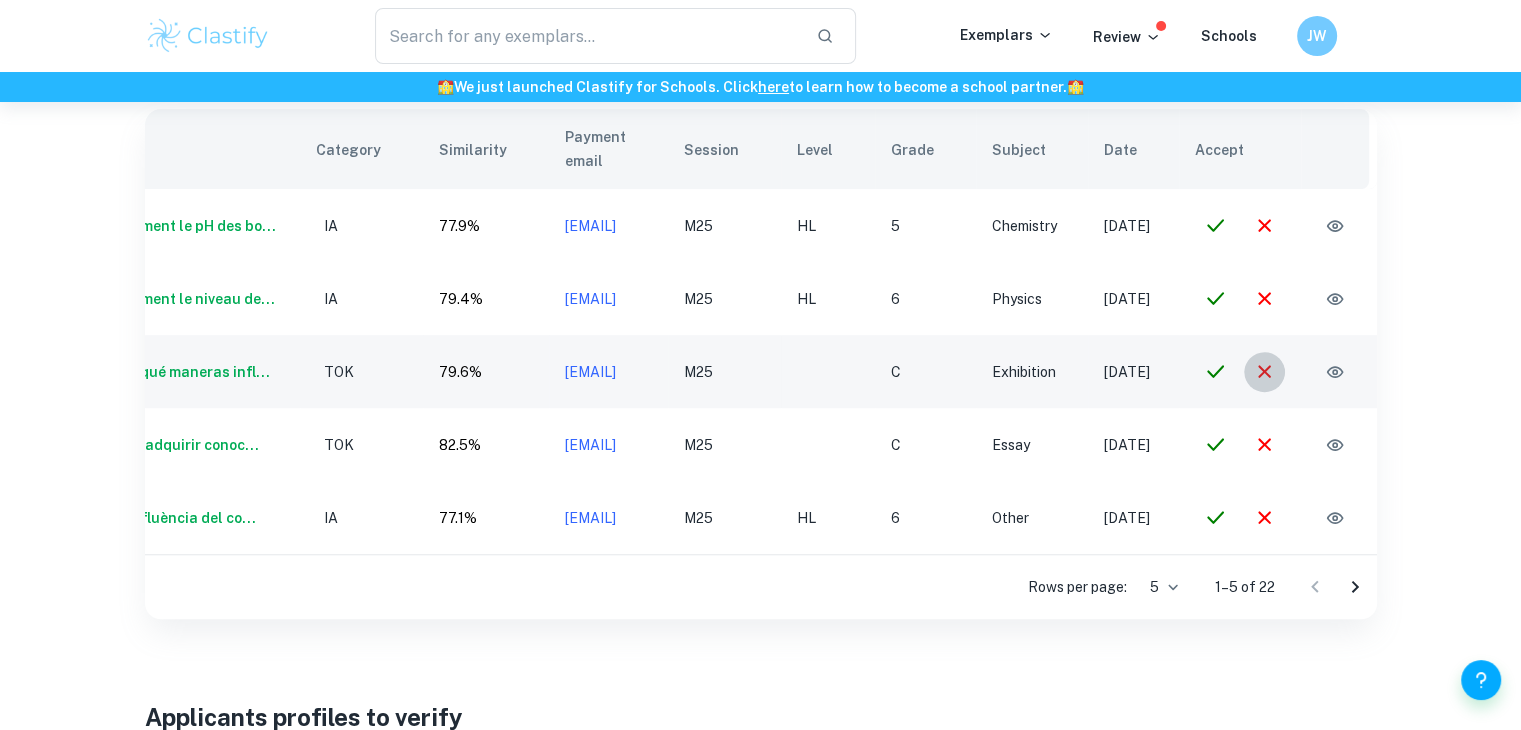 click 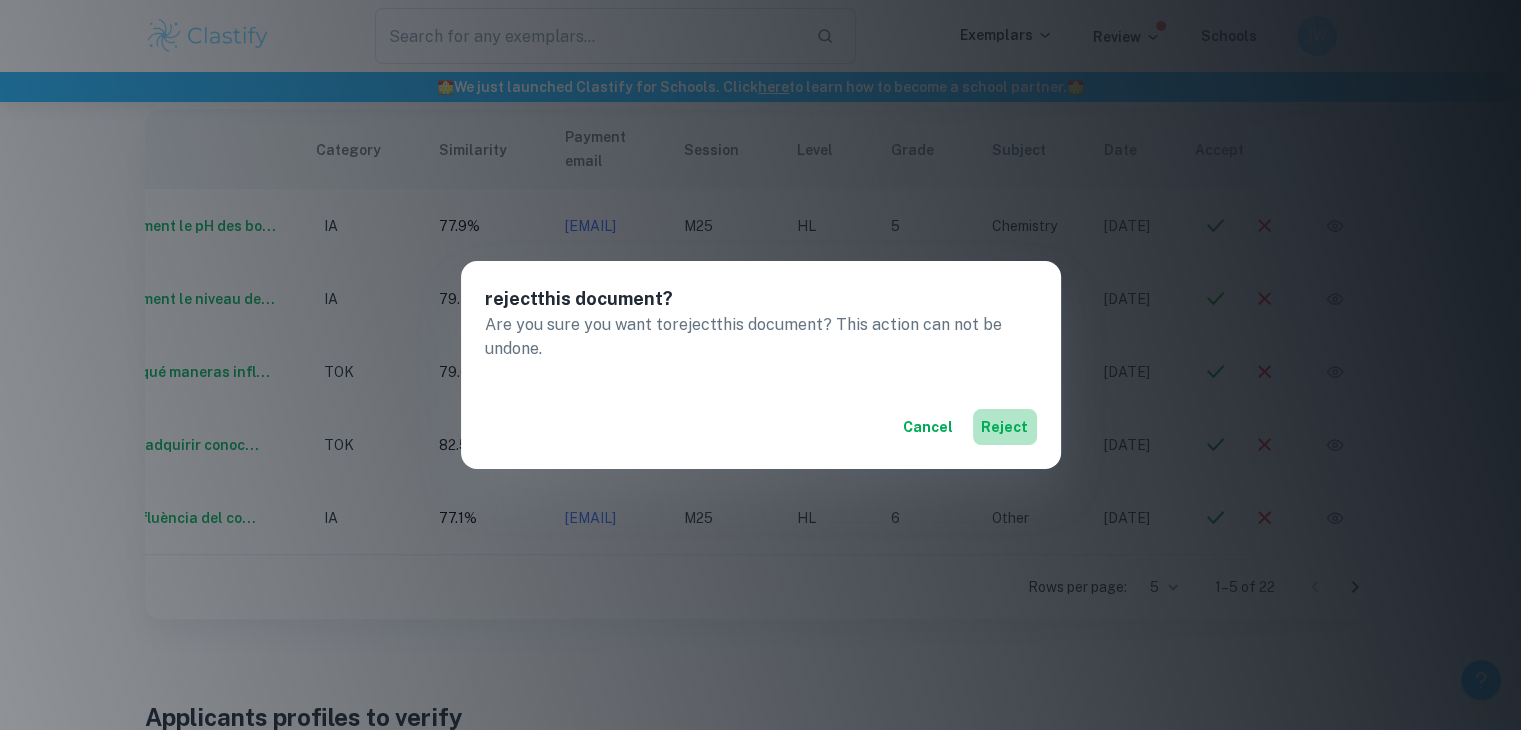 click on "reject" at bounding box center [1005, 427] 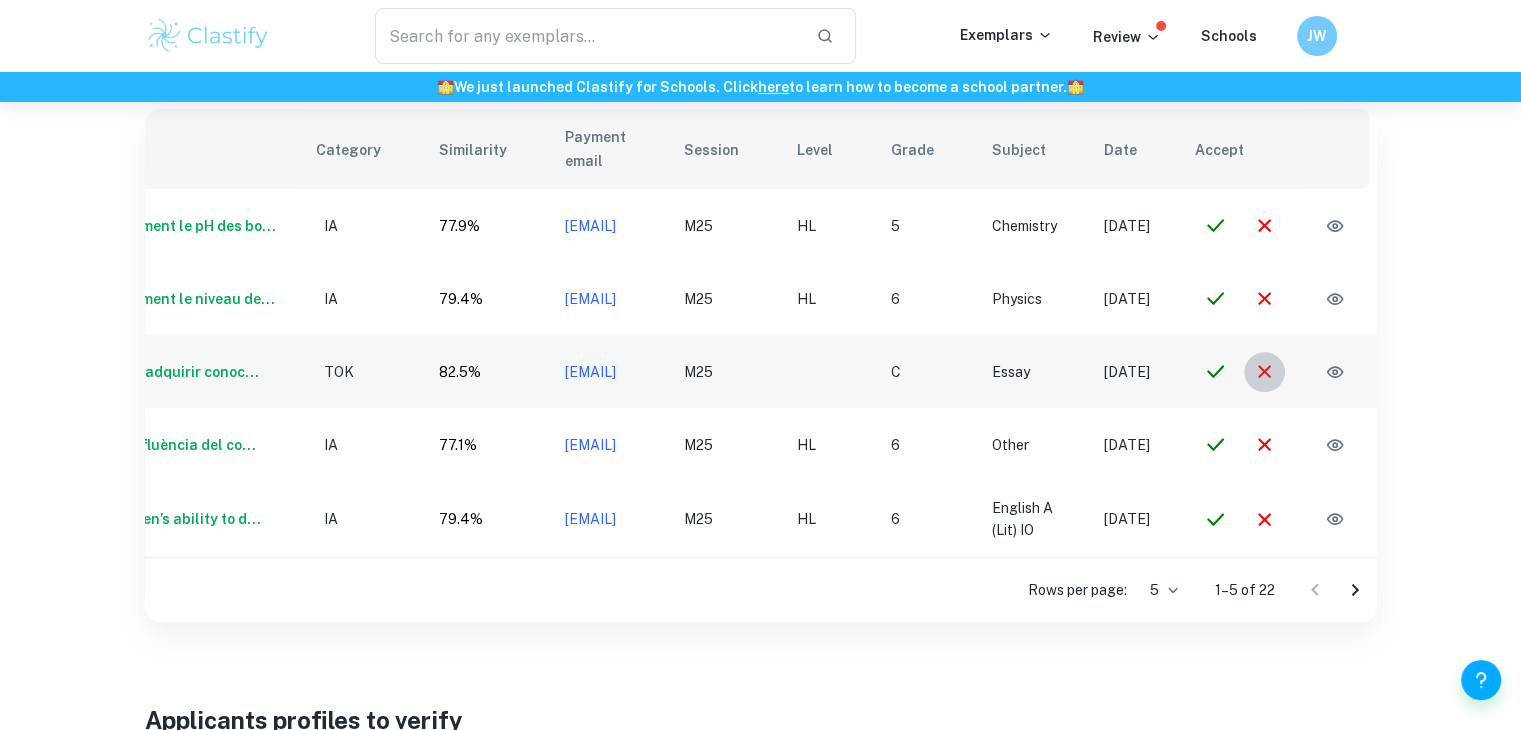 click 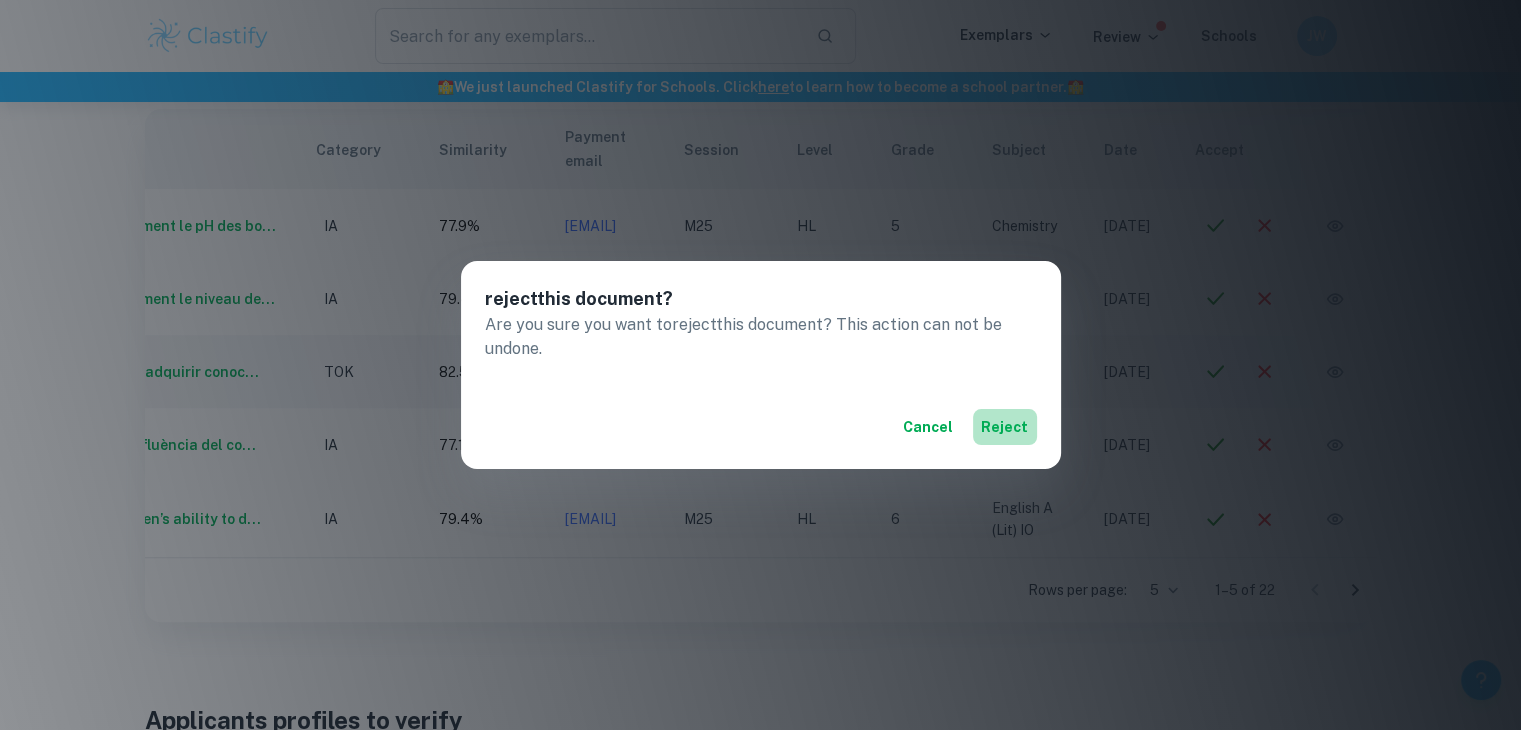 click on "reject" at bounding box center (1005, 427) 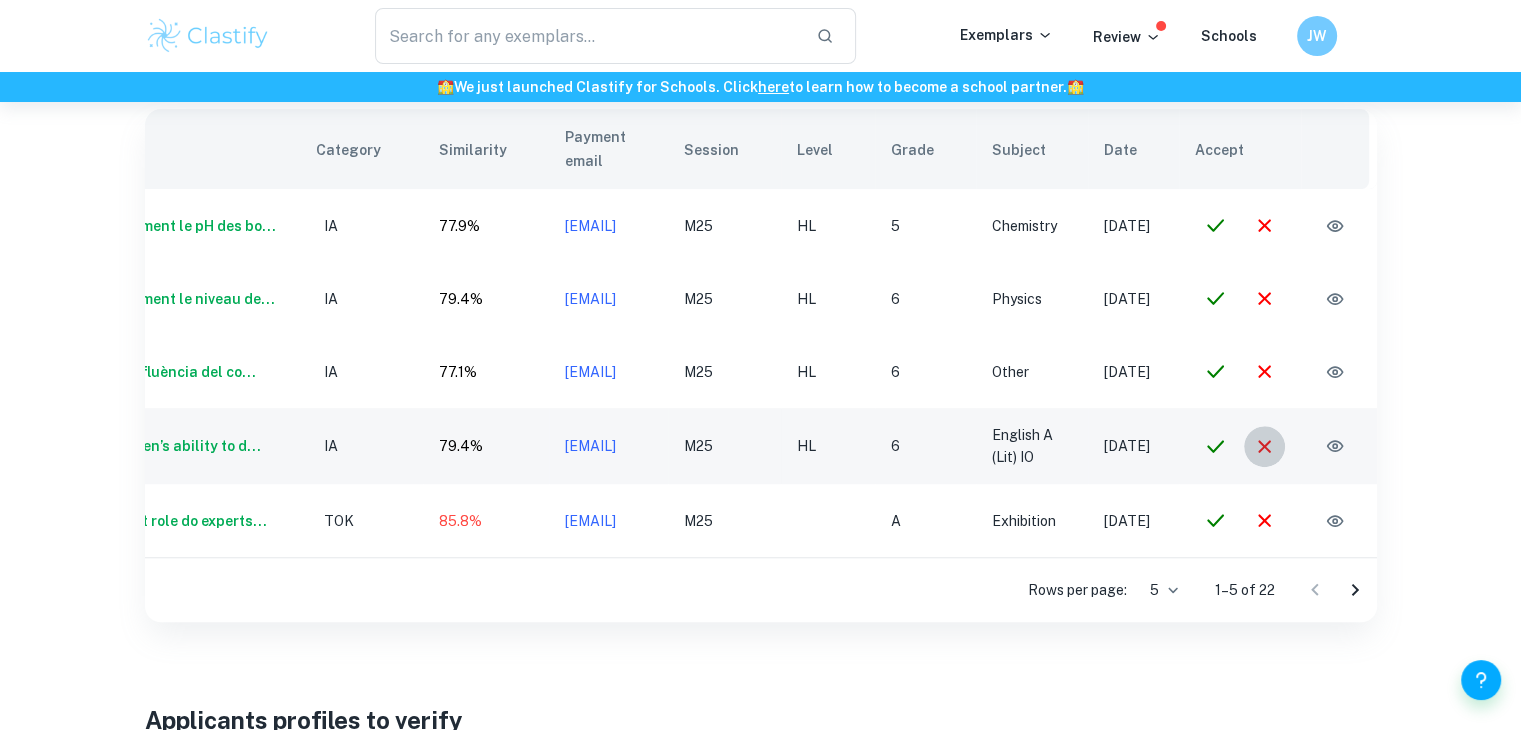 click 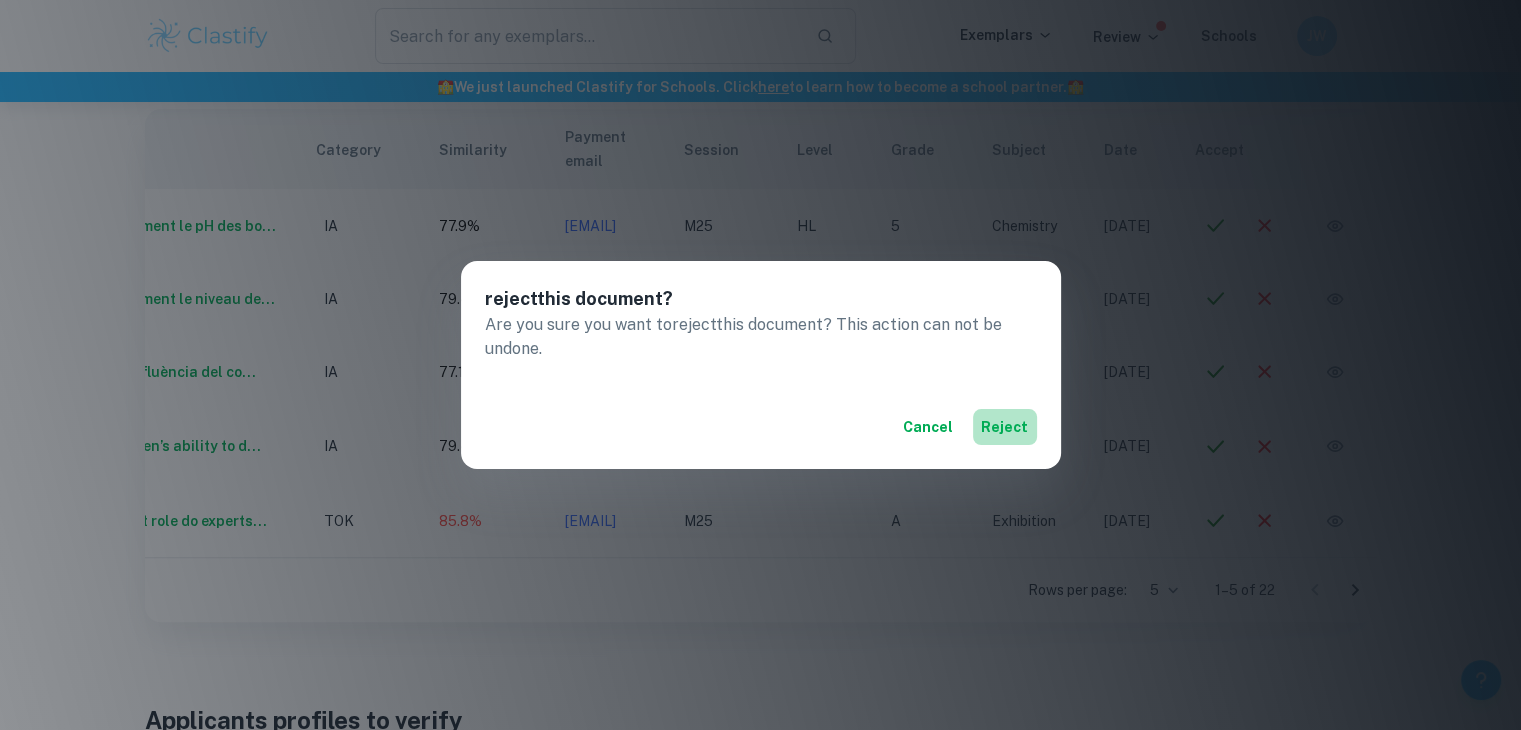 click on "reject" at bounding box center (1005, 427) 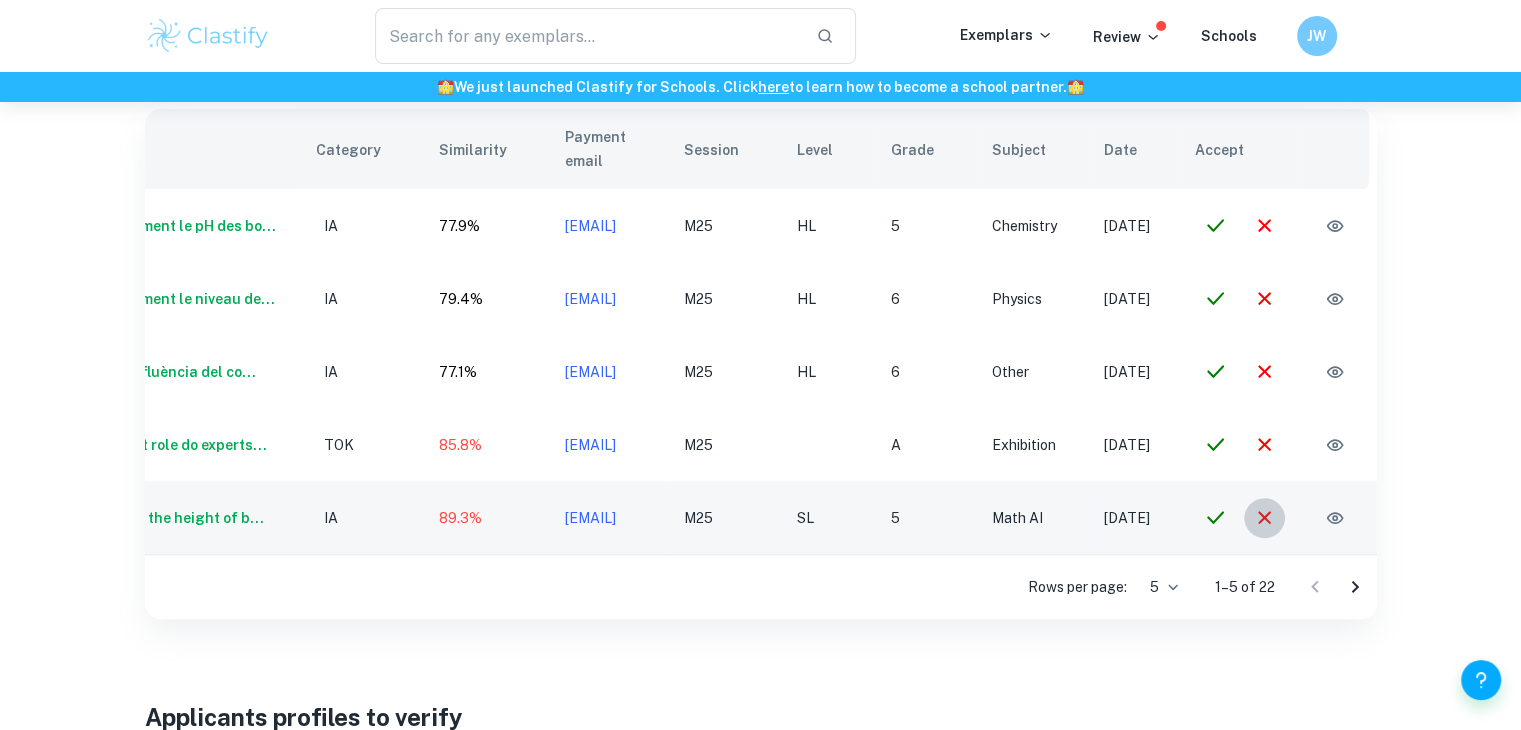 click 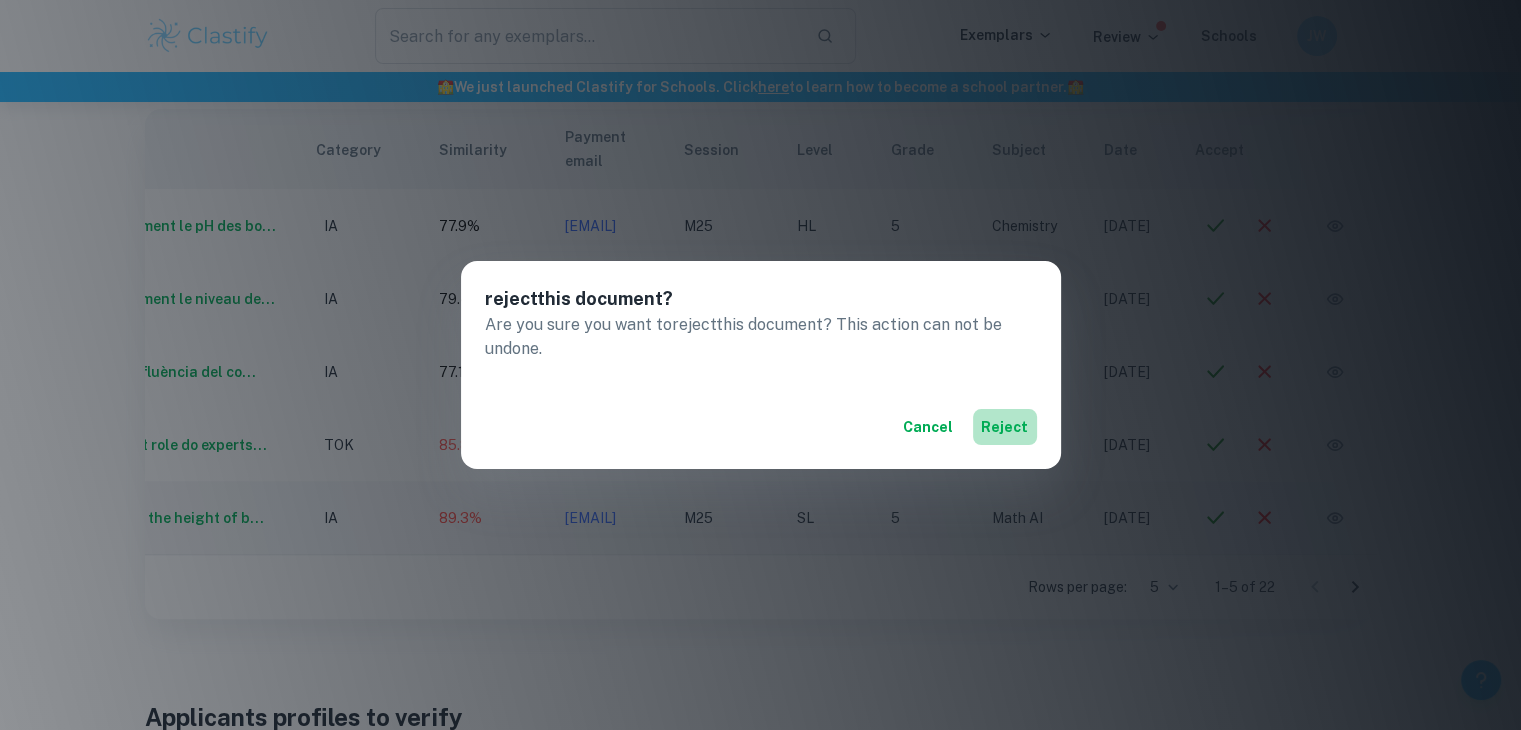 click on "reject" at bounding box center [1005, 427] 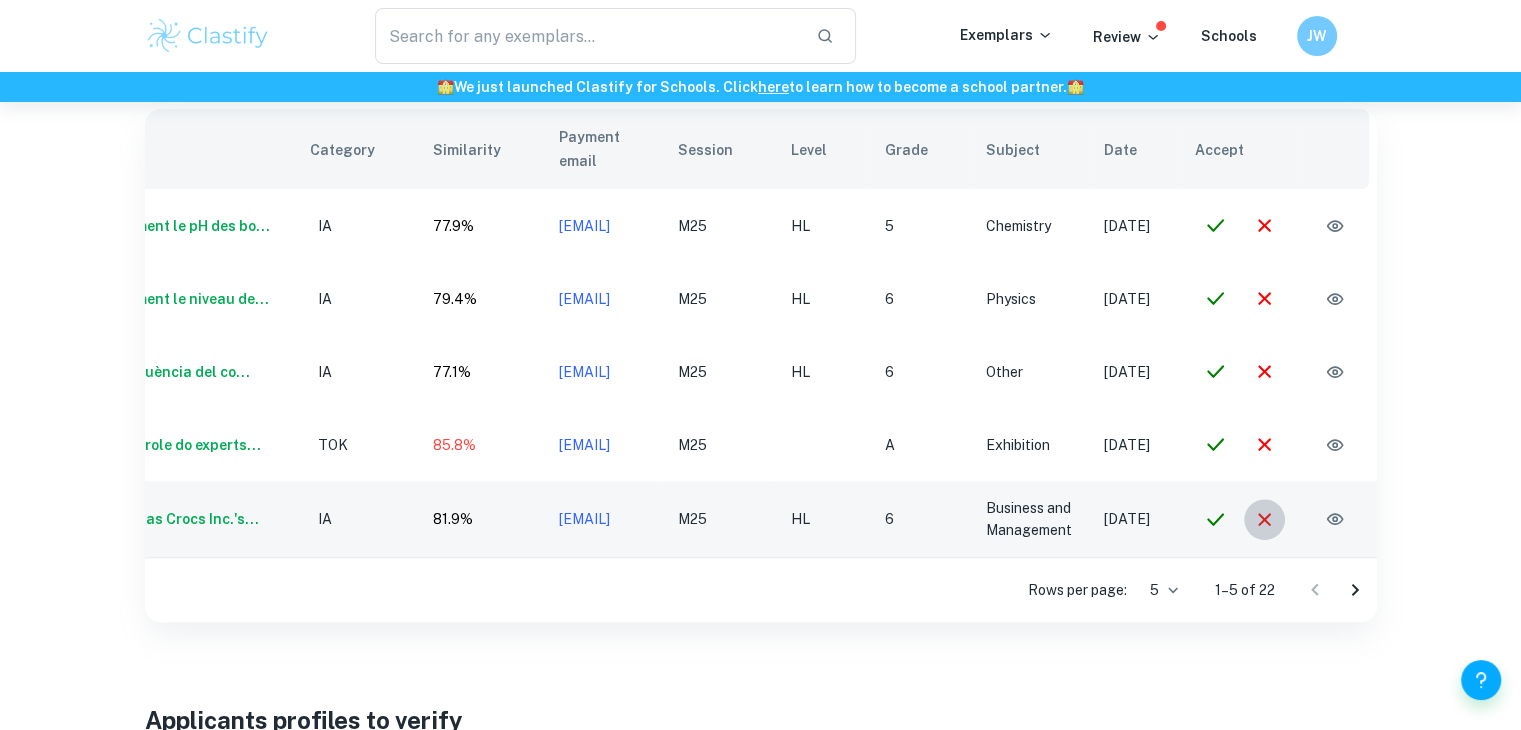 click 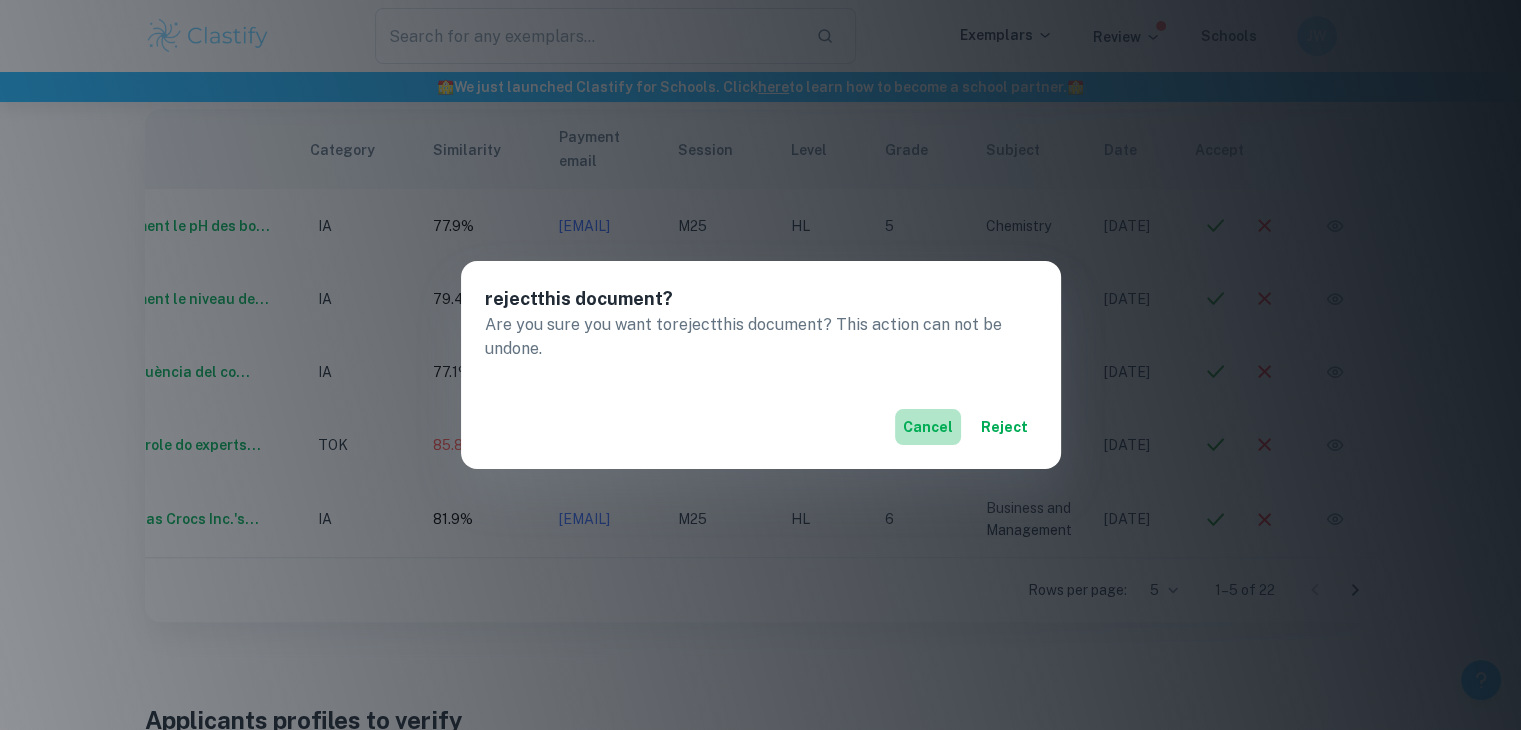 click on "Cancel" at bounding box center (928, 427) 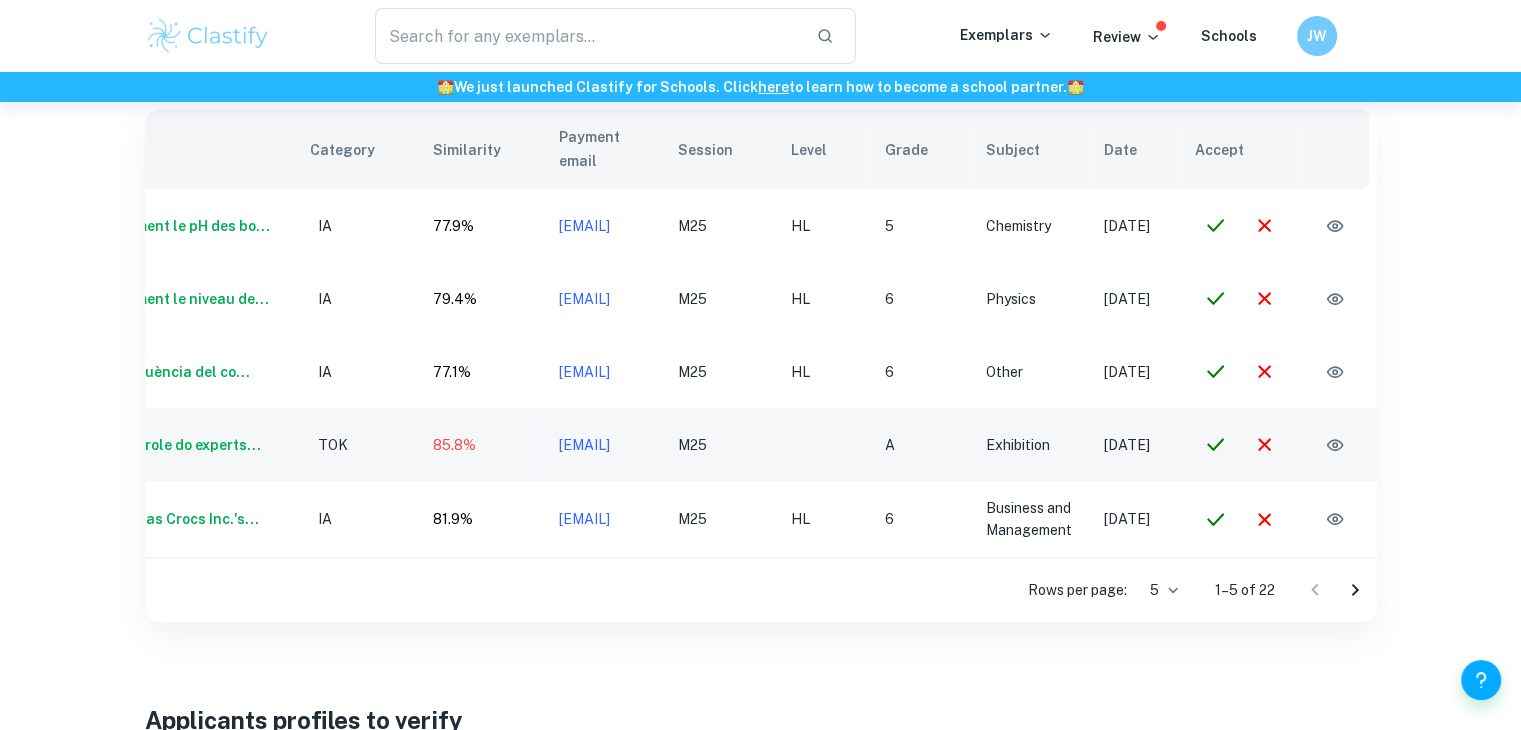 scroll, scrollTop: 0, scrollLeft: 152, axis: horizontal 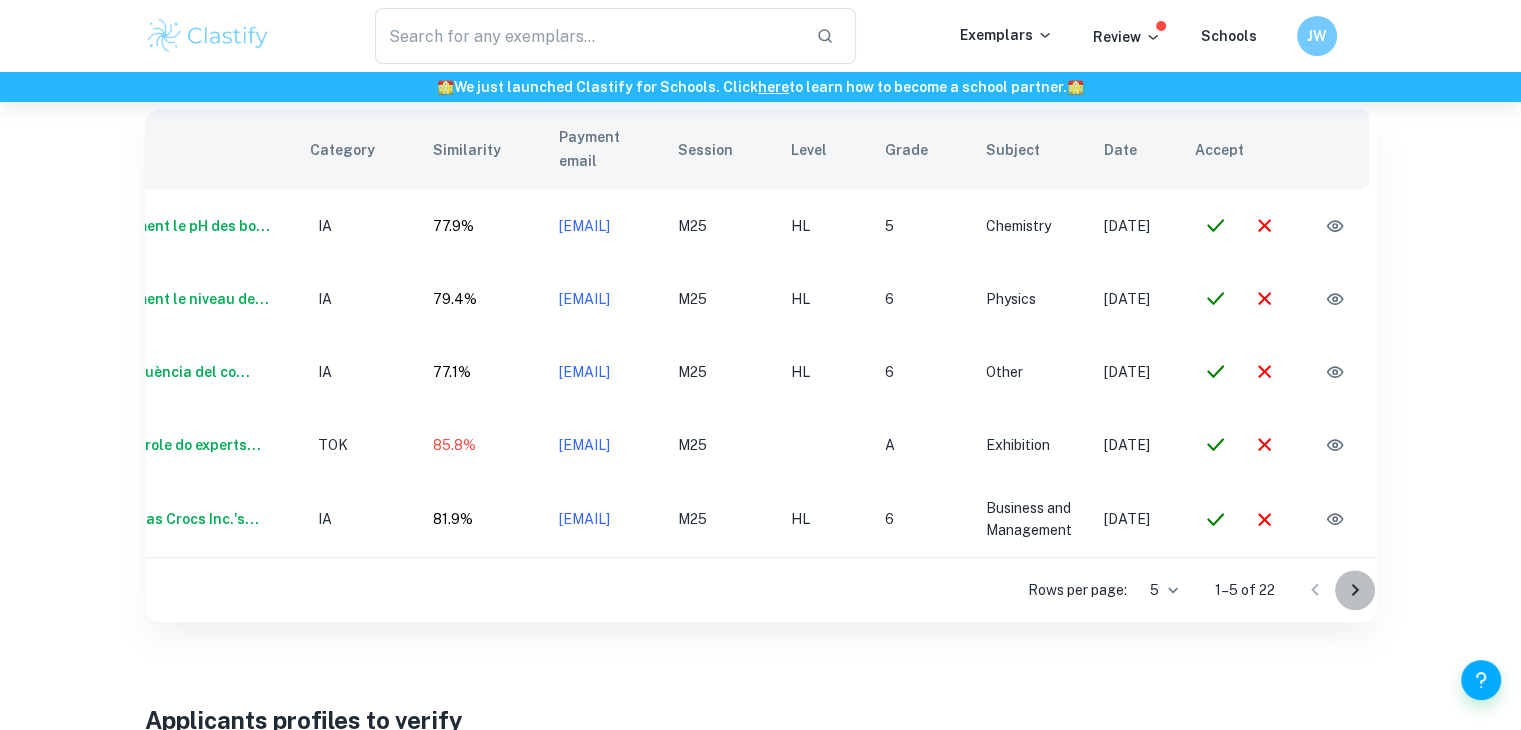 click 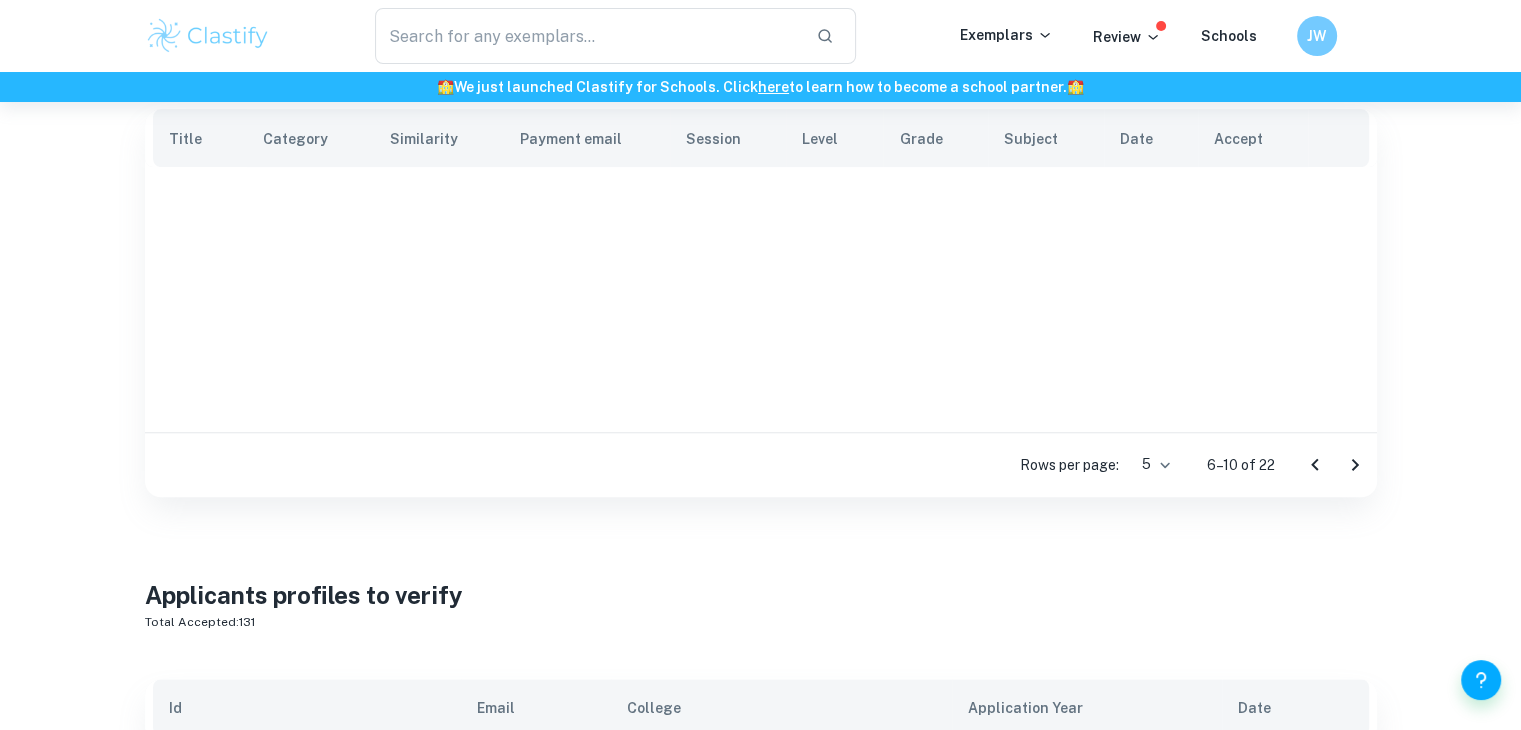 scroll, scrollTop: 0, scrollLeft: 0, axis: both 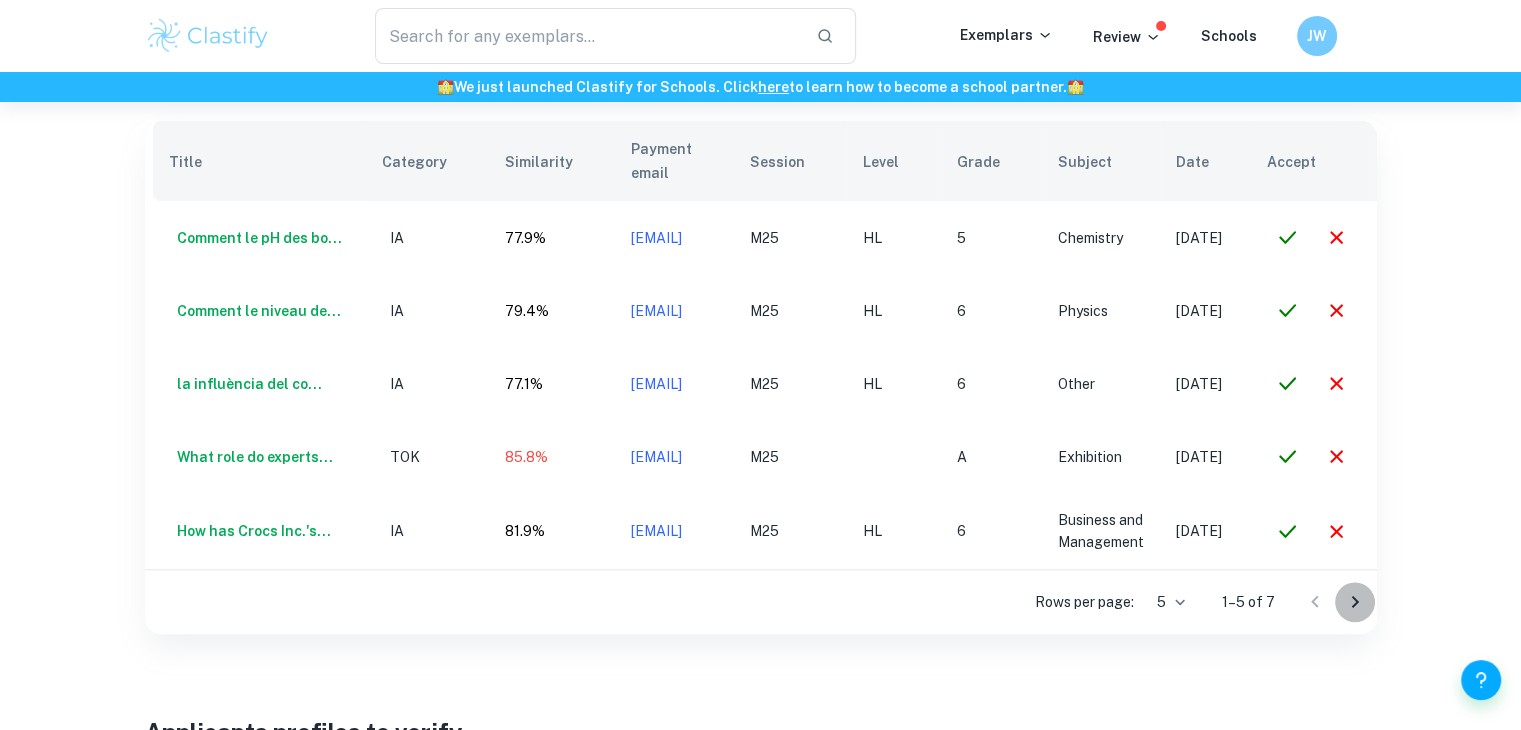 click at bounding box center (1355, 602) 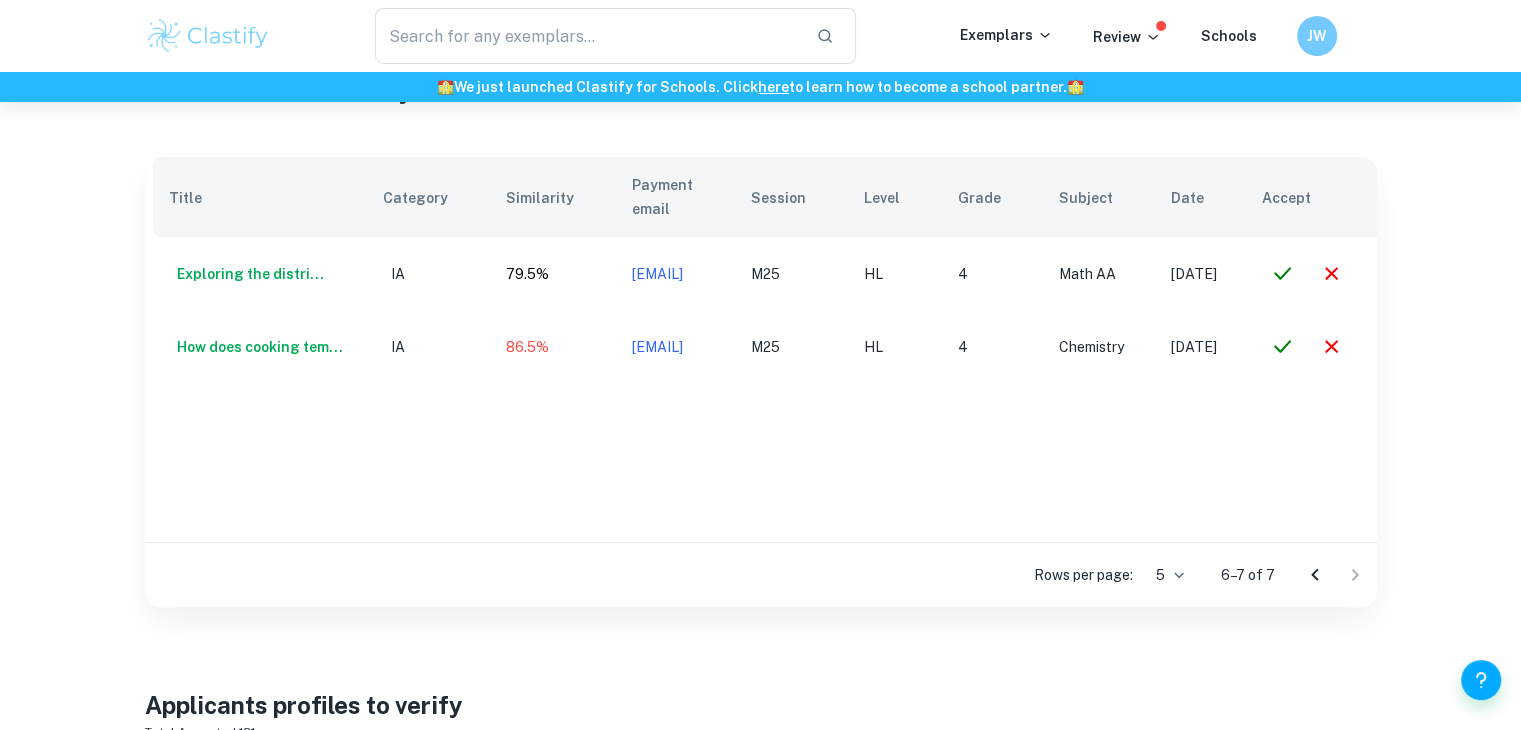 scroll, scrollTop: 669, scrollLeft: 0, axis: vertical 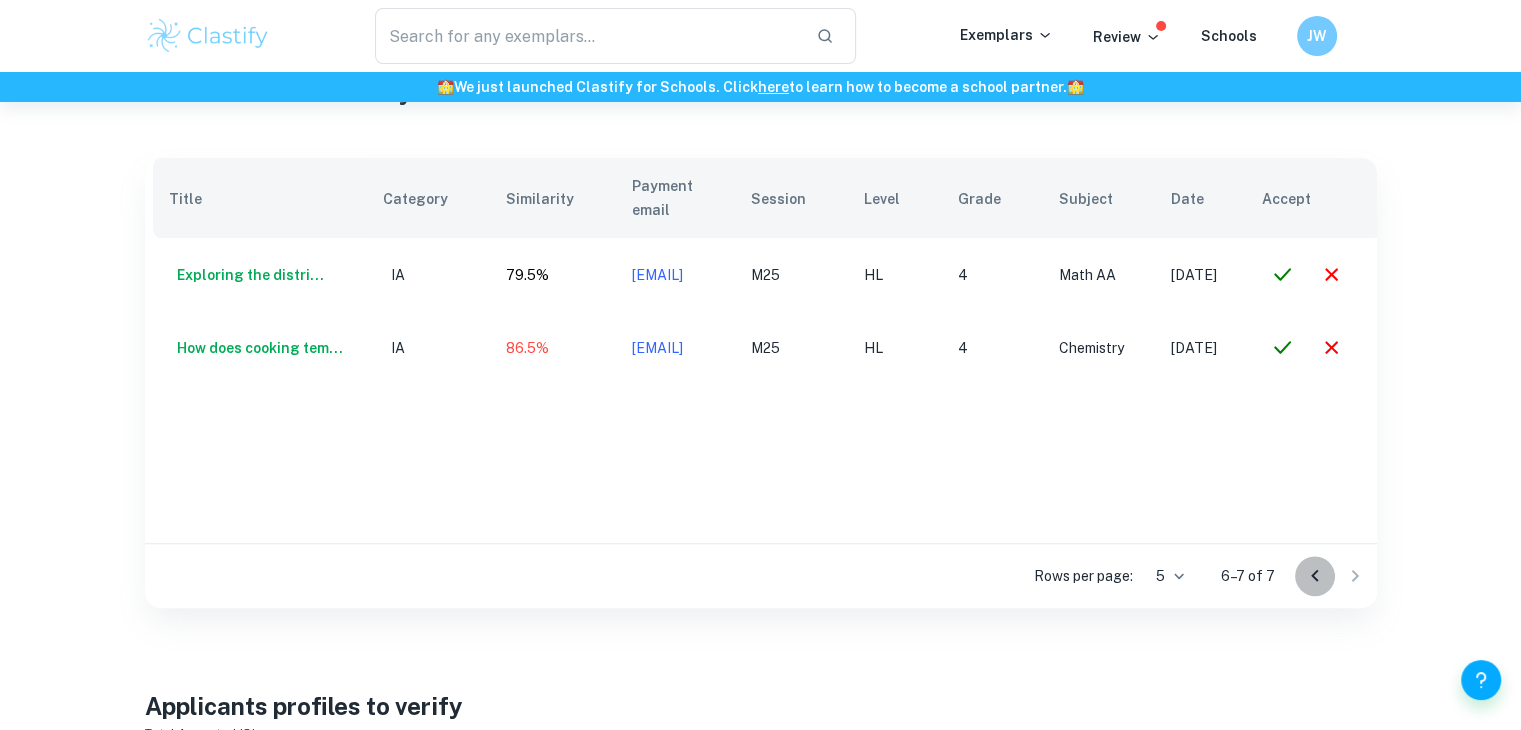 click at bounding box center (1315, 576) 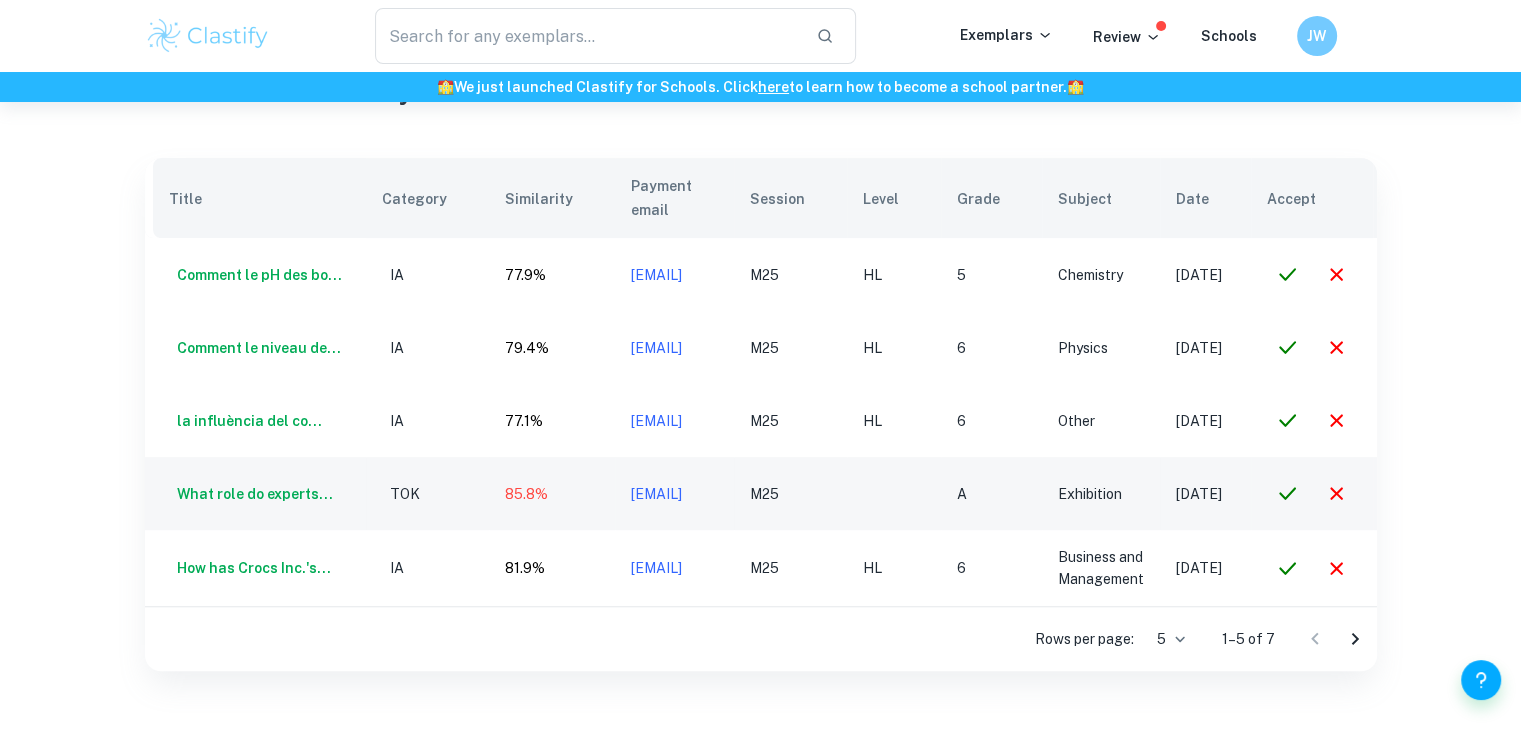 scroll, scrollTop: 0, scrollLeft: 152, axis: horizontal 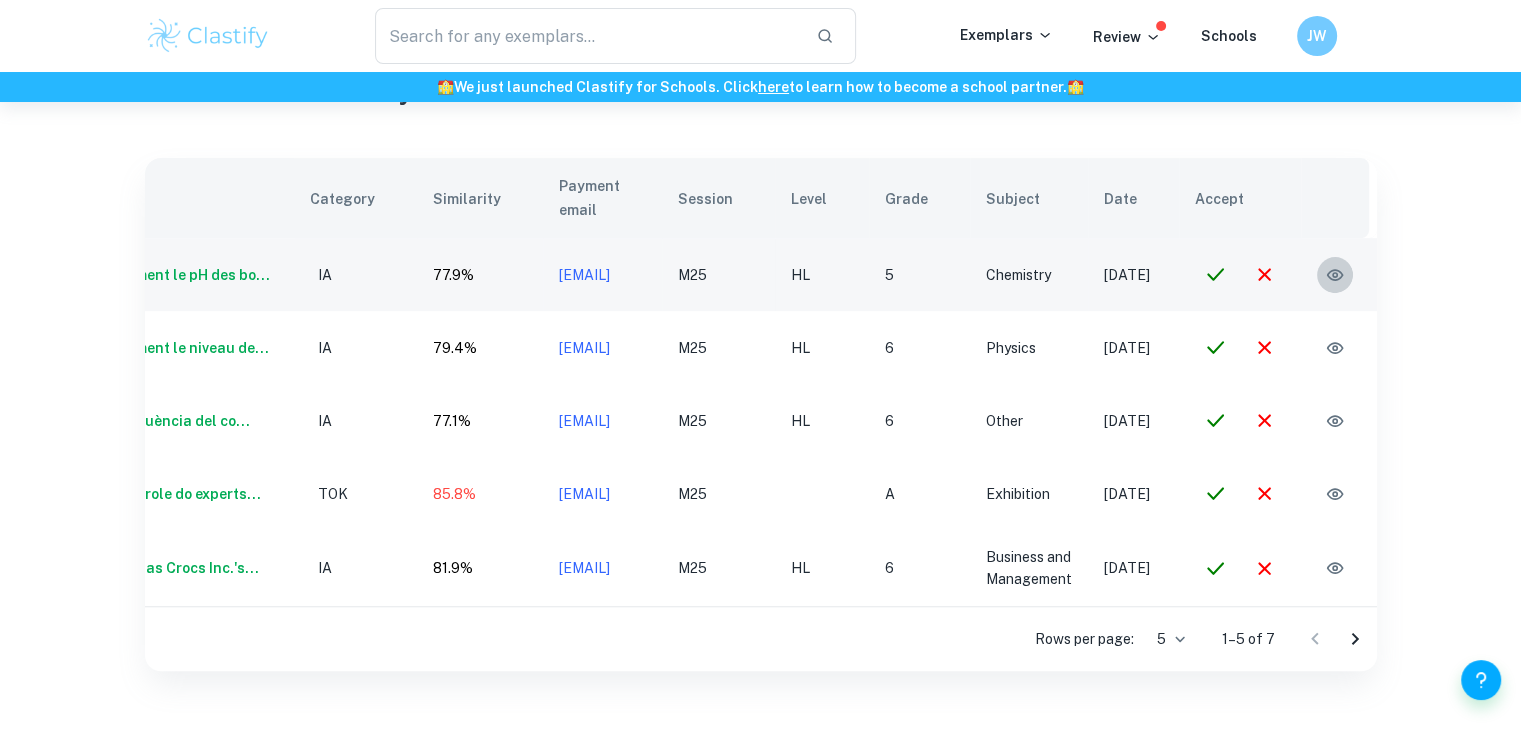 click 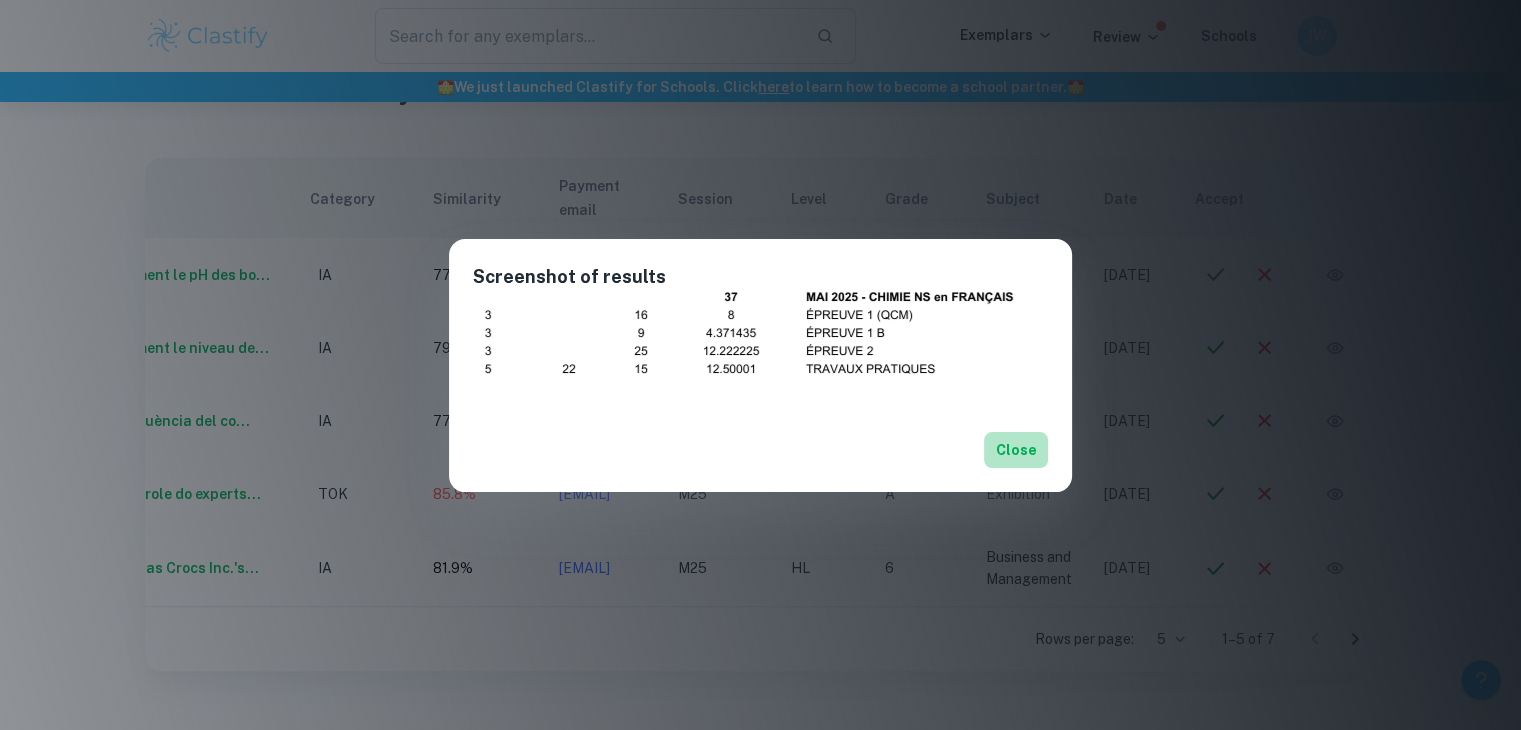click on "Close" at bounding box center [1016, 450] 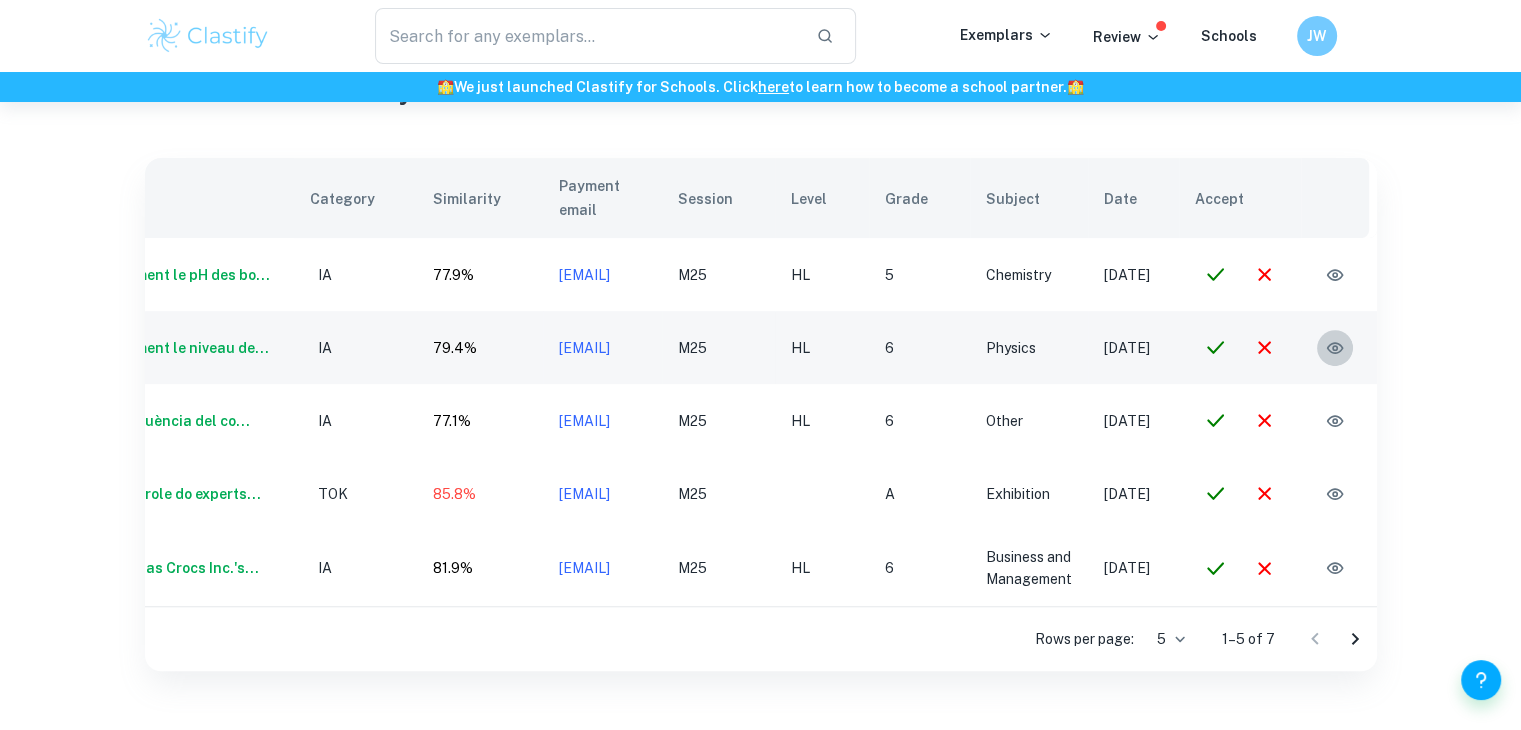 click at bounding box center (1335, 348) 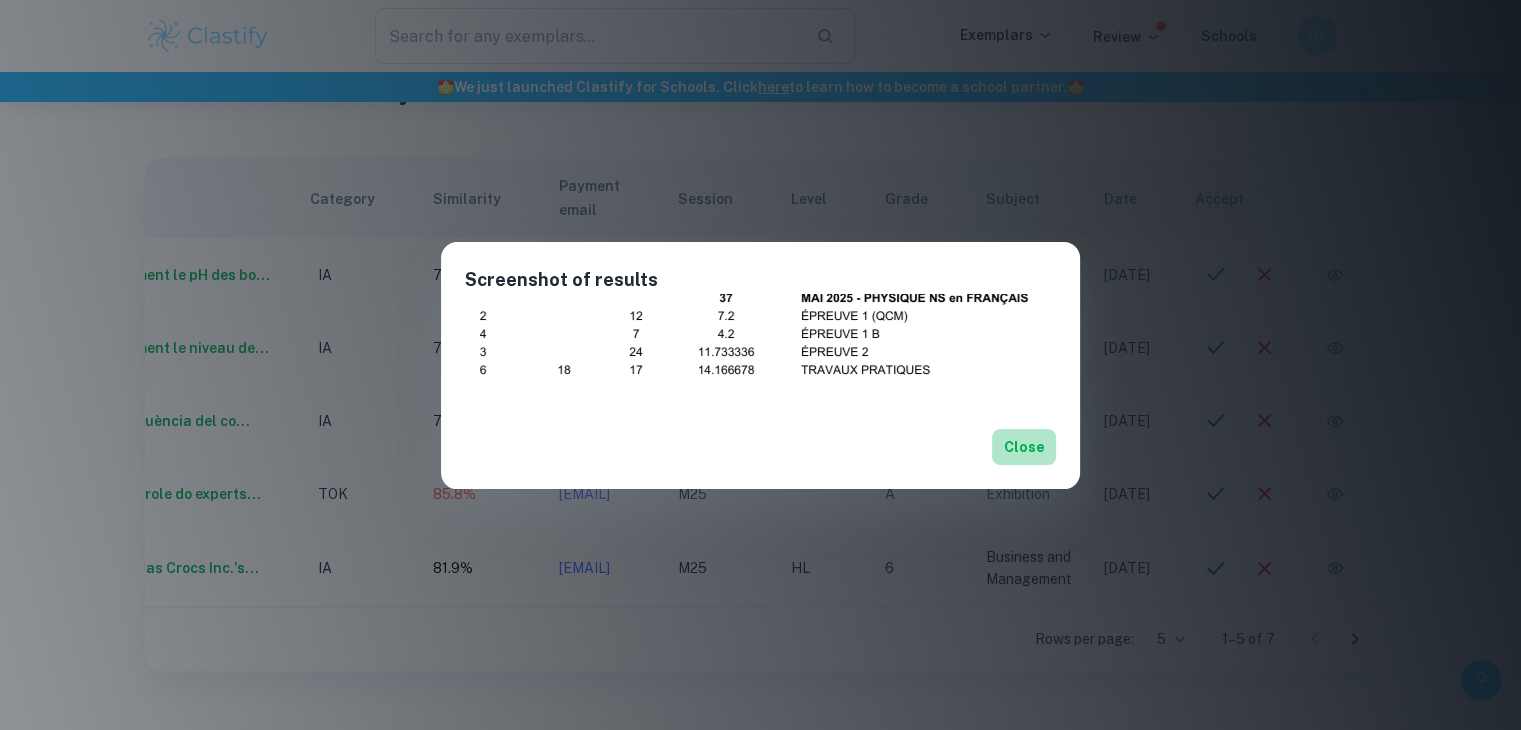 click on "Close" at bounding box center [1024, 447] 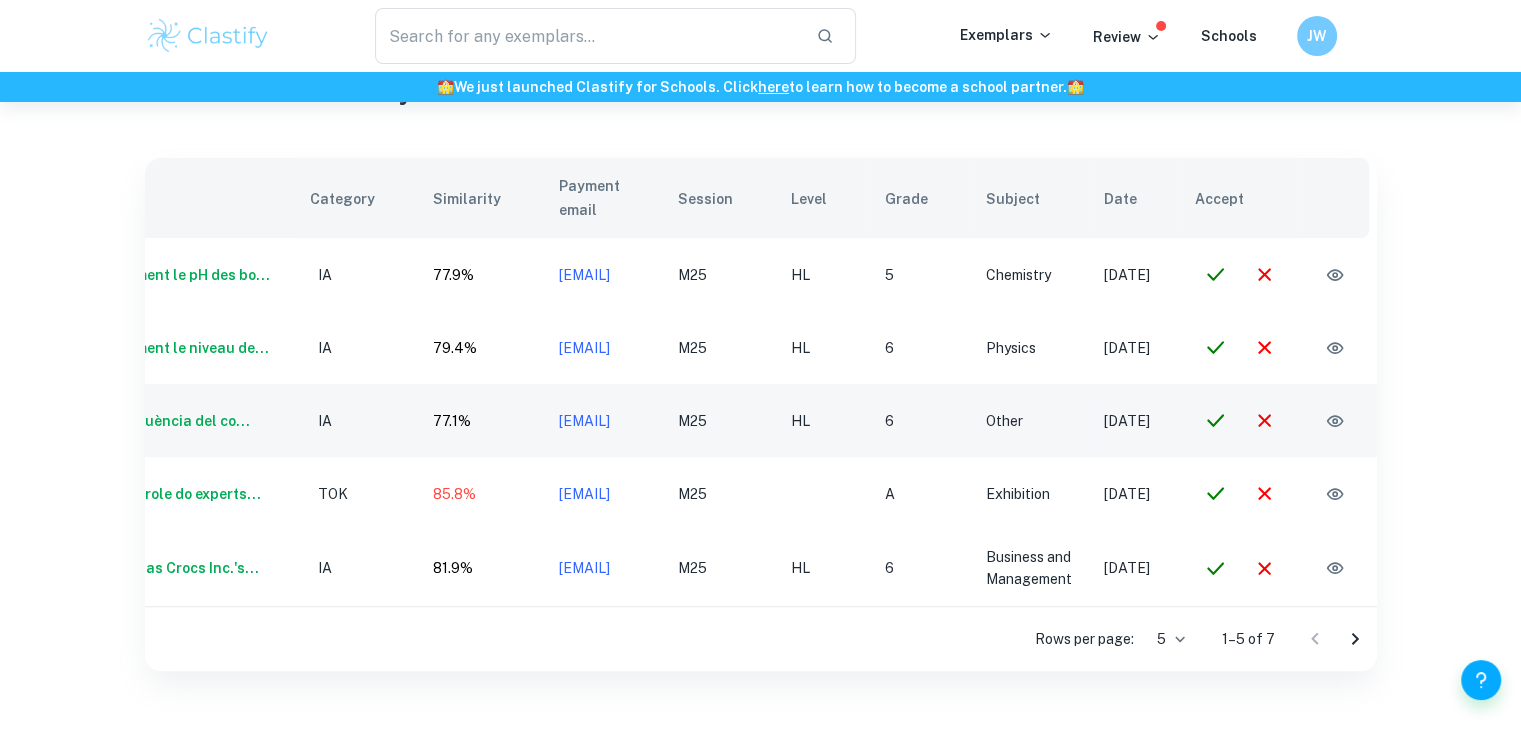 scroll, scrollTop: 0, scrollLeft: 0, axis: both 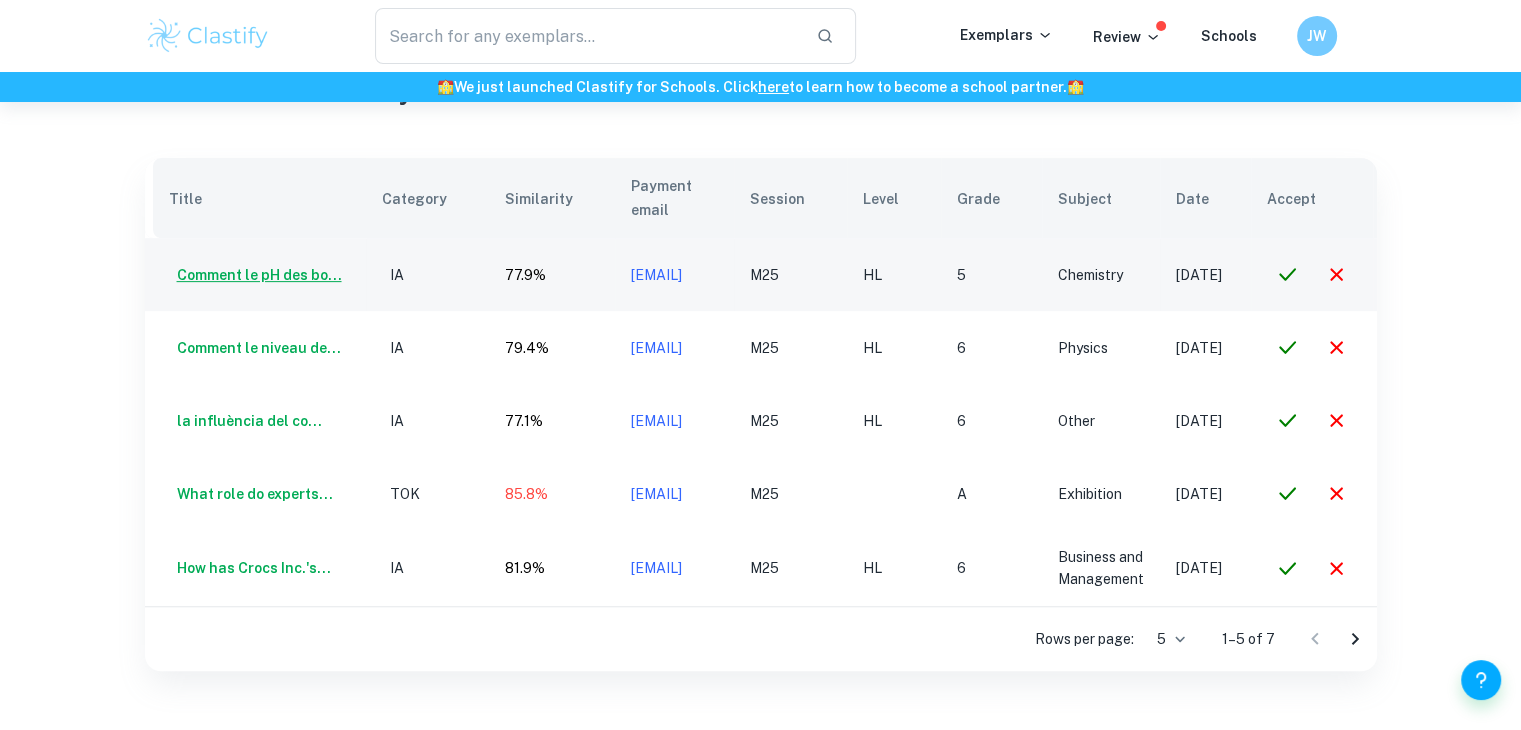 click on "Comment le pH des bo..." at bounding box center [255, 275] 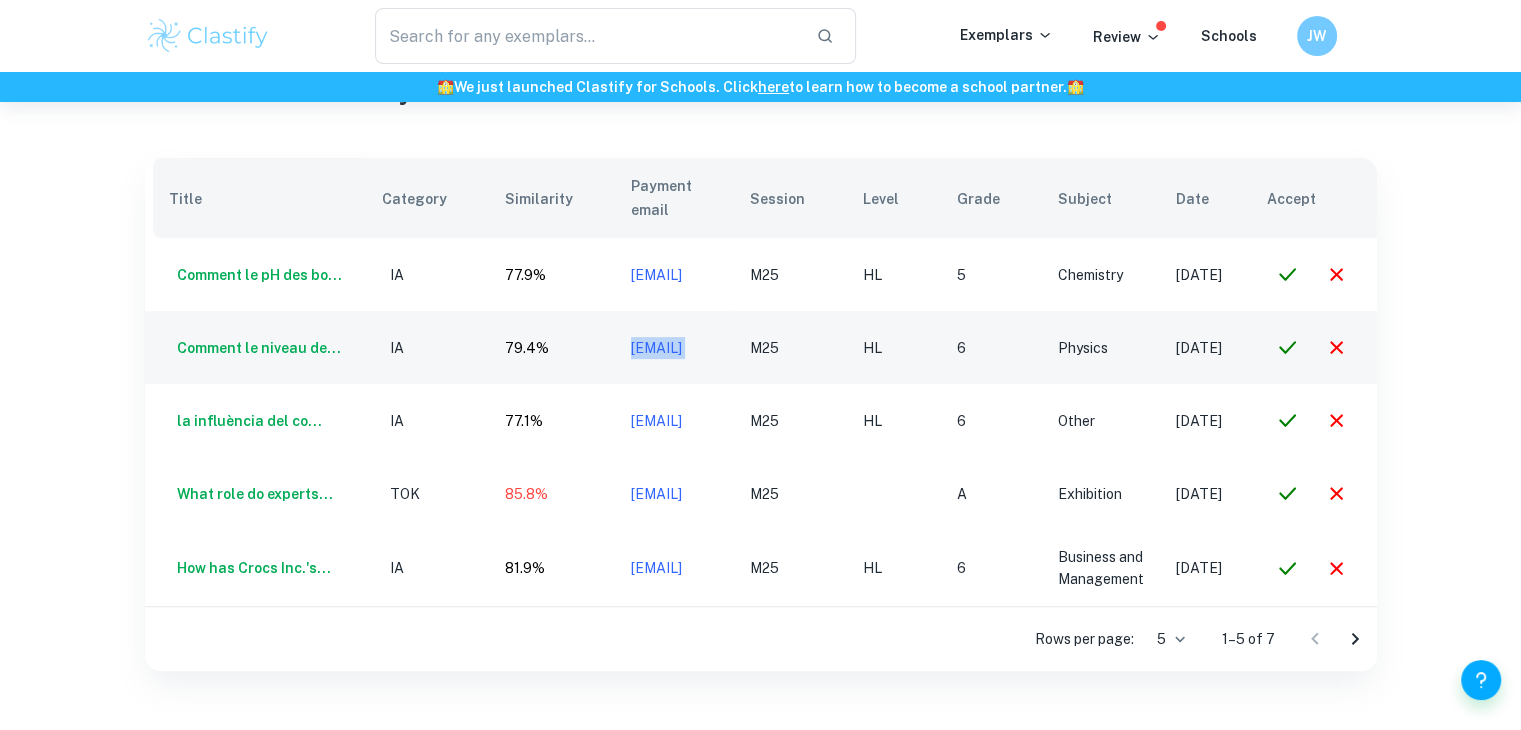 drag, startPoint x: 810, startPoint y: 321, endPoint x: 607, endPoint y: 326, distance: 203.06157 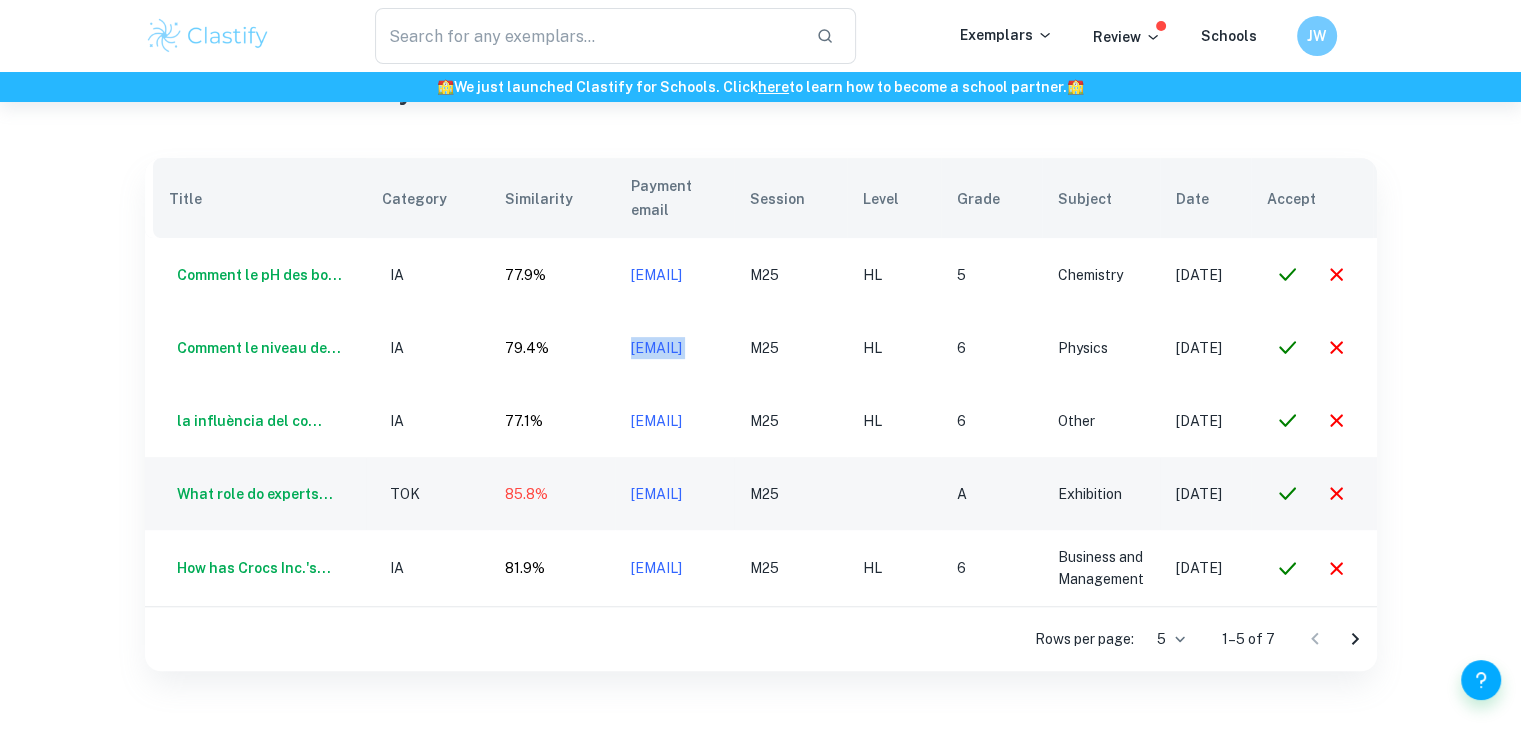 scroll, scrollTop: 0, scrollLeft: 152, axis: horizontal 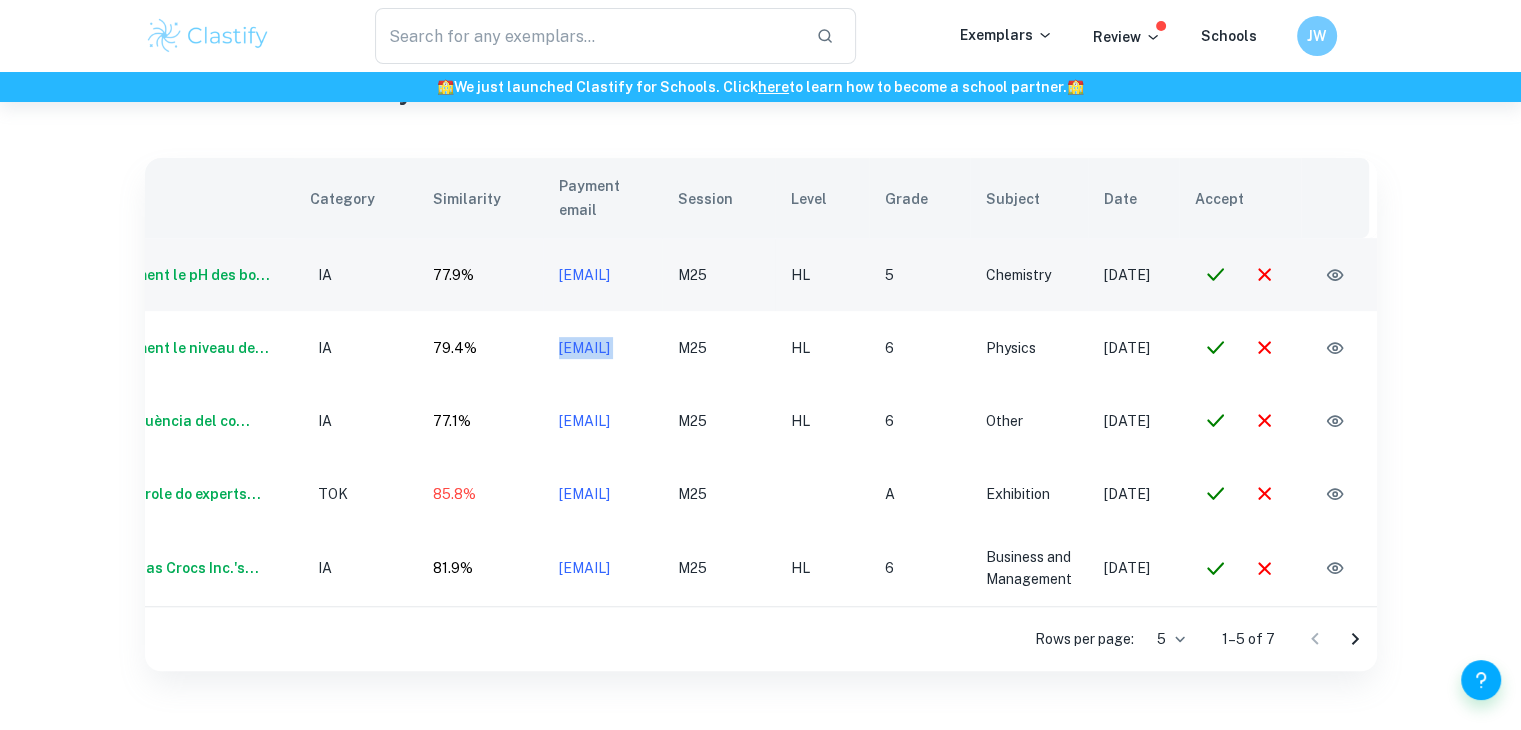 click 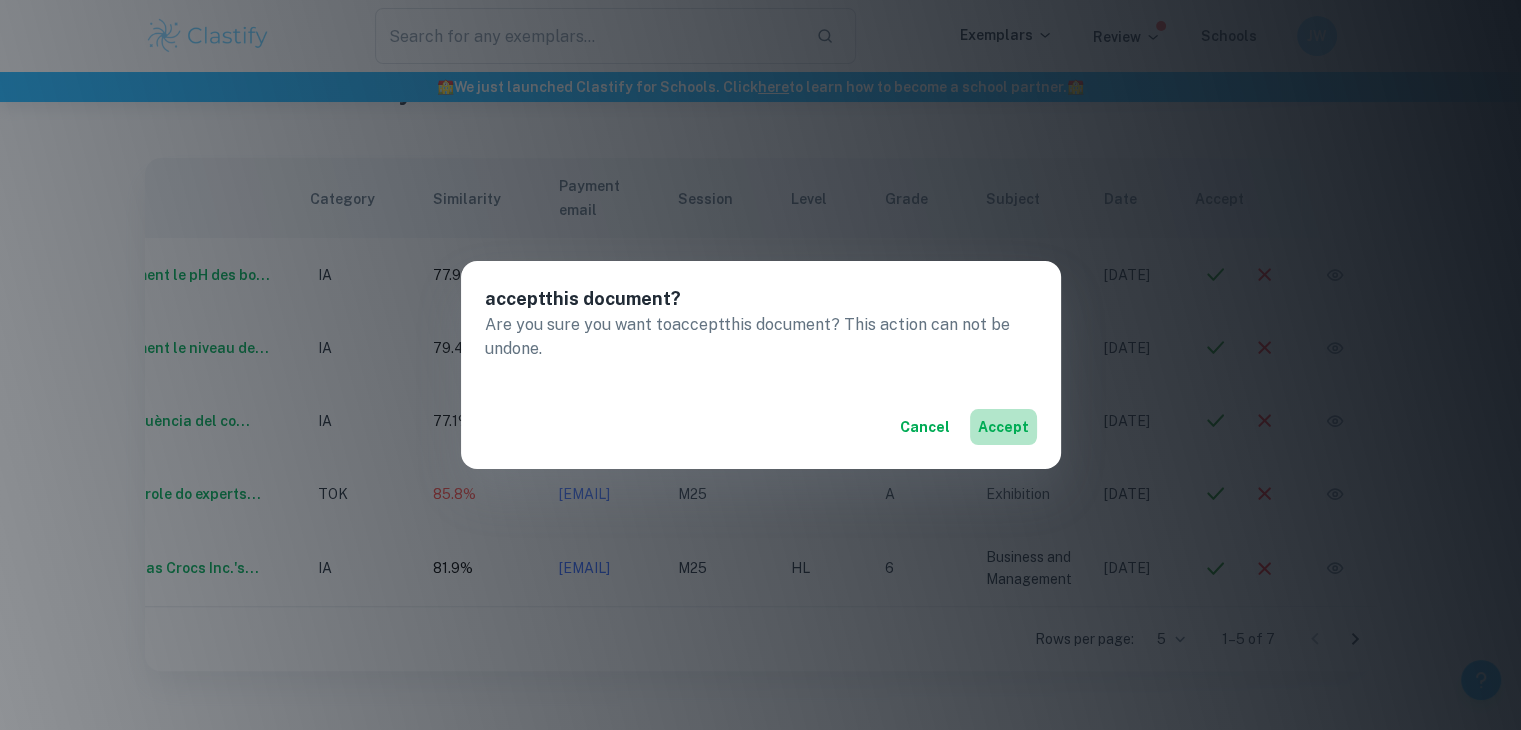 click on "accept" at bounding box center [1003, 427] 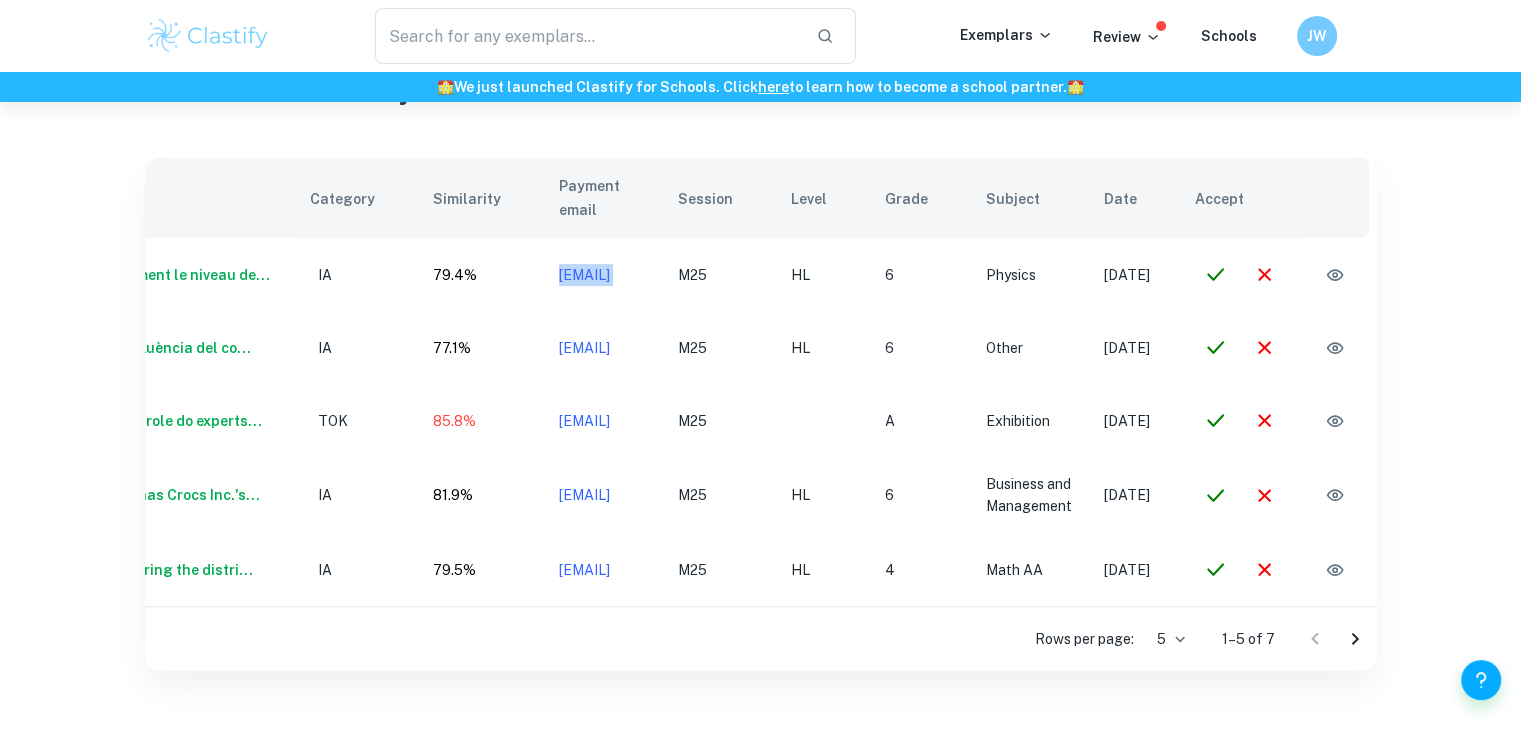 scroll, scrollTop: 0, scrollLeft: 149, axis: horizontal 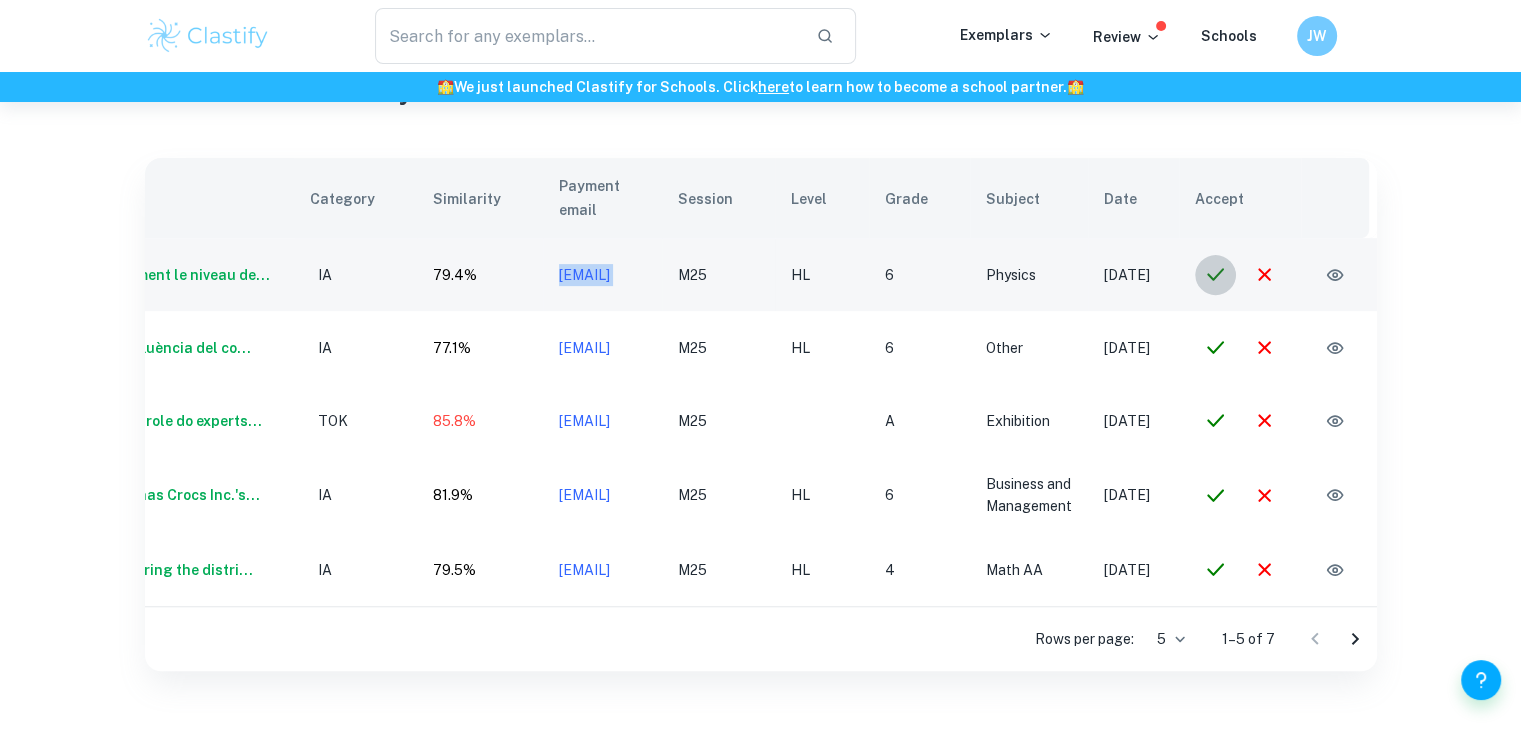 click 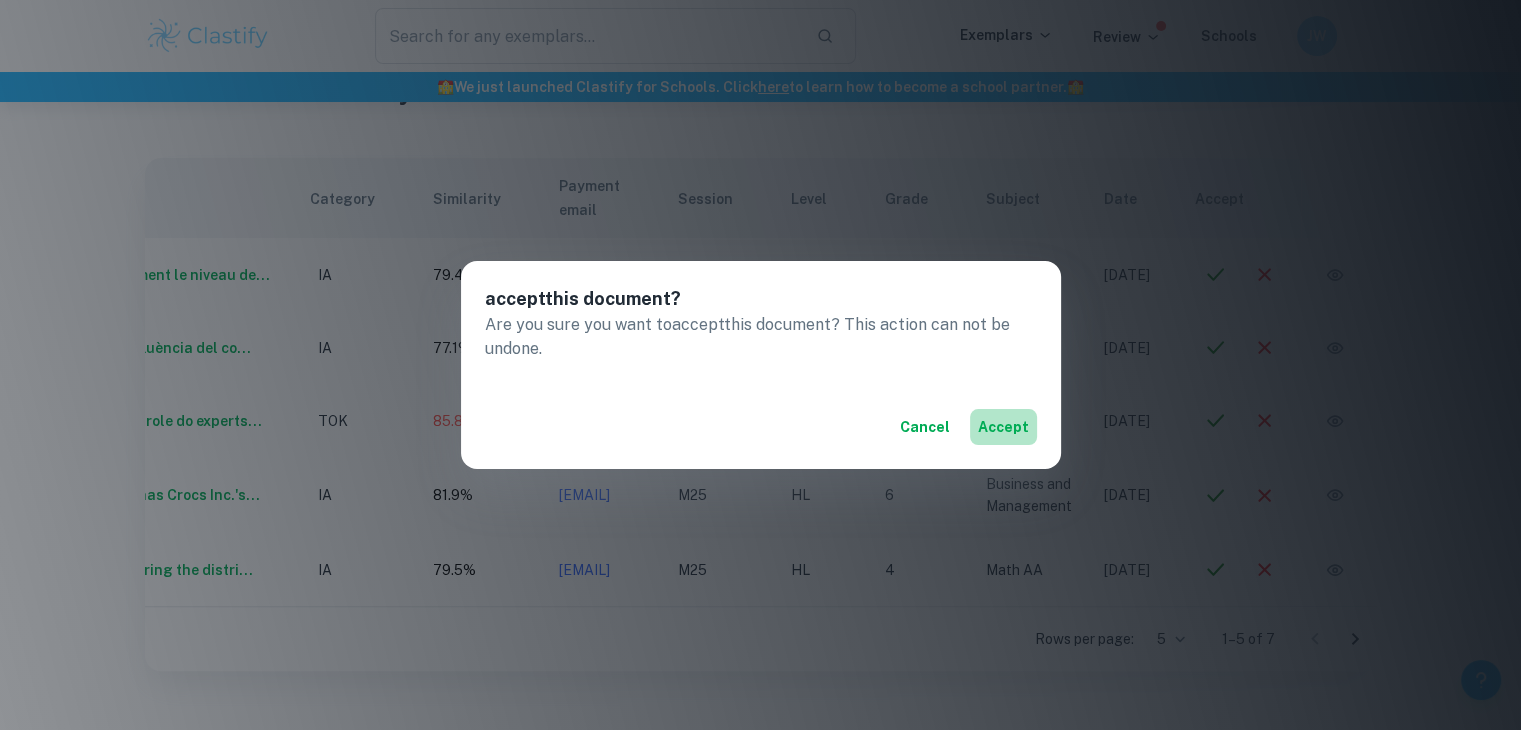 click on "accept" at bounding box center (1003, 427) 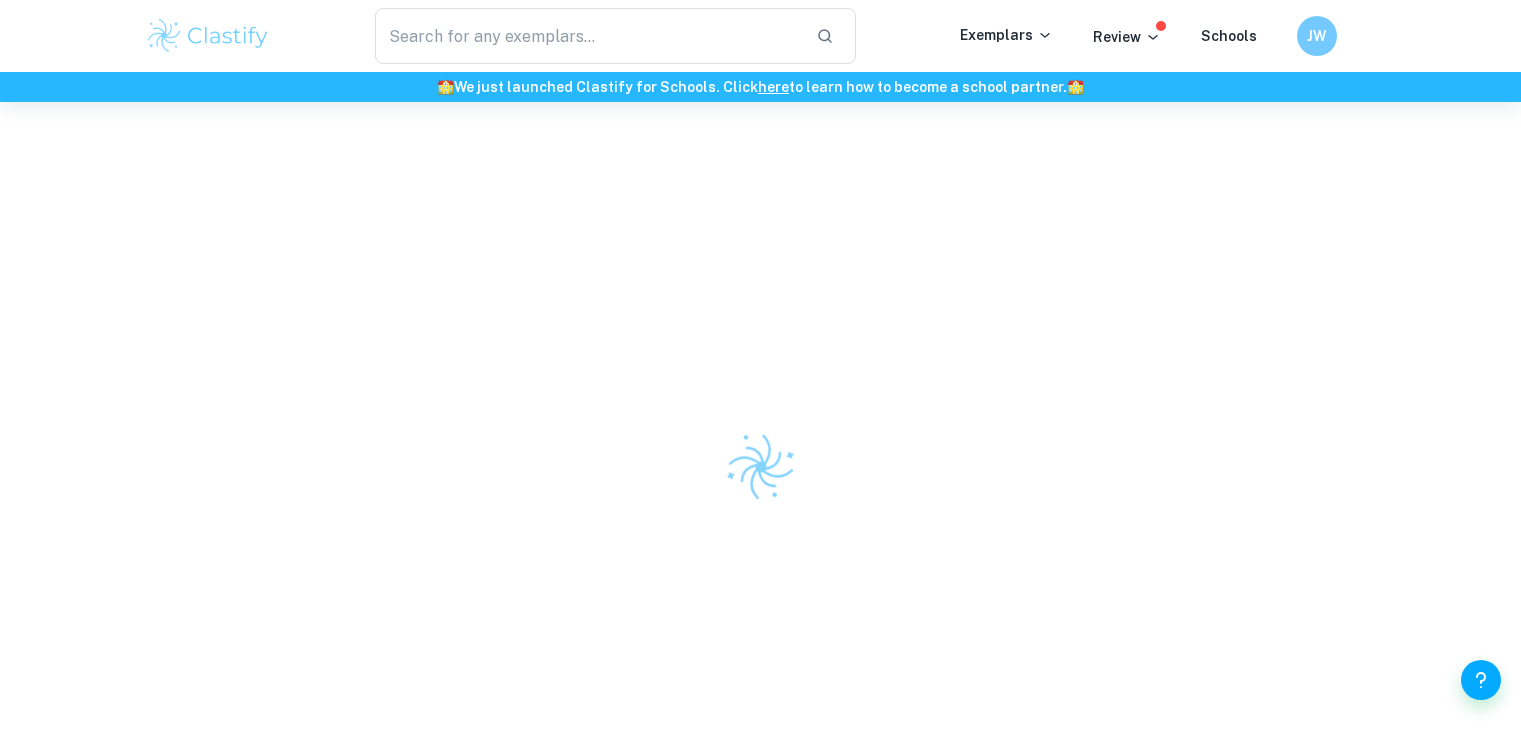scroll, scrollTop: 0, scrollLeft: 0, axis: both 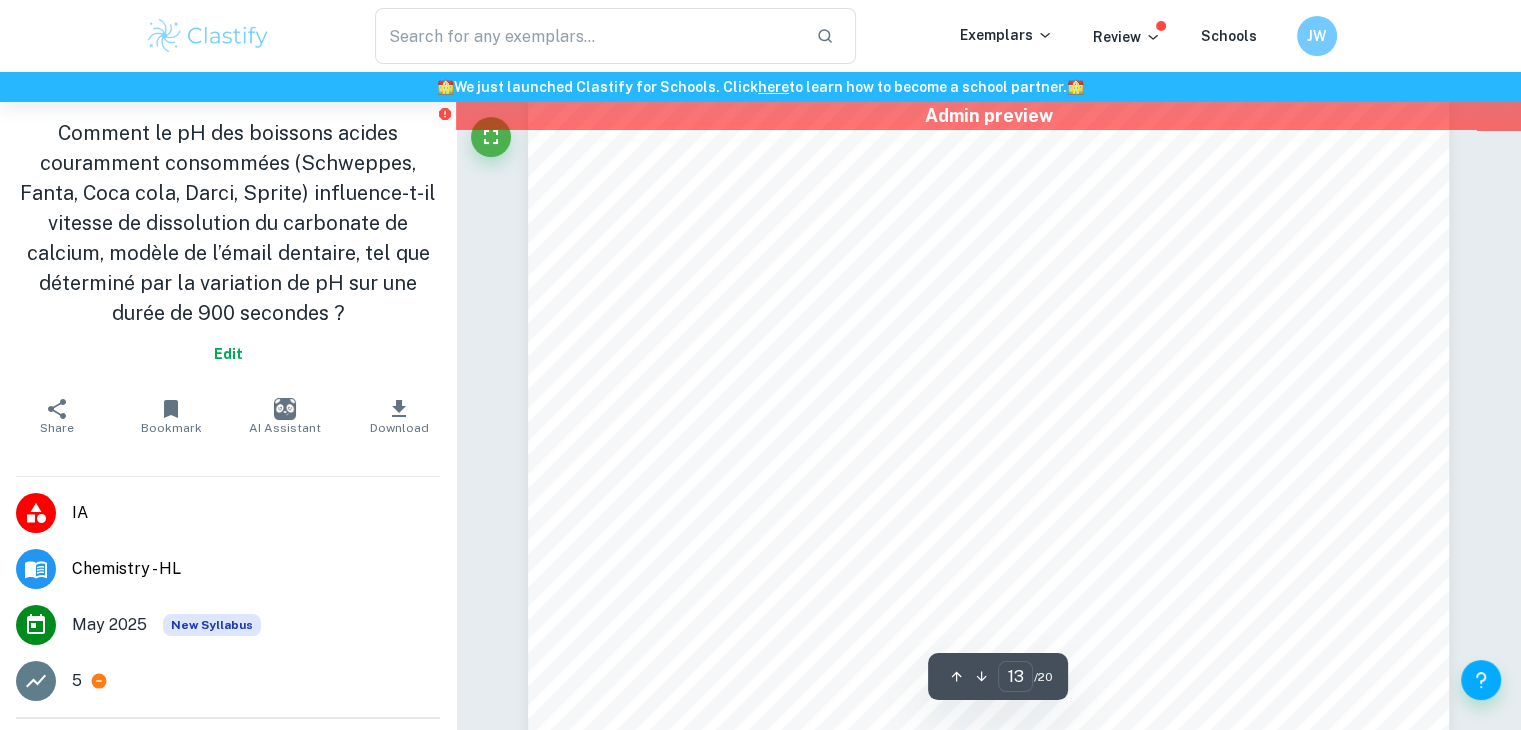 type on "14" 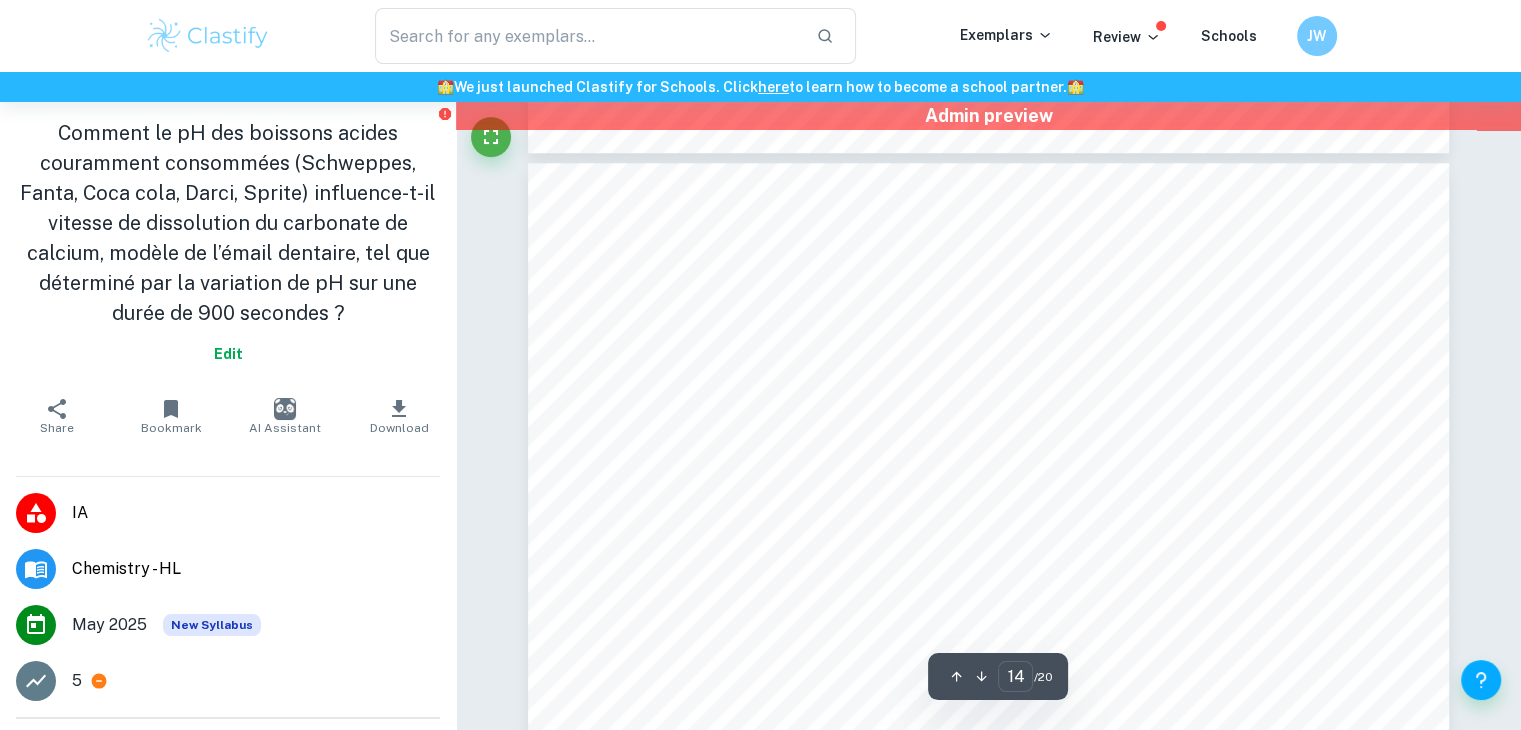 scroll, scrollTop: 17152, scrollLeft: 0, axis: vertical 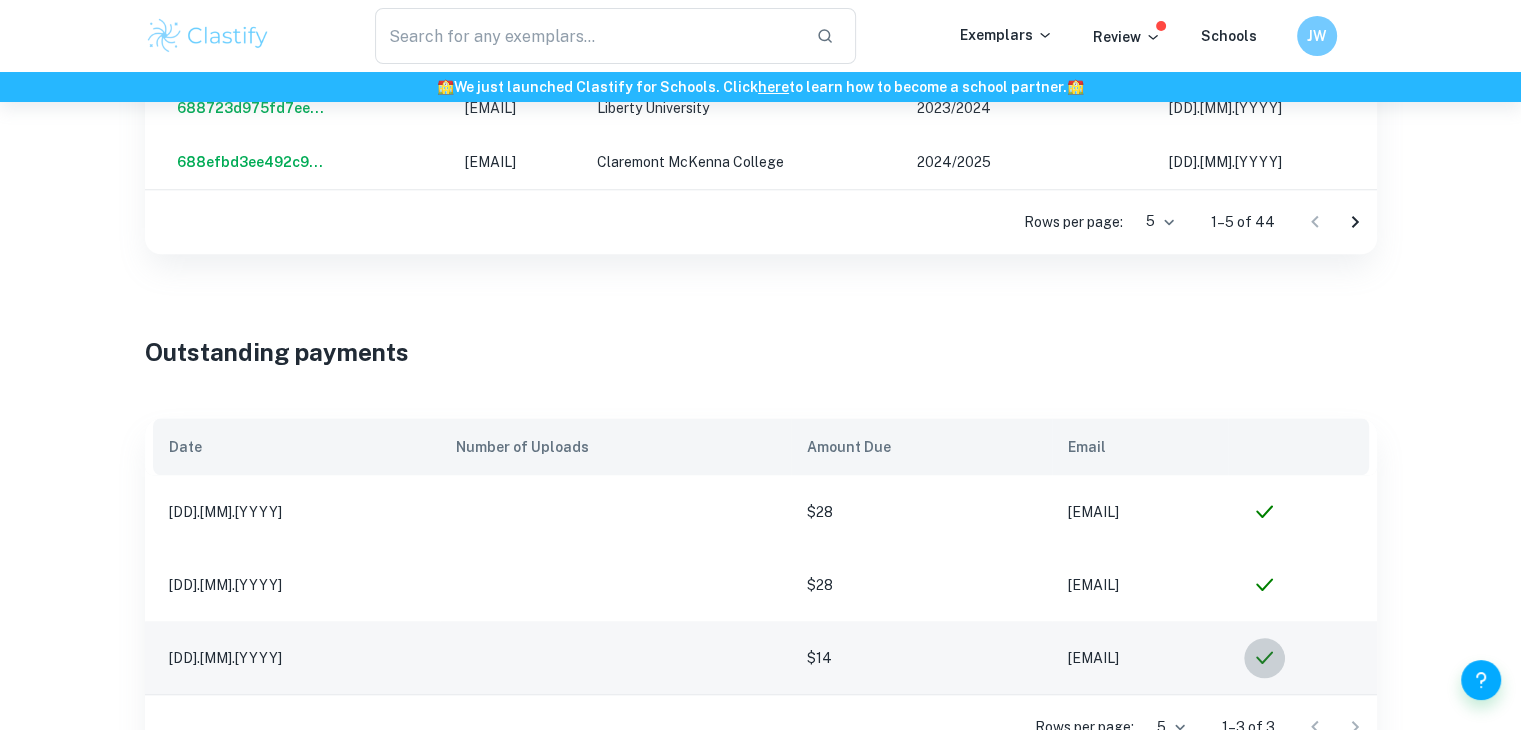 click 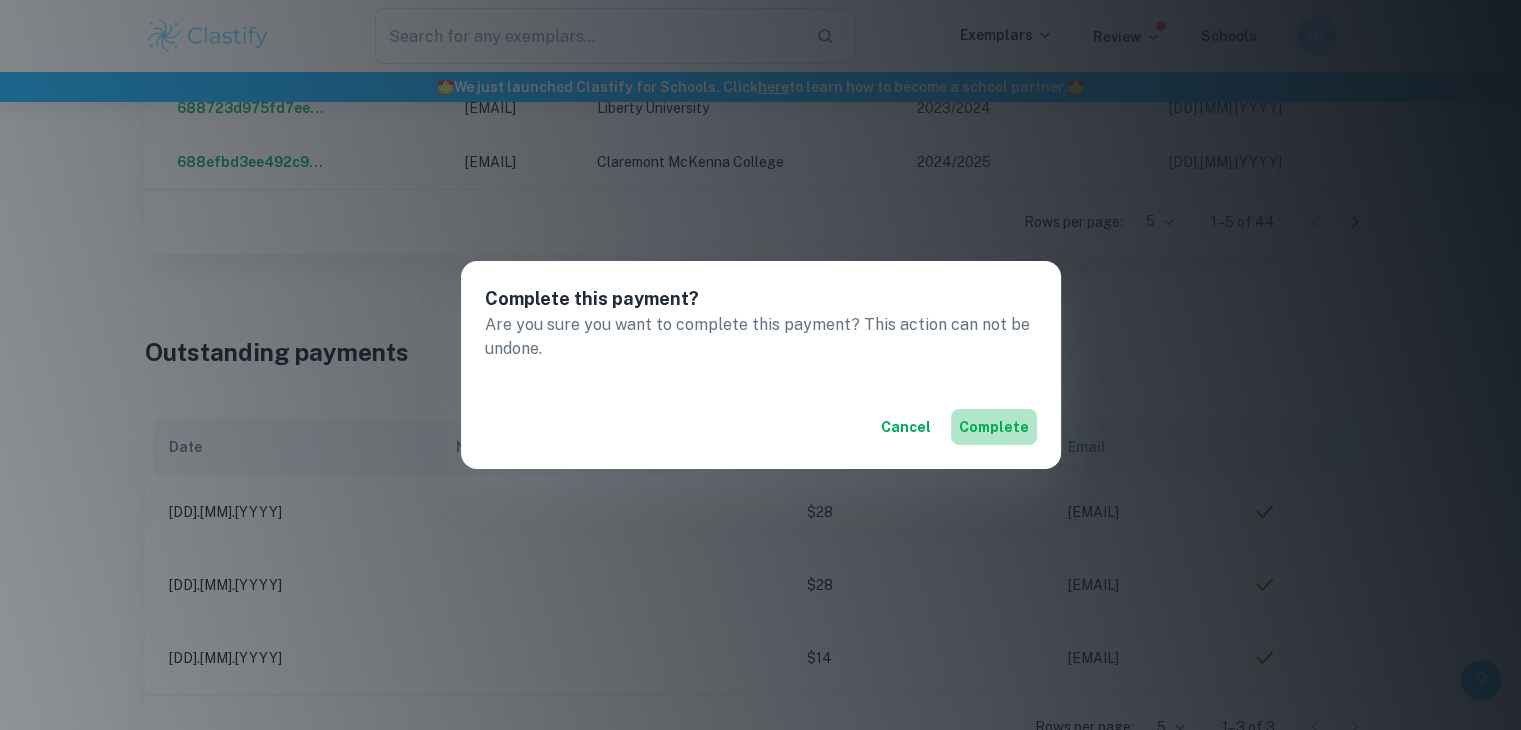 click on "Complete" at bounding box center [994, 427] 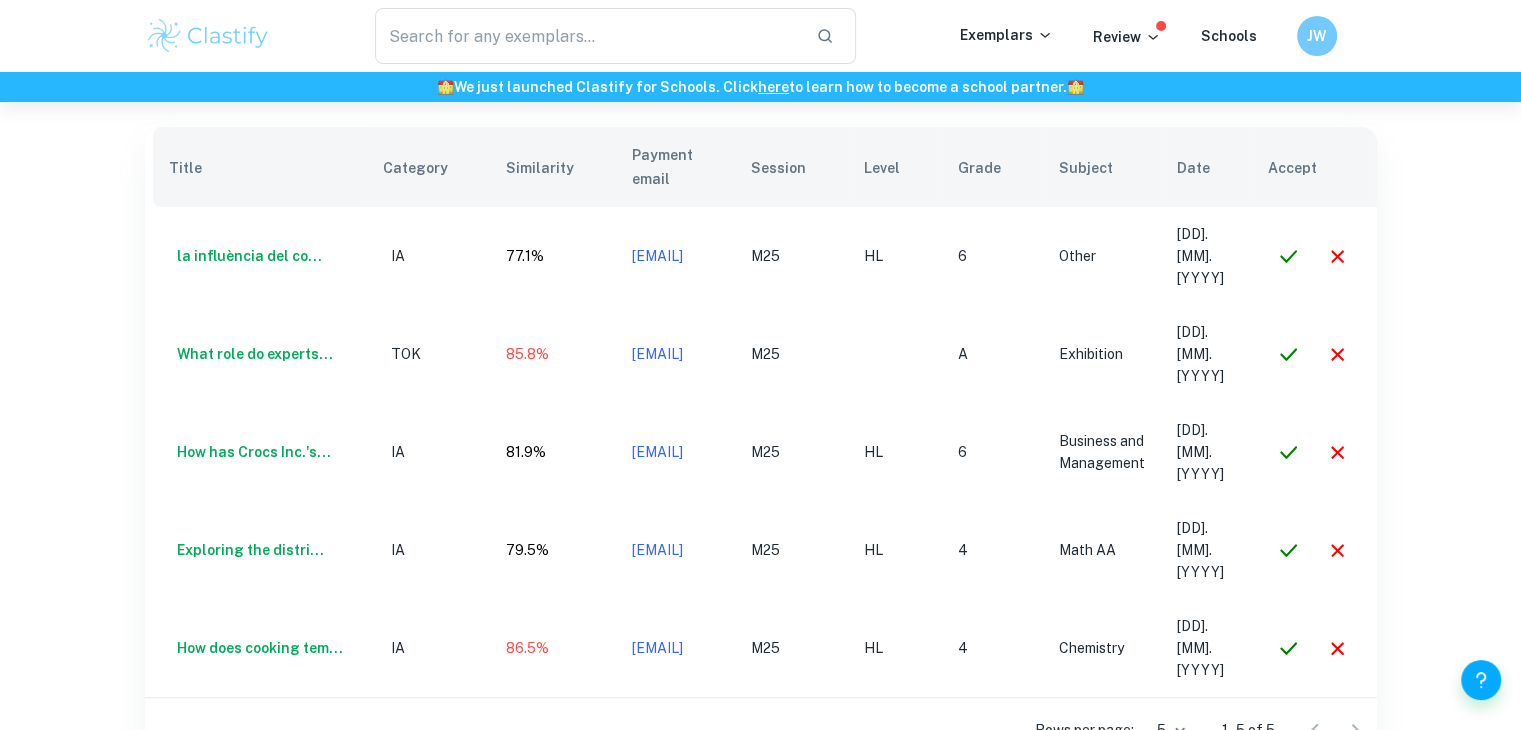 scroll, scrollTop: 699, scrollLeft: 0, axis: vertical 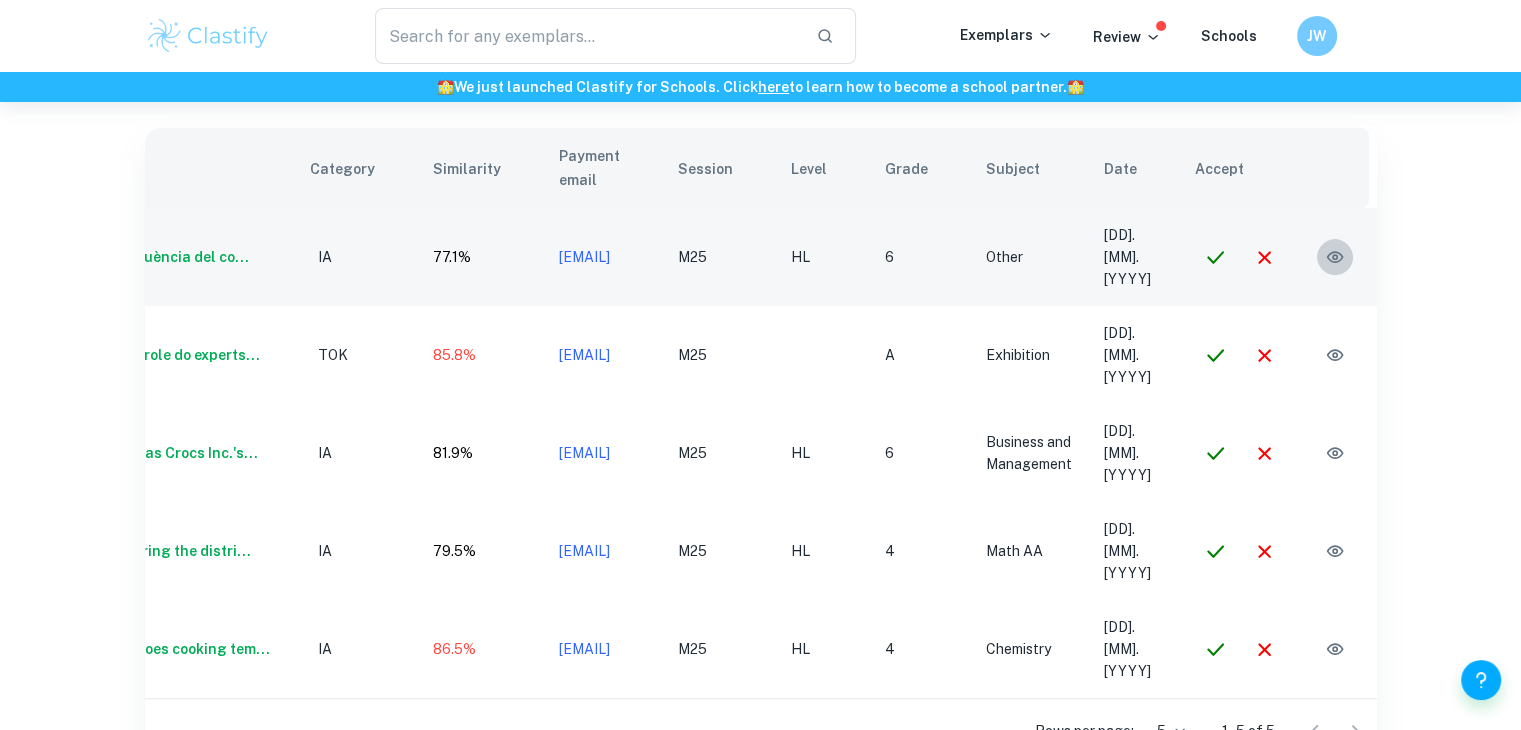 click 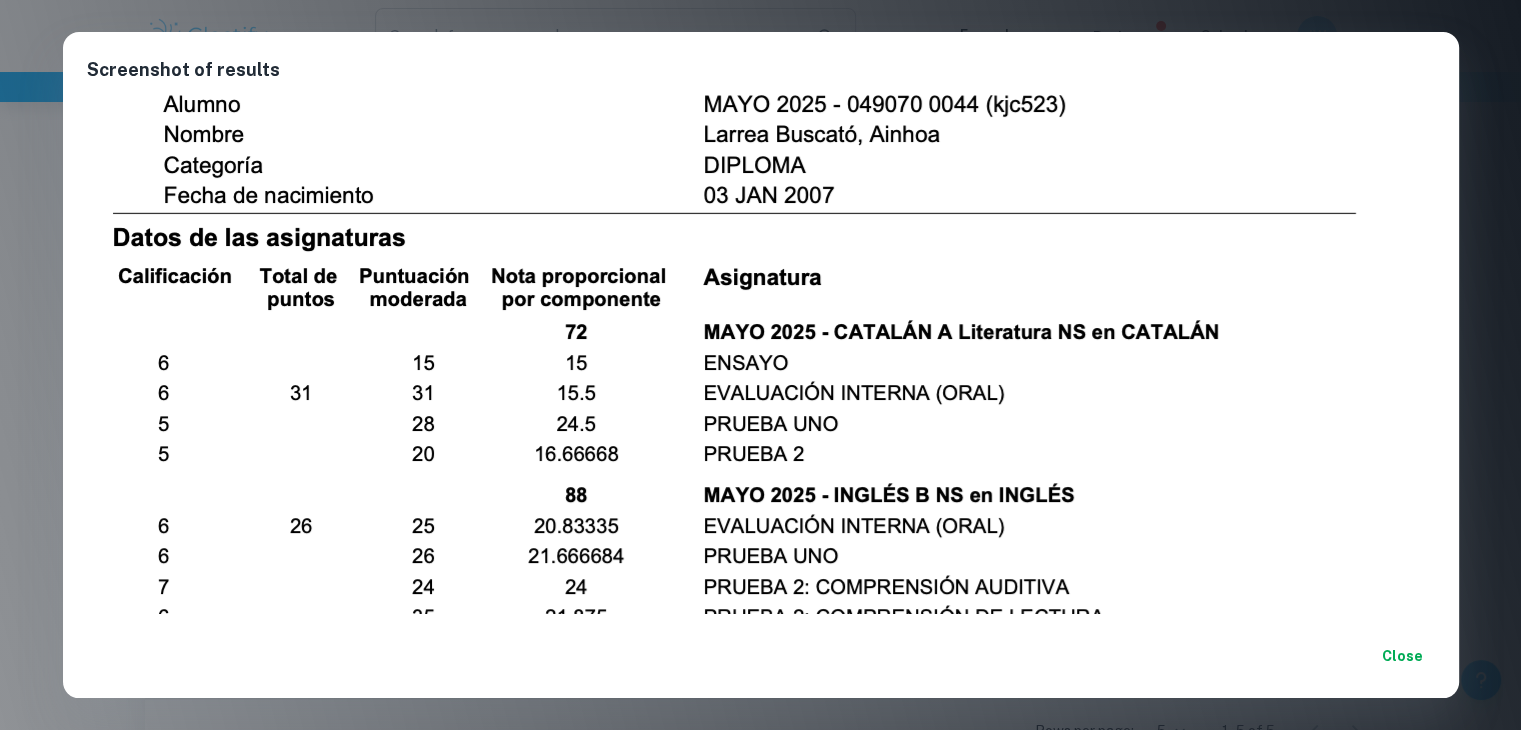 scroll, scrollTop: 318, scrollLeft: 0, axis: vertical 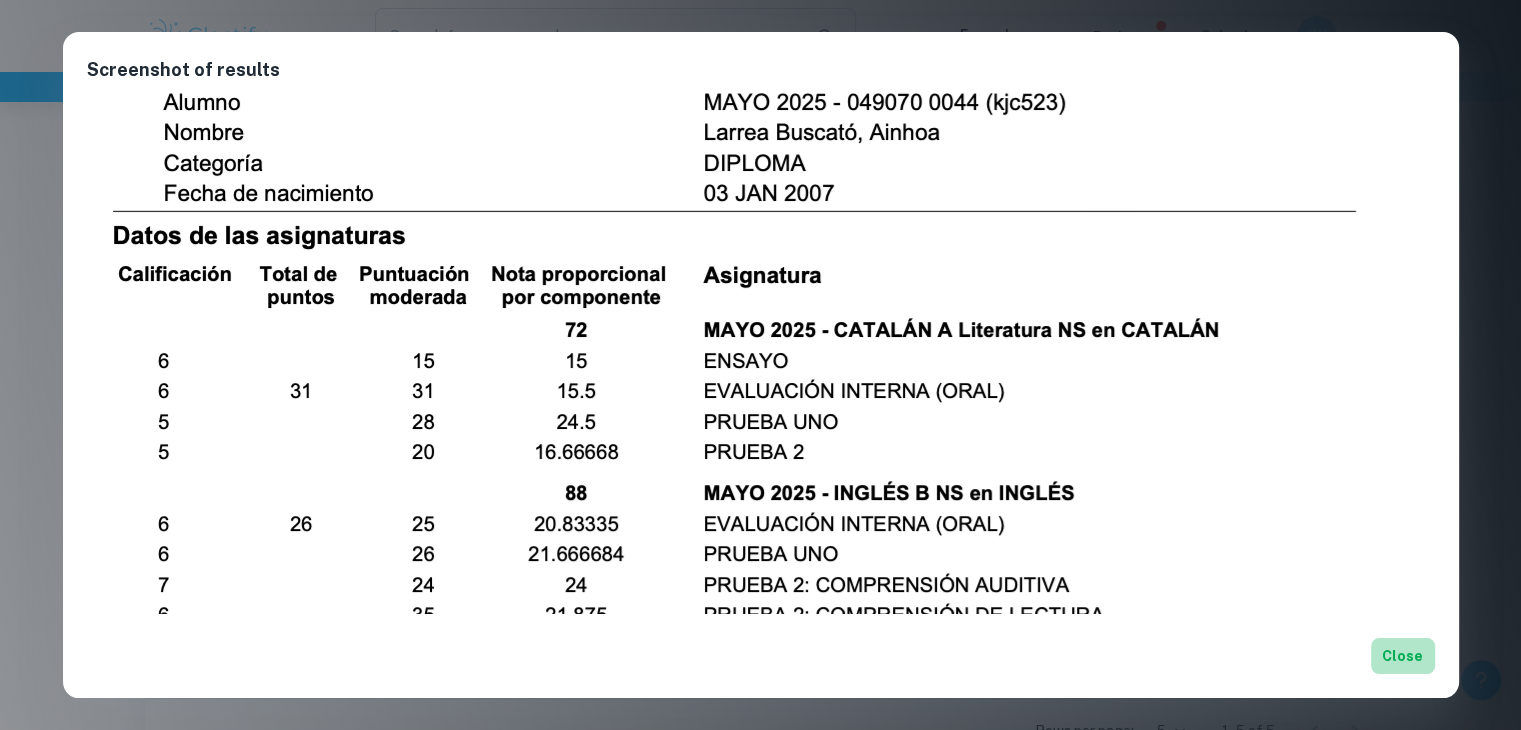 click on "Close" at bounding box center [1403, 656] 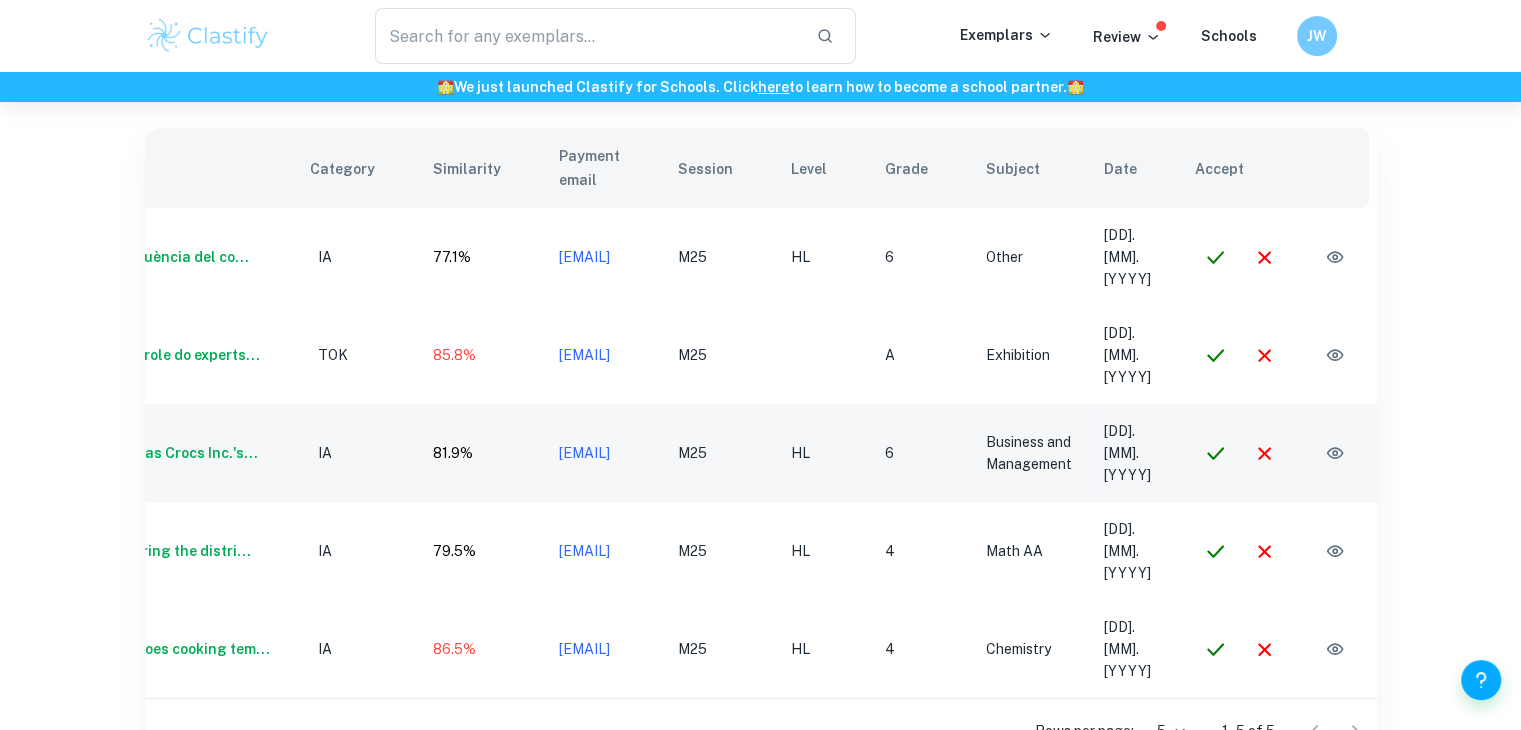 scroll, scrollTop: 0, scrollLeft: 0, axis: both 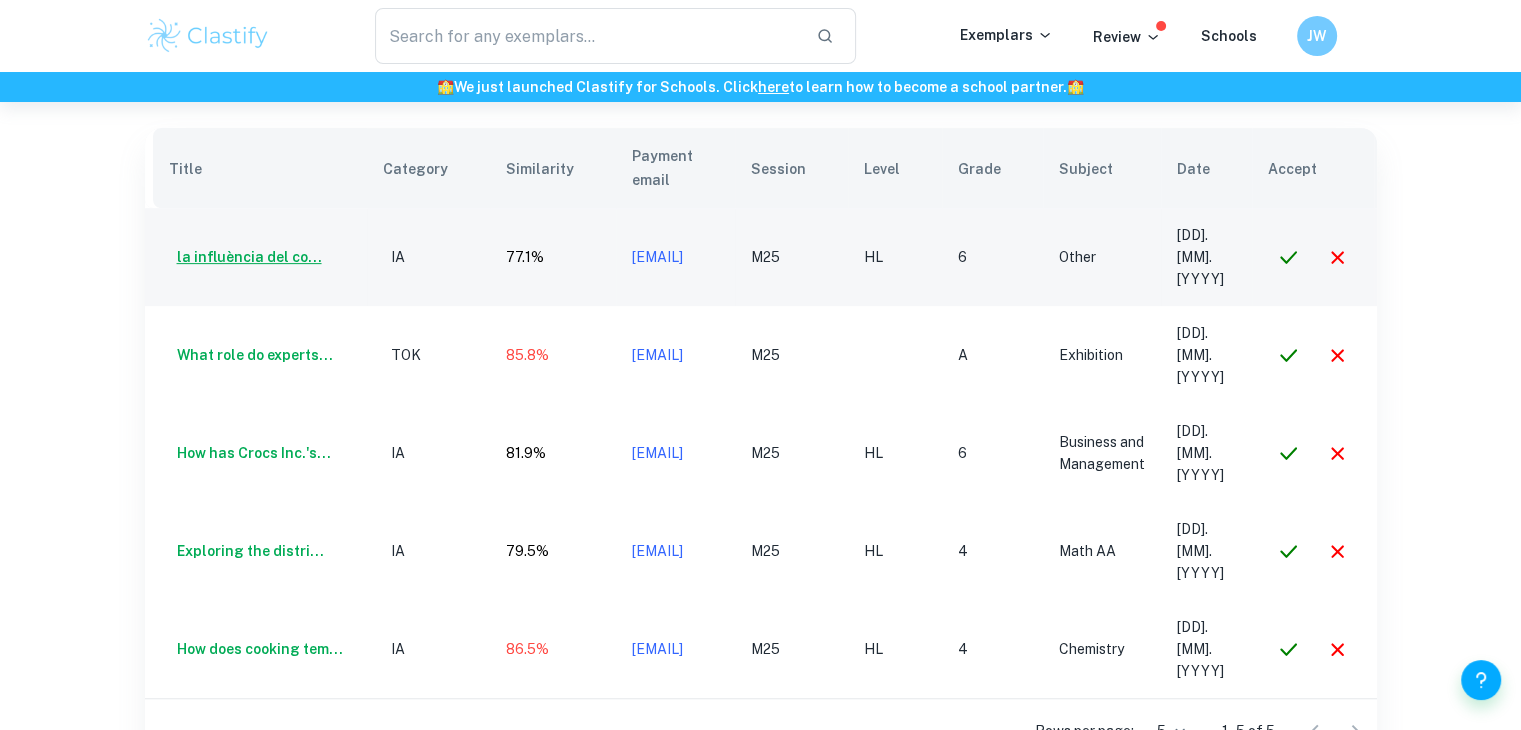 click on "la influència del co..." at bounding box center [245, 257] 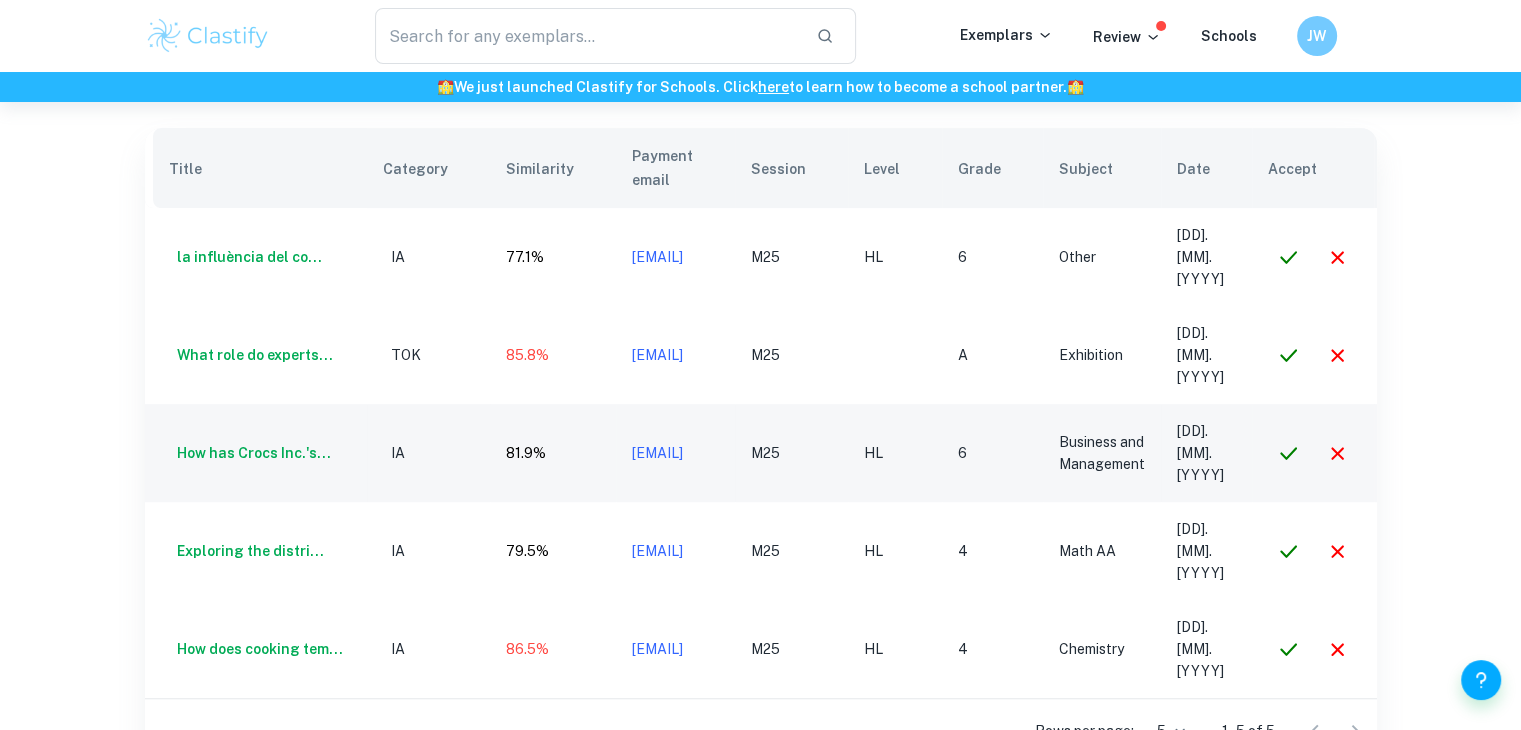 scroll, scrollTop: 0, scrollLeft: 177, axis: horizontal 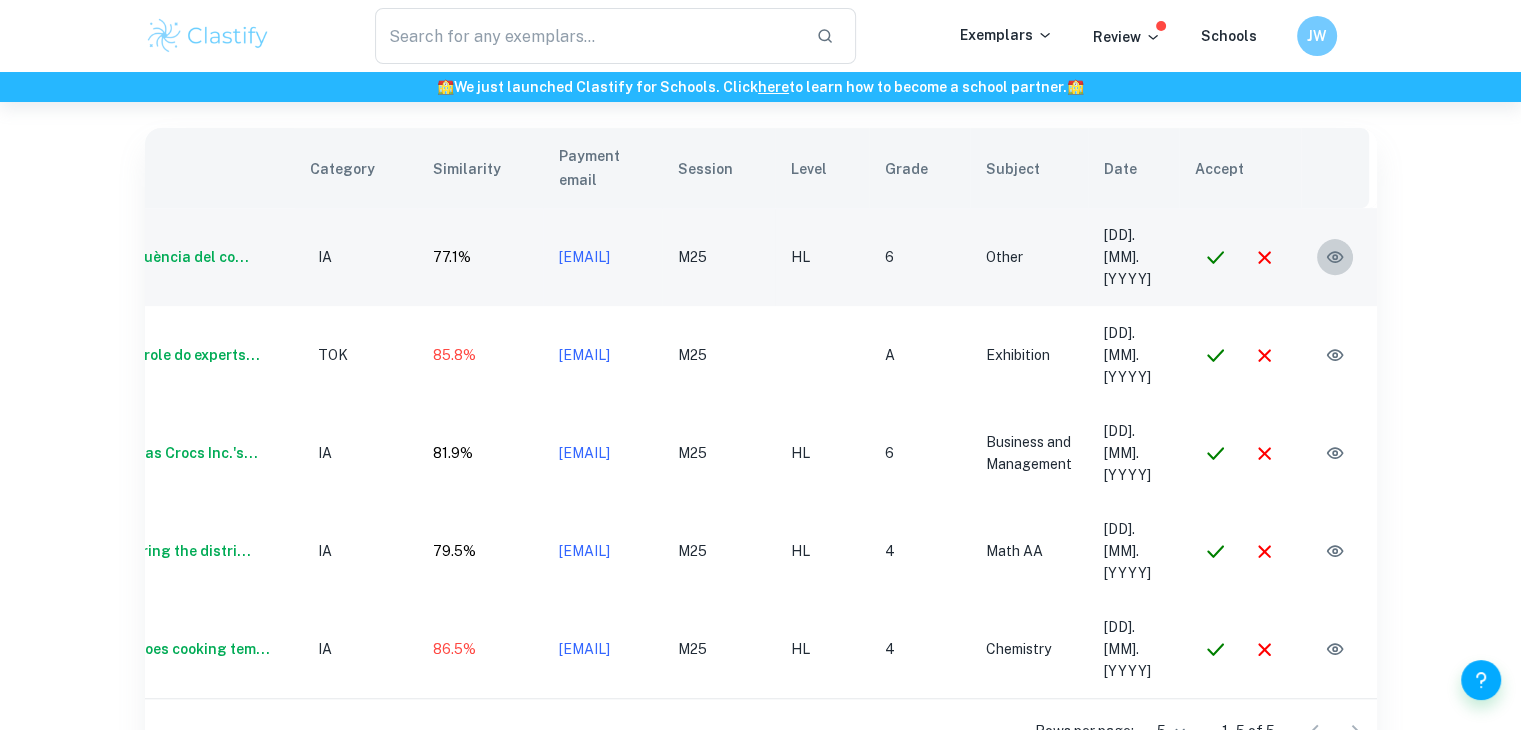 click 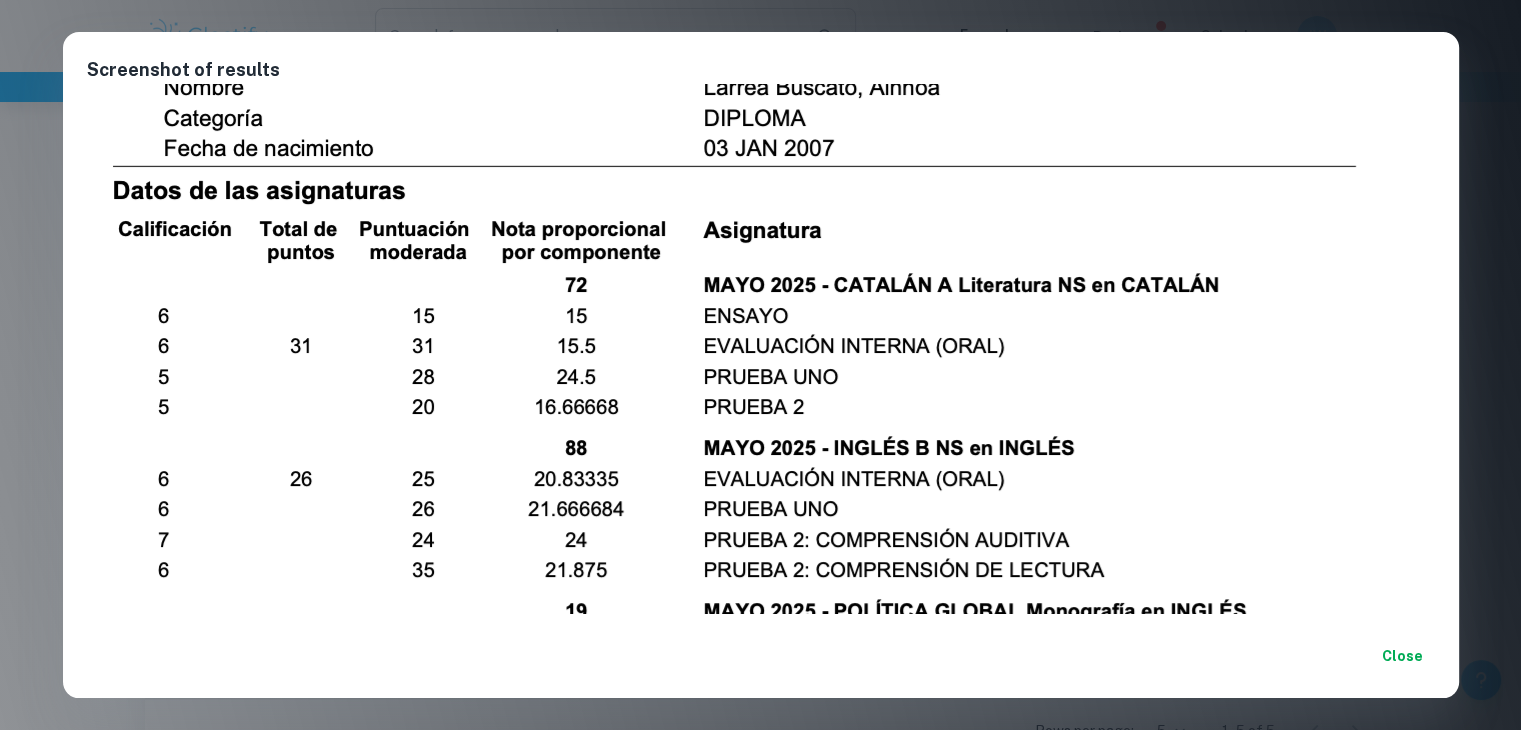 scroll, scrollTop: 352, scrollLeft: 0, axis: vertical 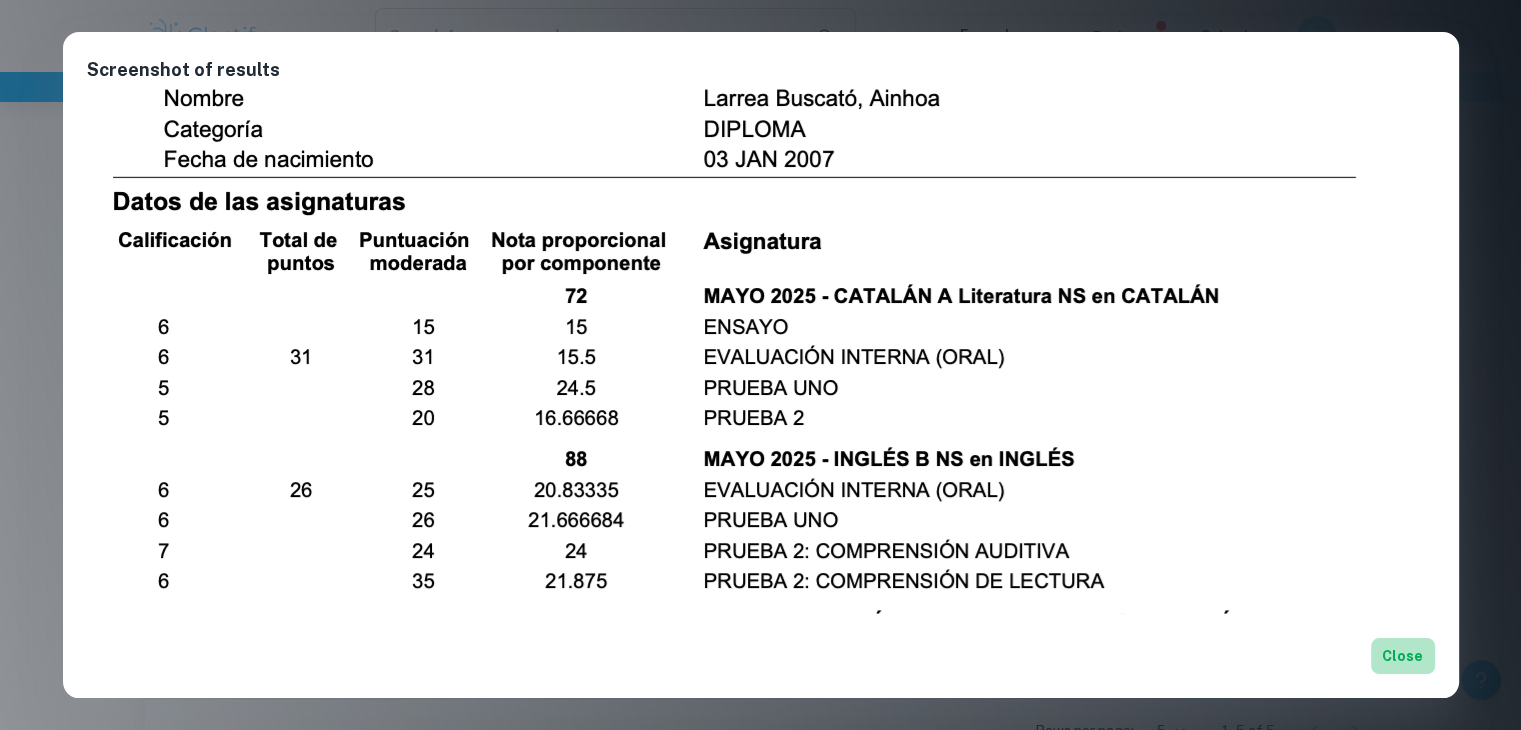 click on "Close" at bounding box center (1403, 656) 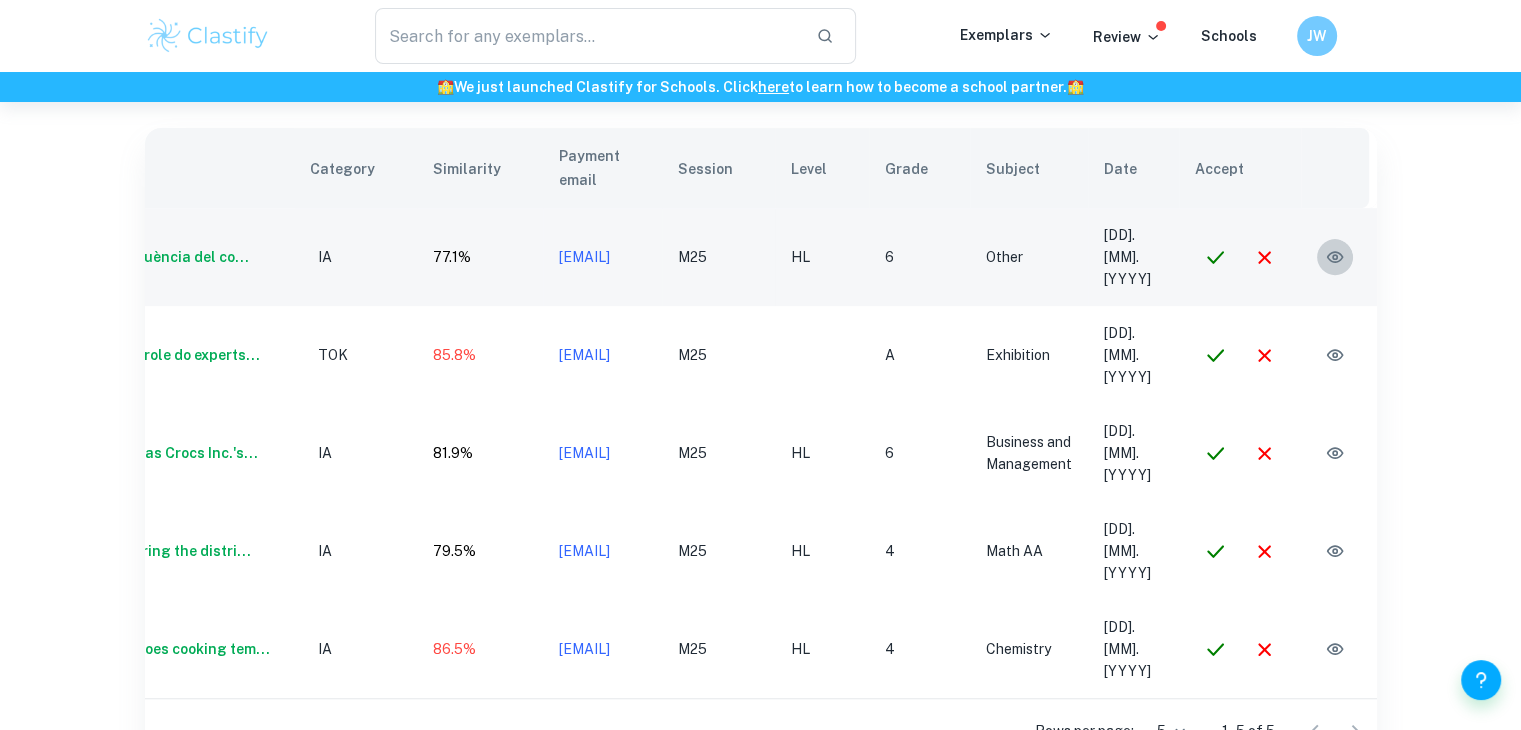 click 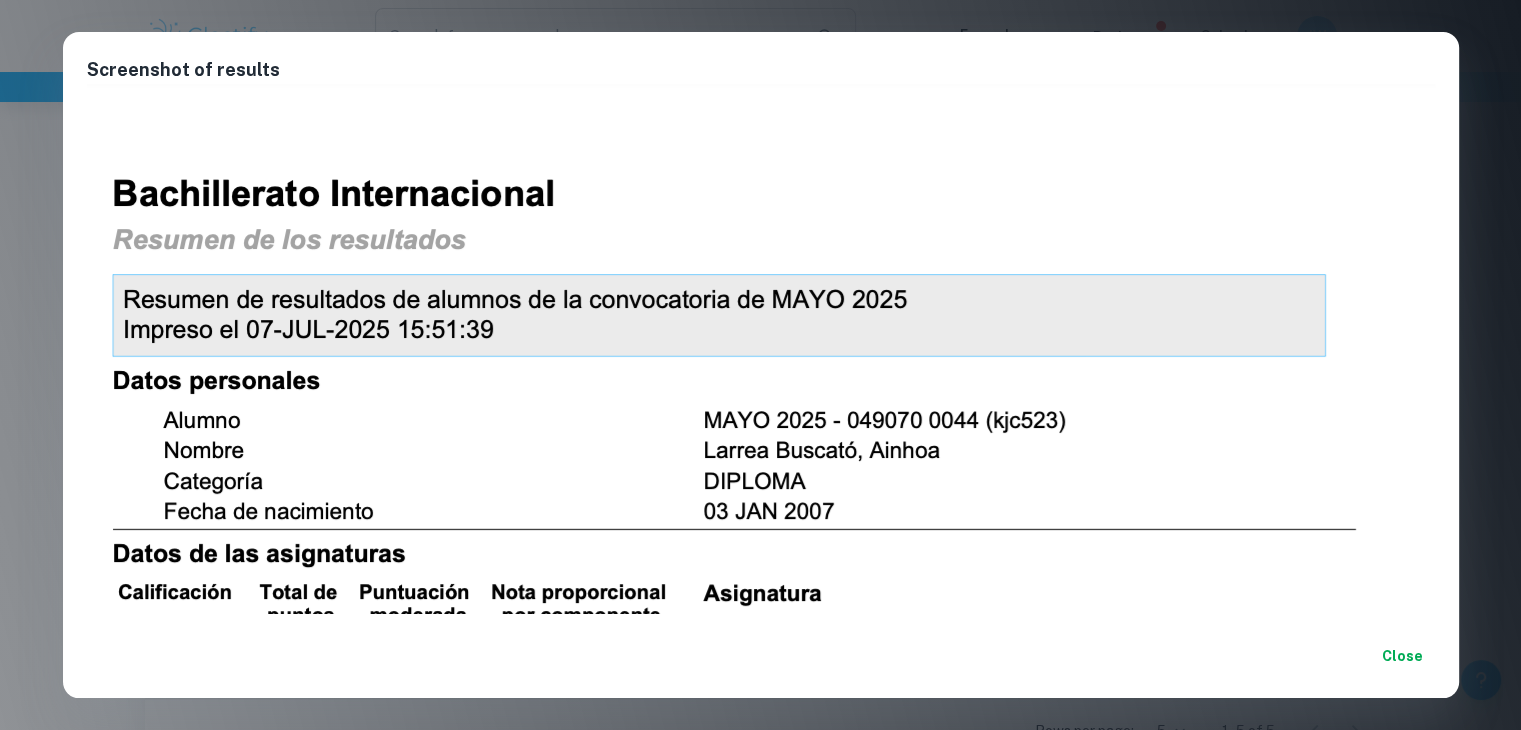 scroll, scrollTop: 282, scrollLeft: 0, axis: vertical 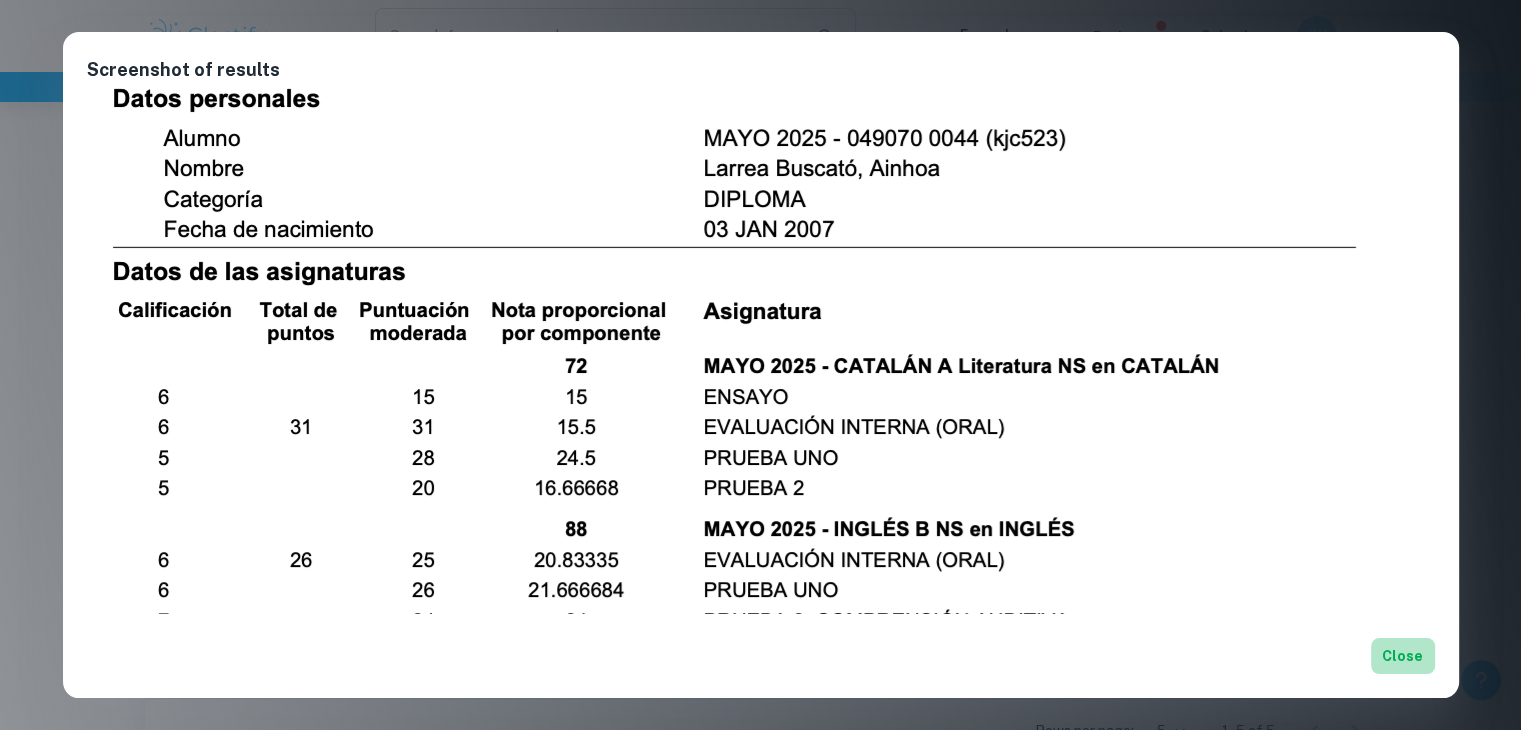 click on "Close" at bounding box center (1403, 656) 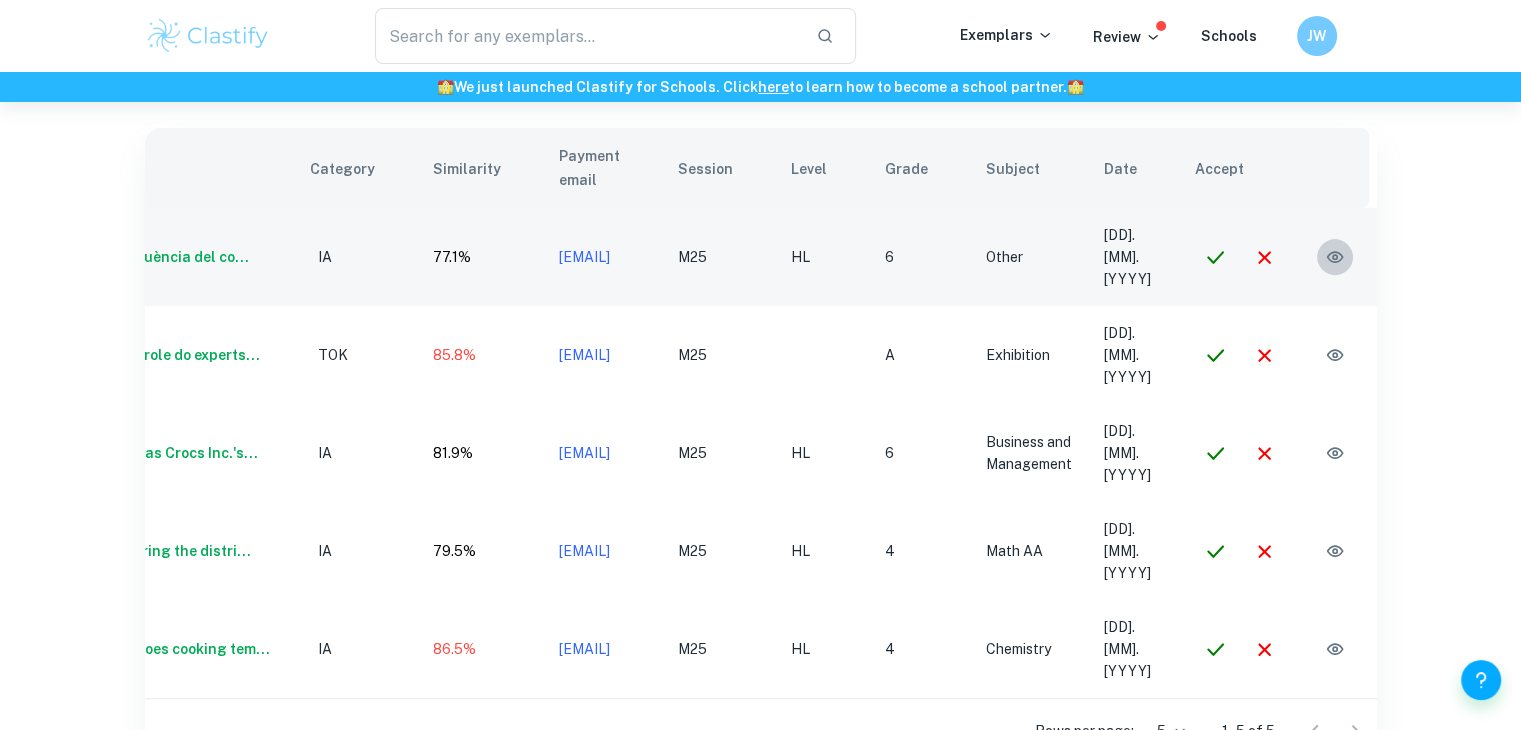 click 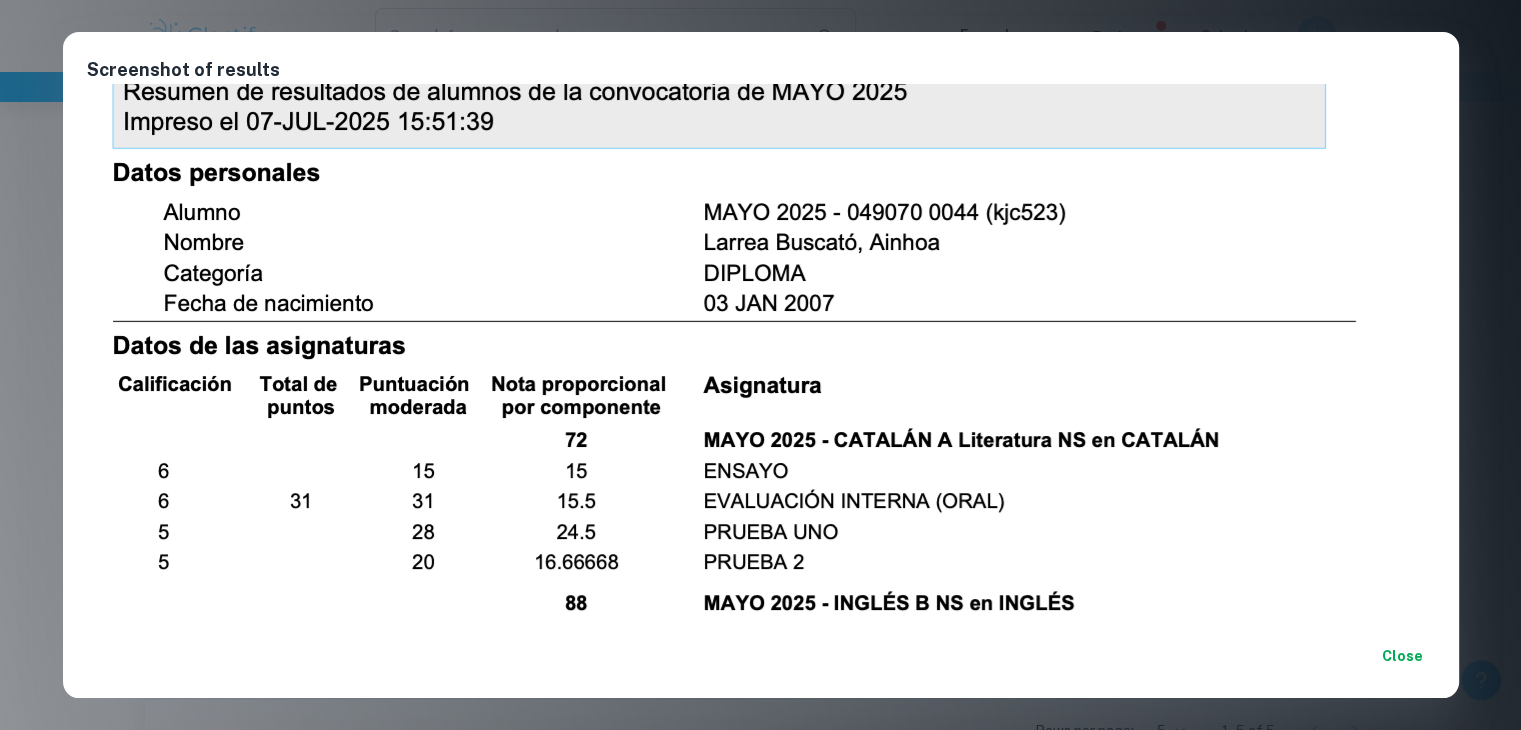 scroll, scrollTop: 212, scrollLeft: 0, axis: vertical 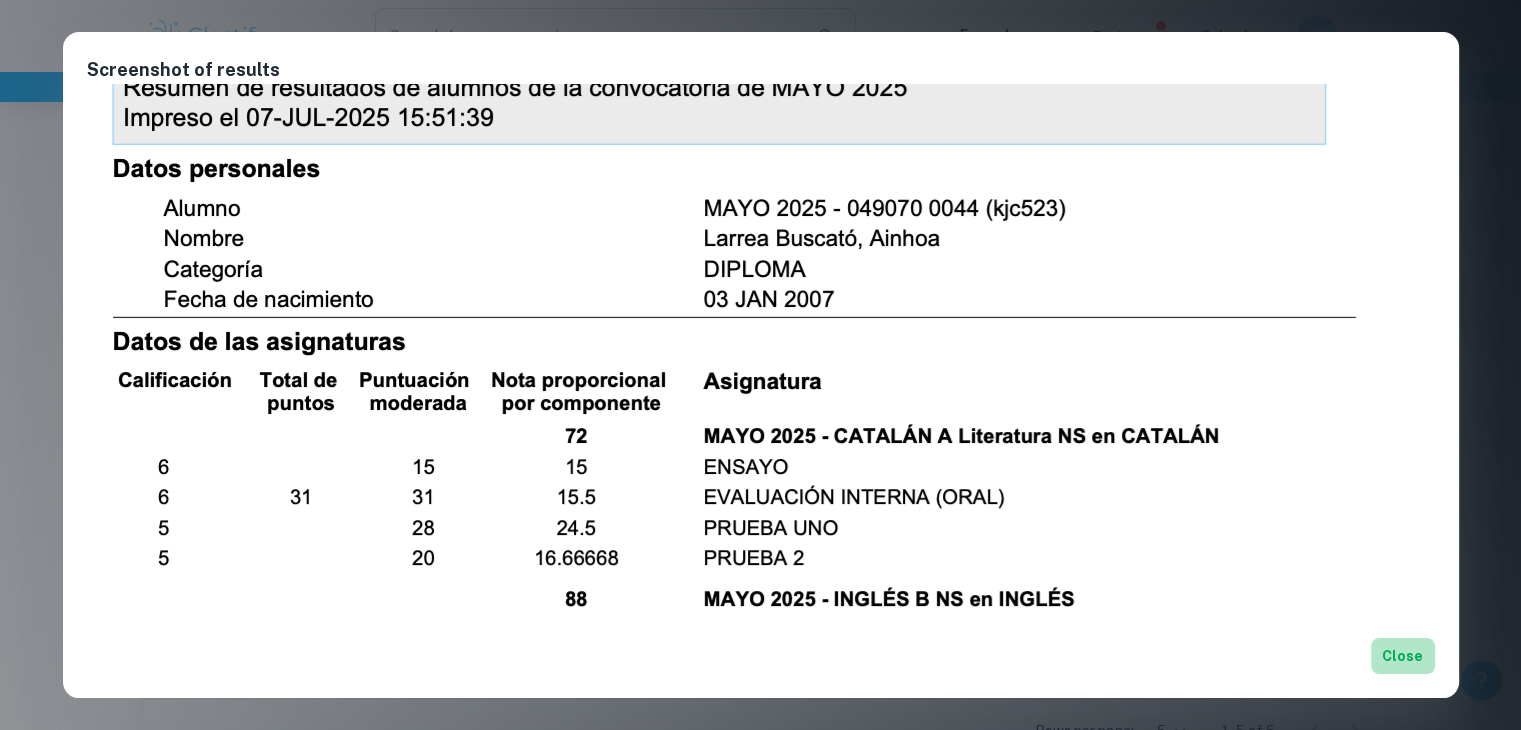 click on "Close" at bounding box center (1403, 656) 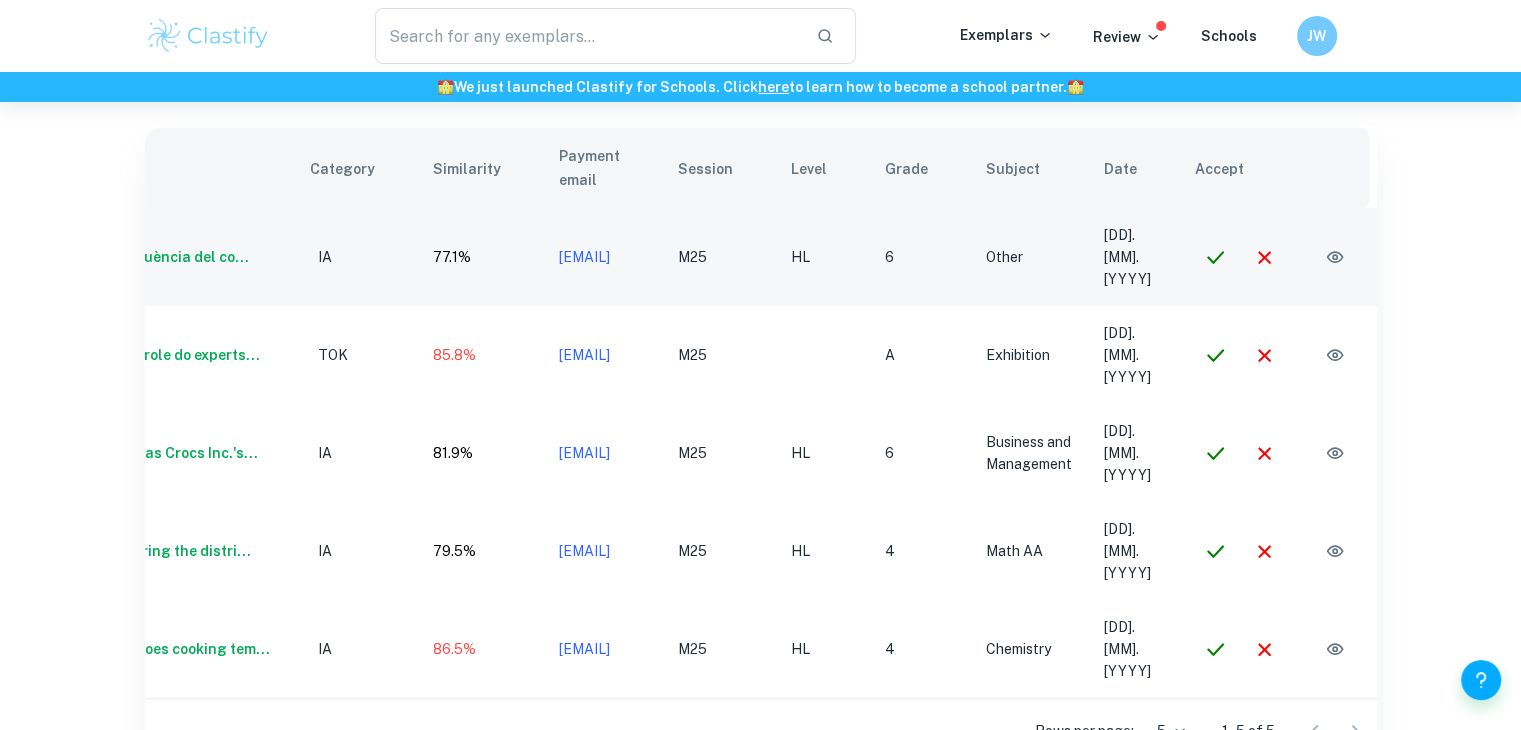 scroll, scrollTop: 0, scrollLeft: 81, axis: horizontal 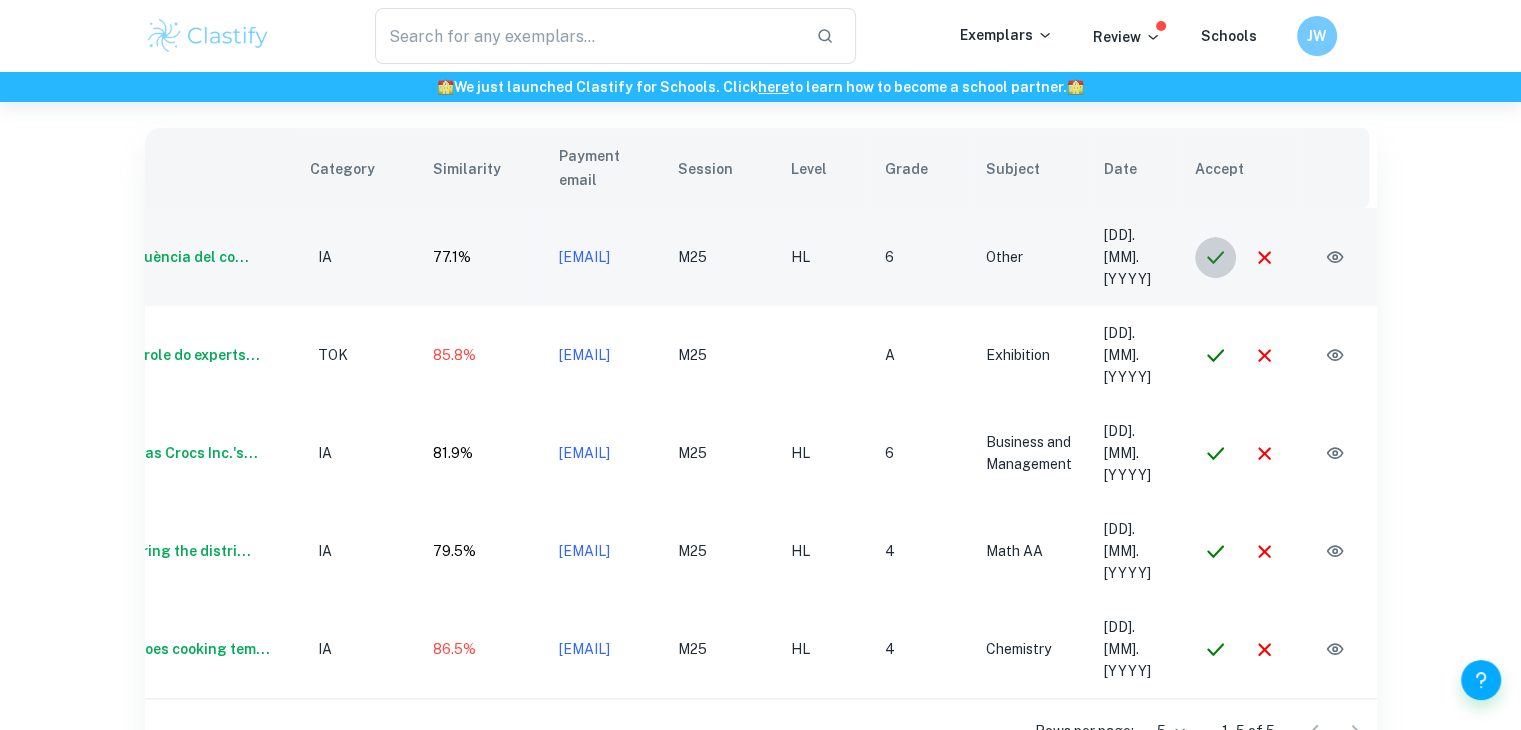 click 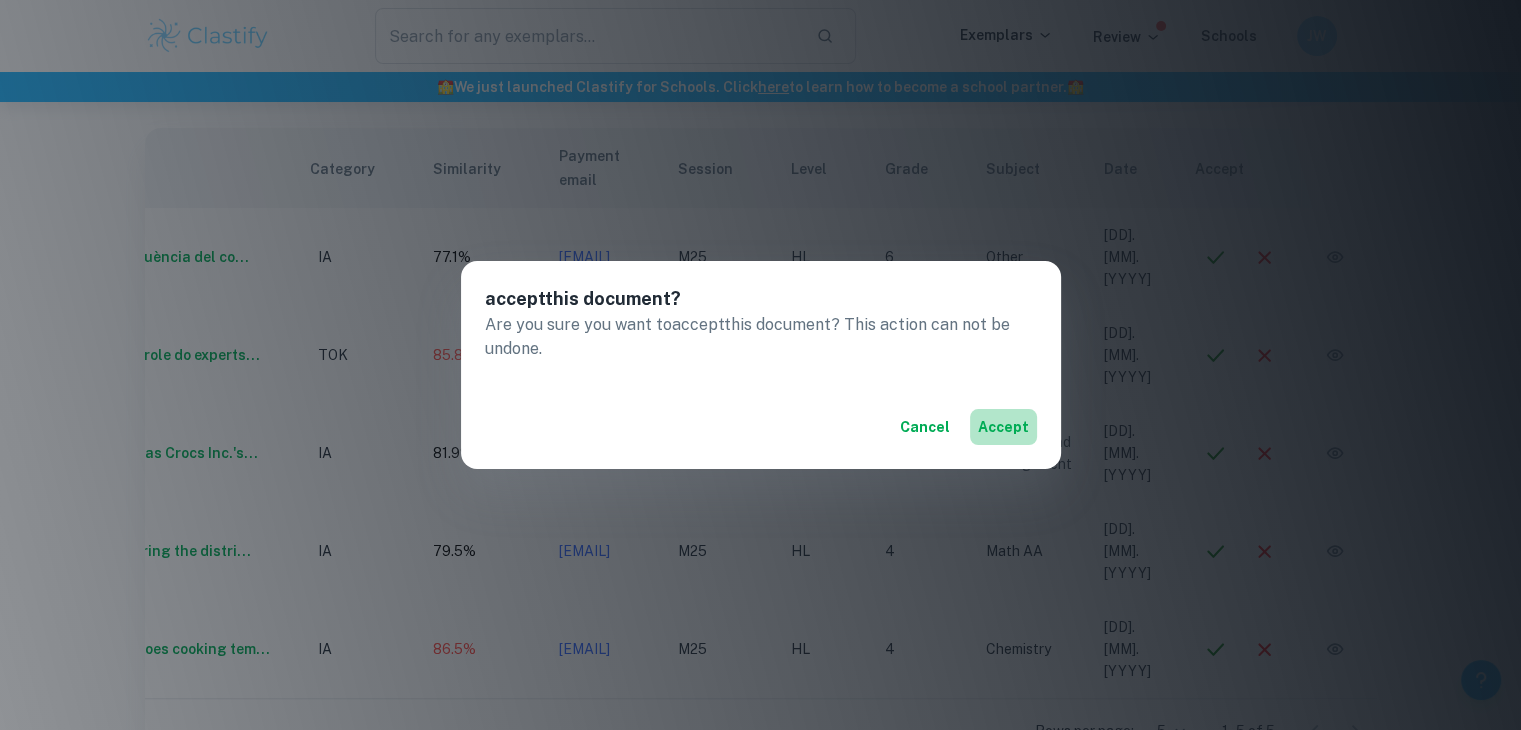 click on "accept" at bounding box center (1003, 427) 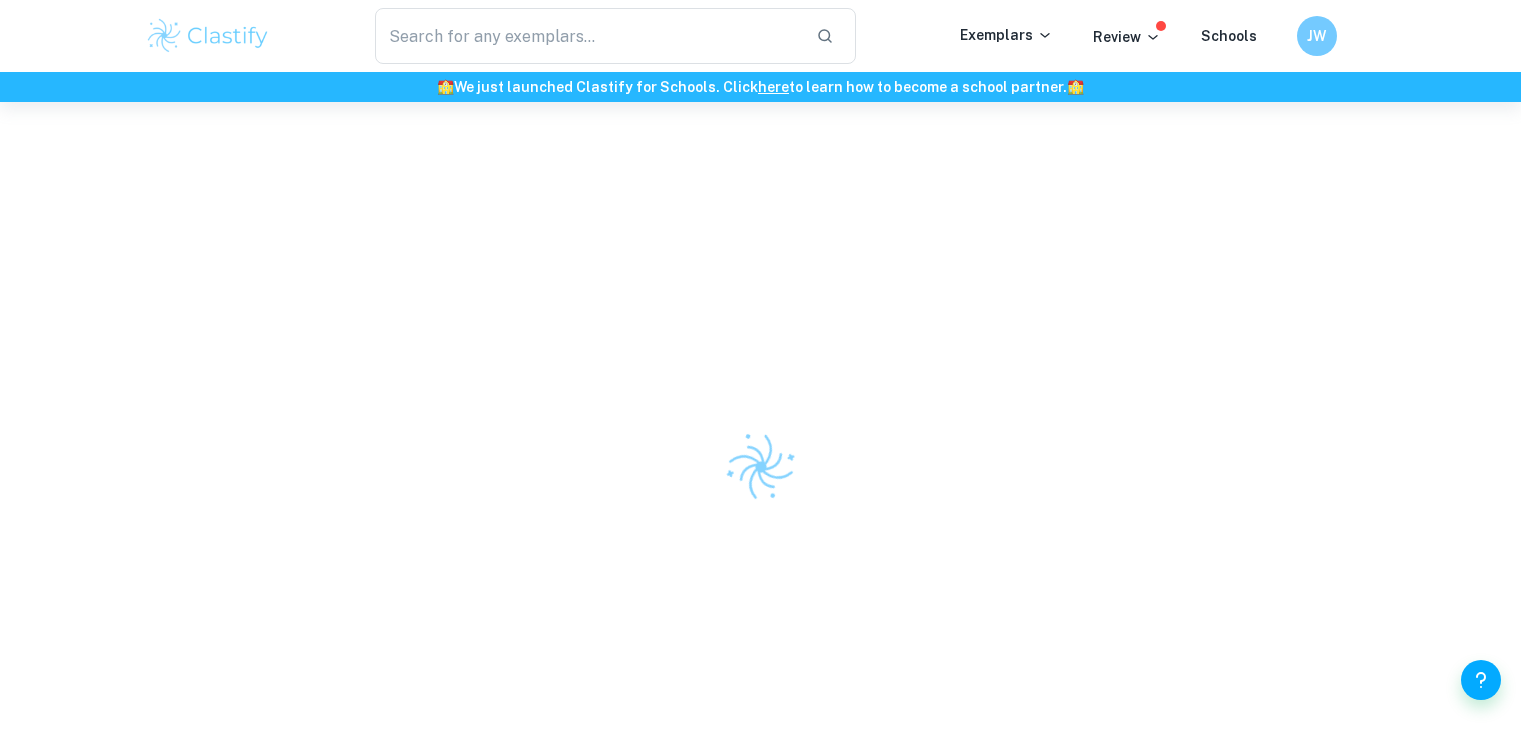 scroll, scrollTop: 0, scrollLeft: 0, axis: both 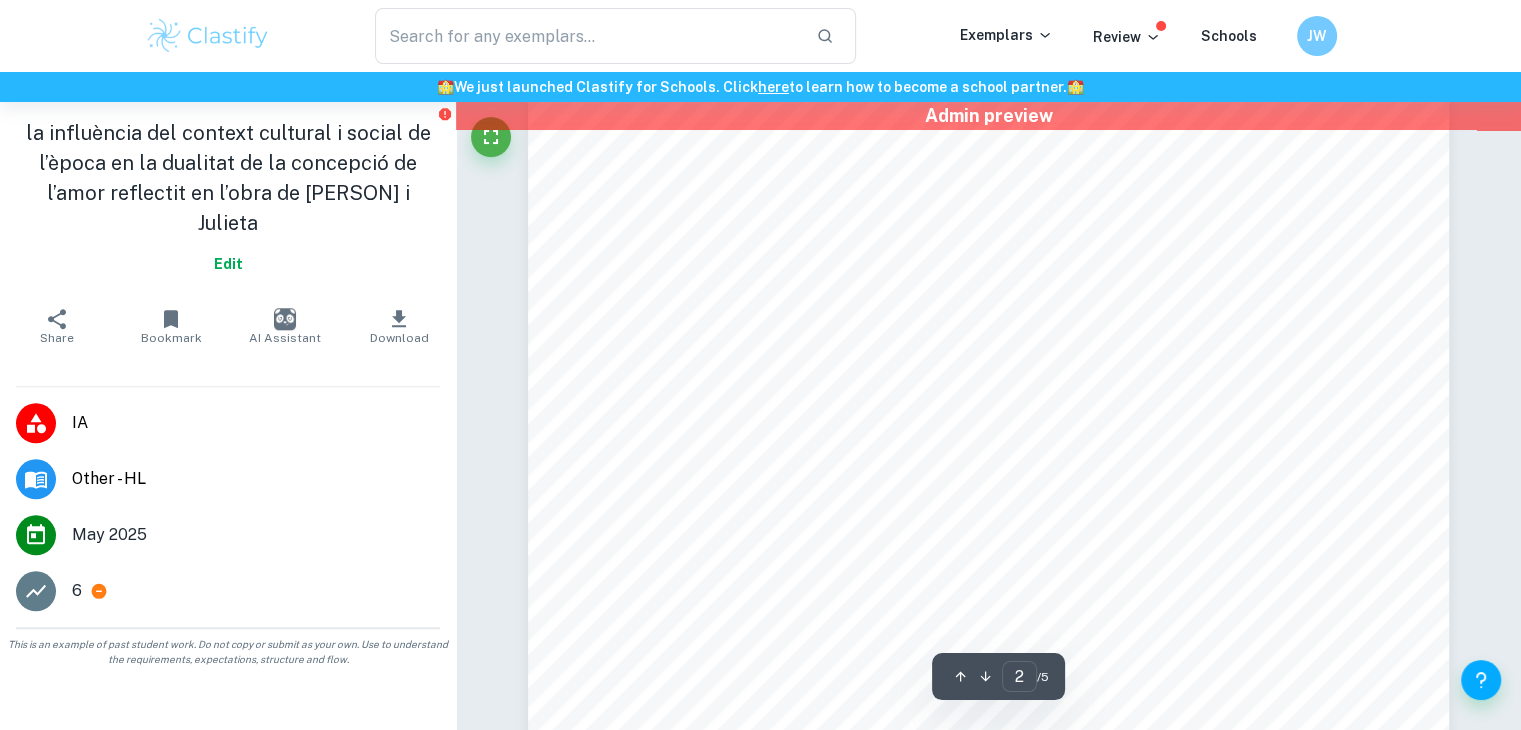 type on "1" 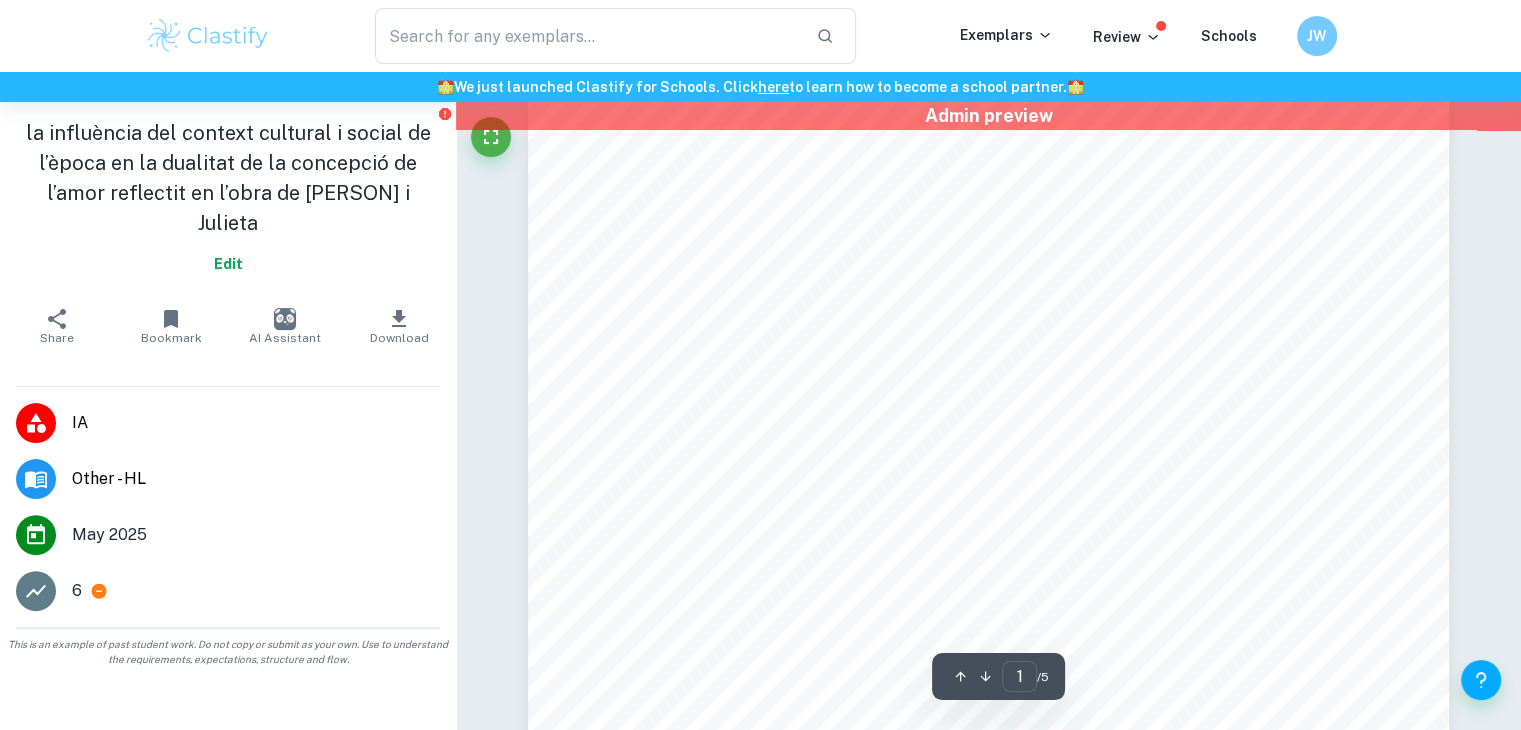 scroll, scrollTop: 0, scrollLeft: 0, axis: both 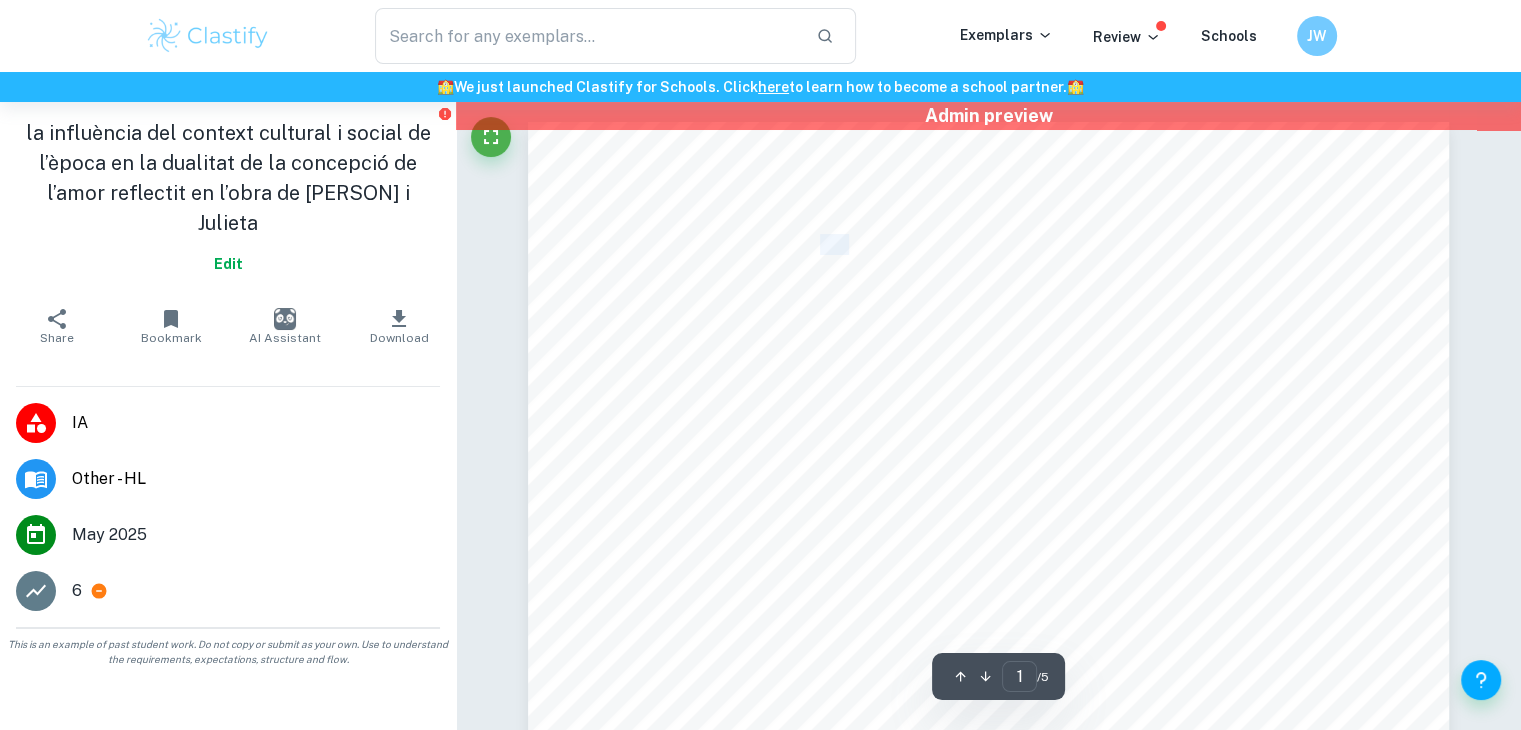 drag, startPoint x: 825, startPoint y: 245, endPoint x: 850, endPoint y: 245, distance: 25 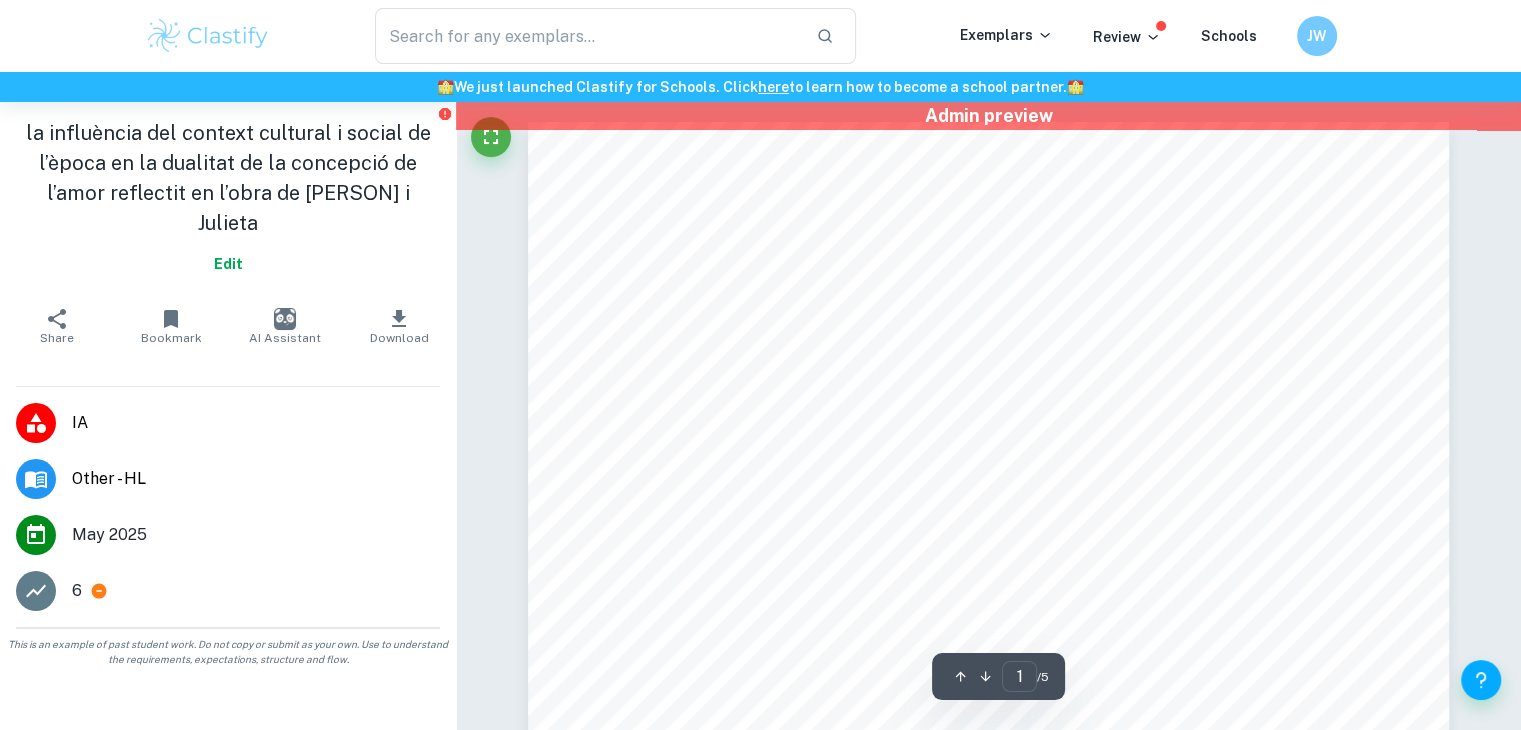 click on "Llengua A (literatura): Català Nivell Superior Assaig Nivell Superior: <Teatre, William Shakespeare:   [PERSON] i Julieta = La dualitat del matrimoni a   [PERSON] i Julieta L9obra   [PERSON] i Julieta   és una obra teatral escrita per William Shakespeare al Regne Unit l'any 1597. L9escriptor va néixer el 1564 i va morir al 1616, durant la seva vida va   publicar   setze   obres   que   continuen   sent   contemporànies   pels   seus temes universals.   L9obra   proposava   una   nova   manera   de pensar, especialment quan parlem d9amor i els rols del matrimoni, seguint l9esperit del corrent humanístic, on l9home és el centre del món i se9l permet sentir. L9obra és una tragèdia que relata la història d9un amor impossible entre dos joves, [PERSON] i Julieta, condicionat per l9odi entre les seves famílies. Aquesta, veia com una deshonra, no acceptar un matrimoni concertat, la qual cosa porta al suïcidi d'ambdós protagonistes per amor. en la dualitat de la concepció de l9amor reflectit en l9obra de   . Per   a" at bounding box center (989, 773) 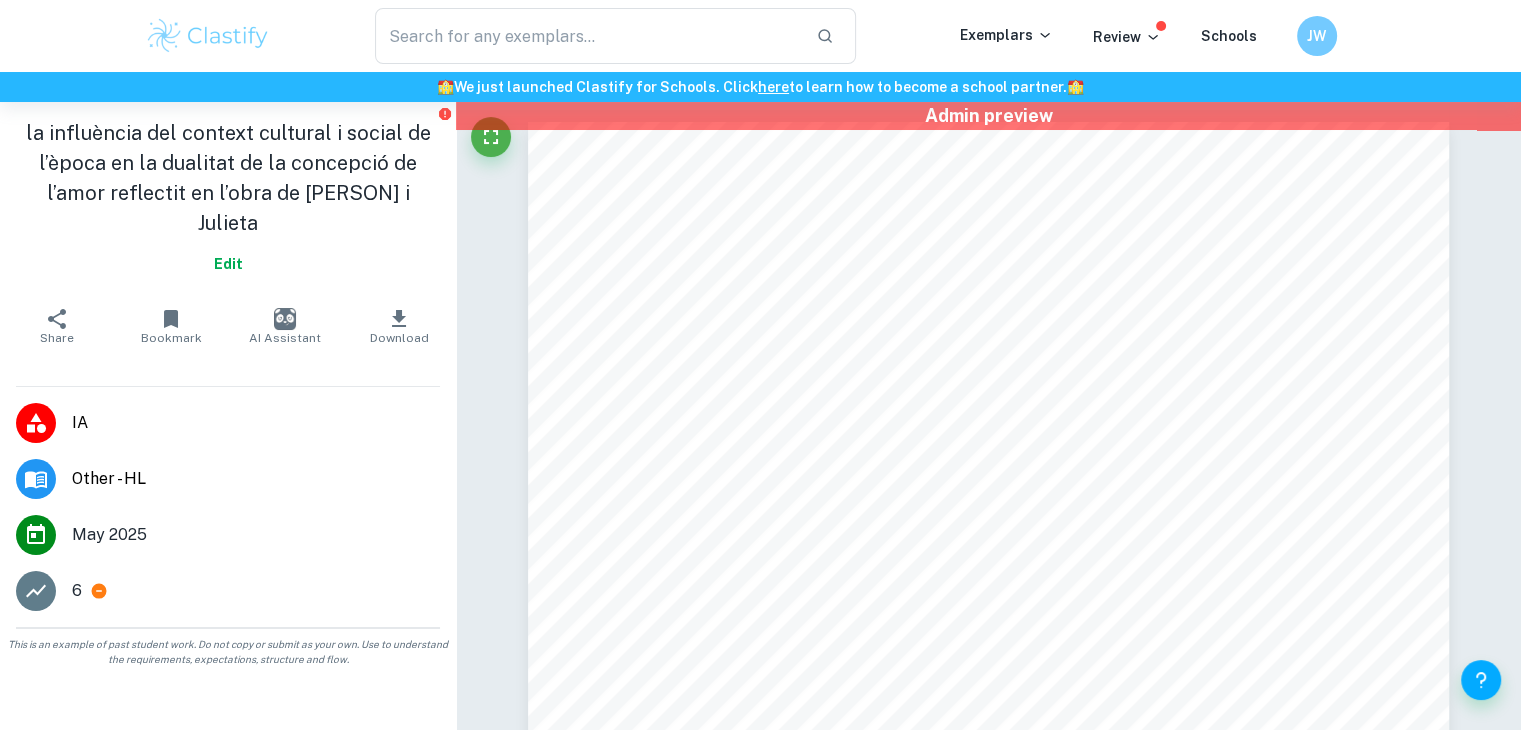 click on "Edit" at bounding box center (228, 264) 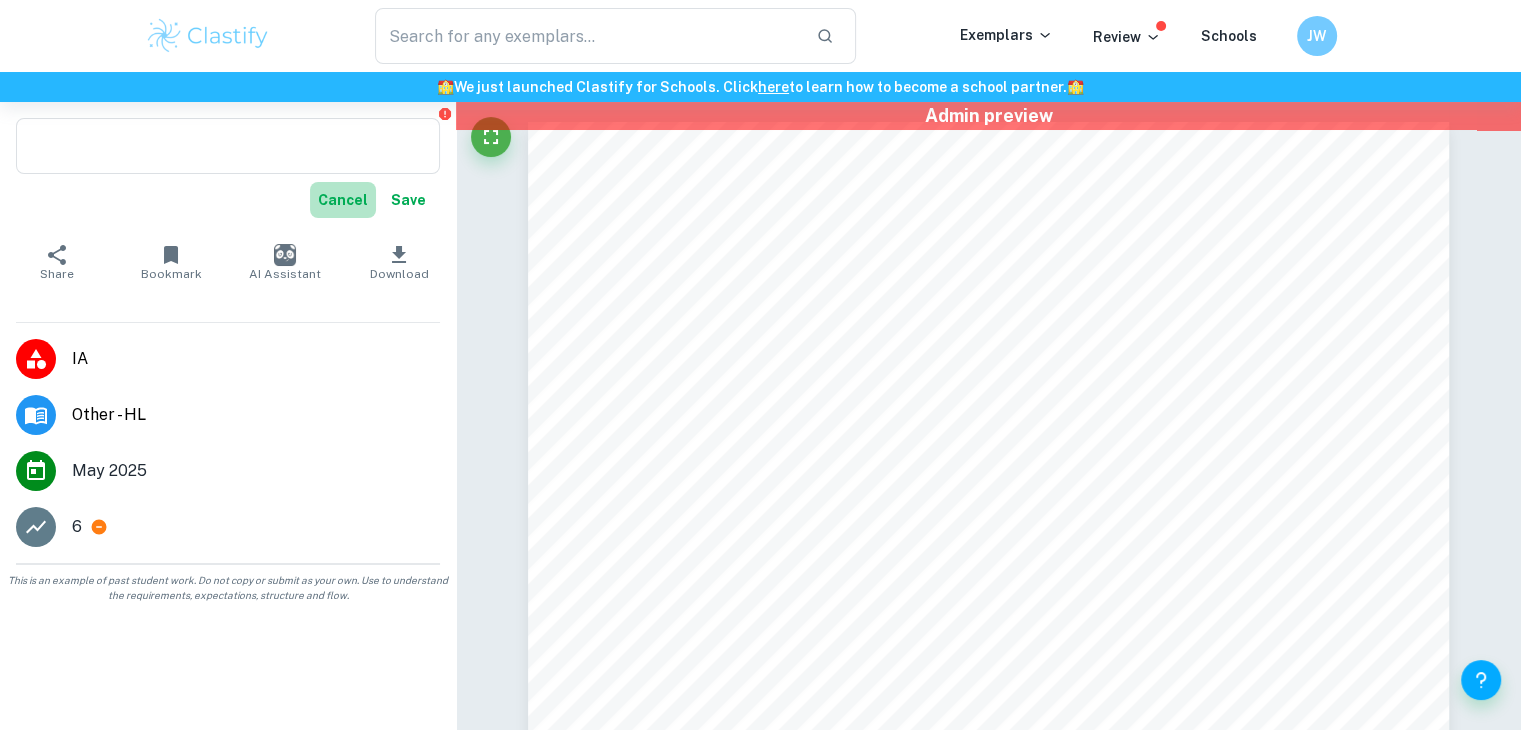 click on "Cancel" at bounding box center [343, 200] 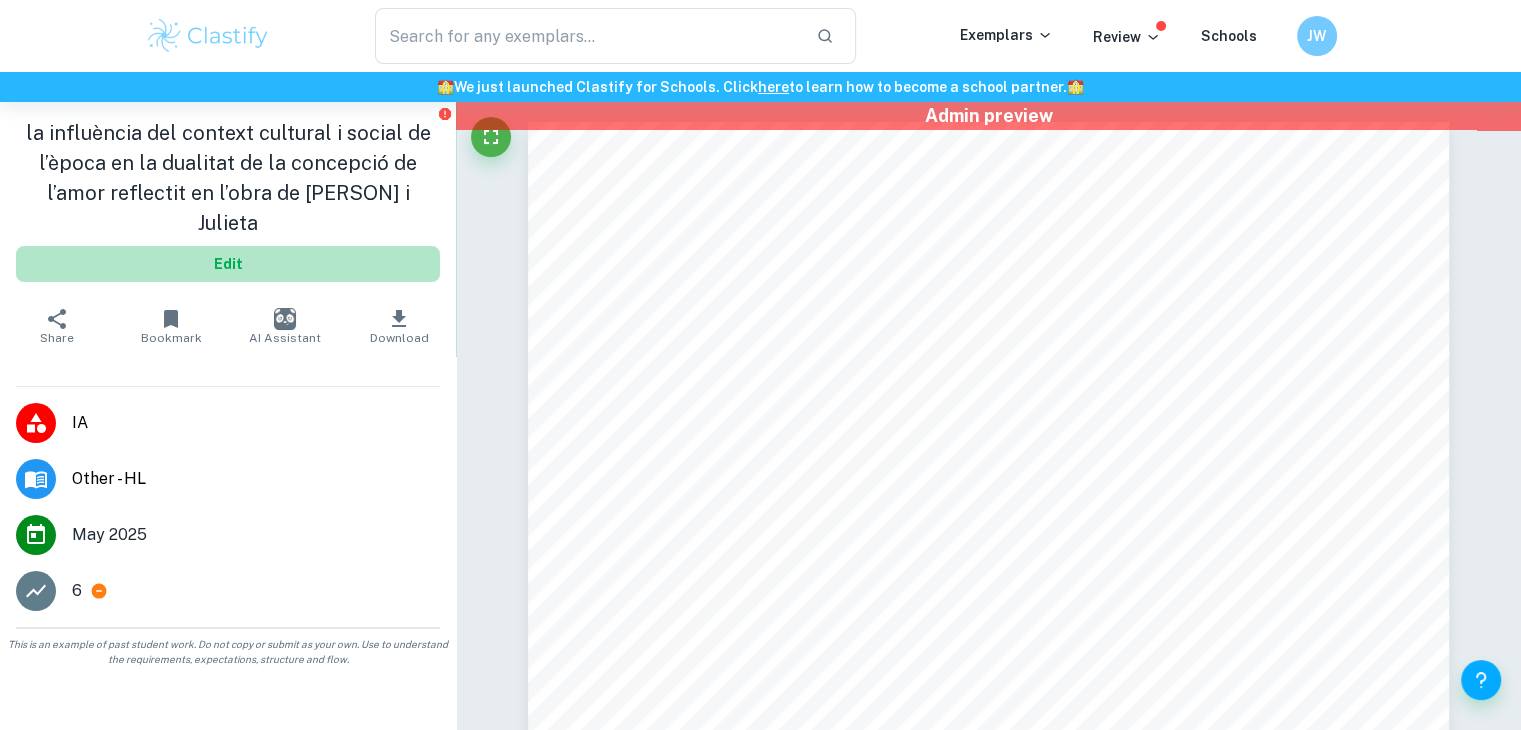 click on "Edit" at bounding box center (228, 264) 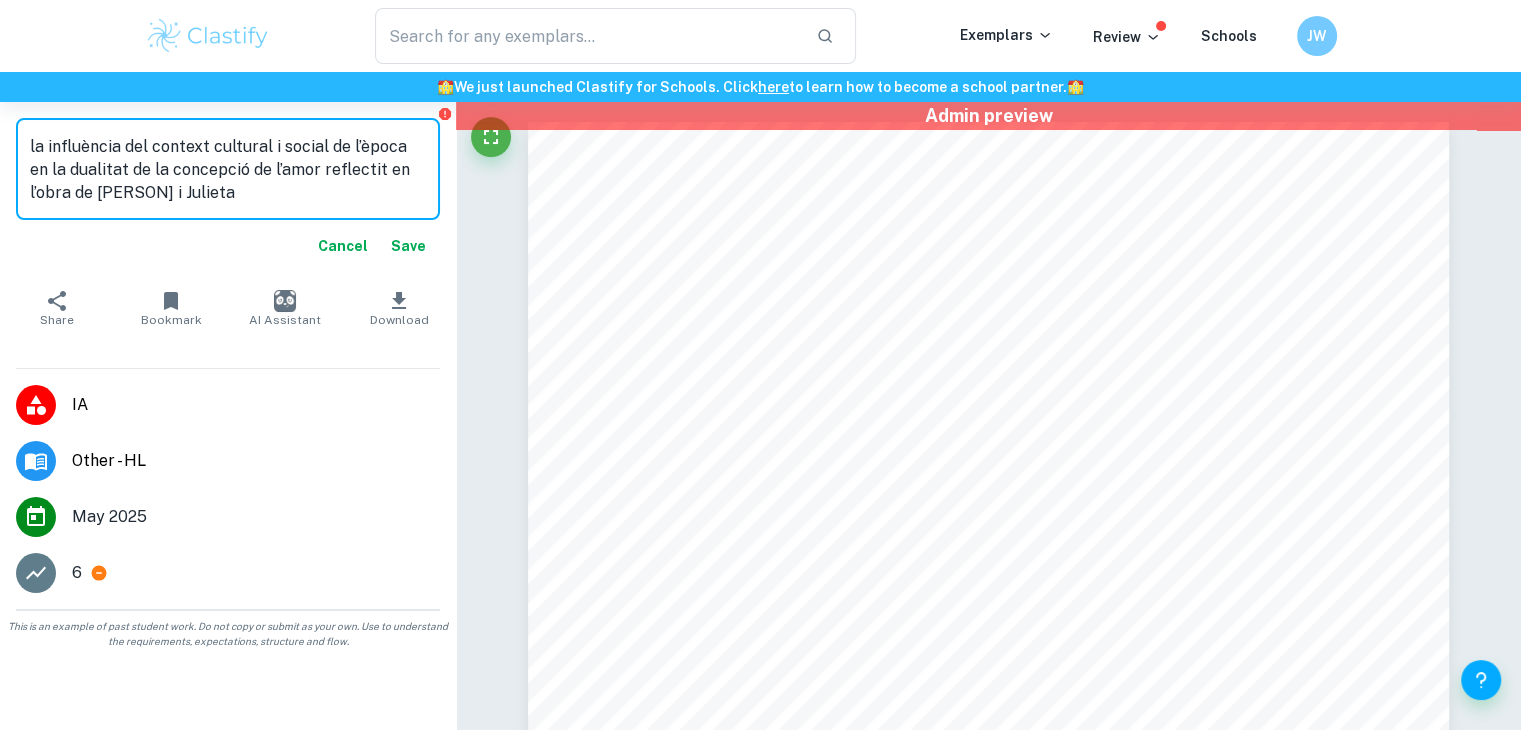 click on "la influència del context cultural i social de l’època en la dualitat de la concepció de l’amor reflectit en l’obra de Romeu i Julieta" at bounding box center (228, 169) 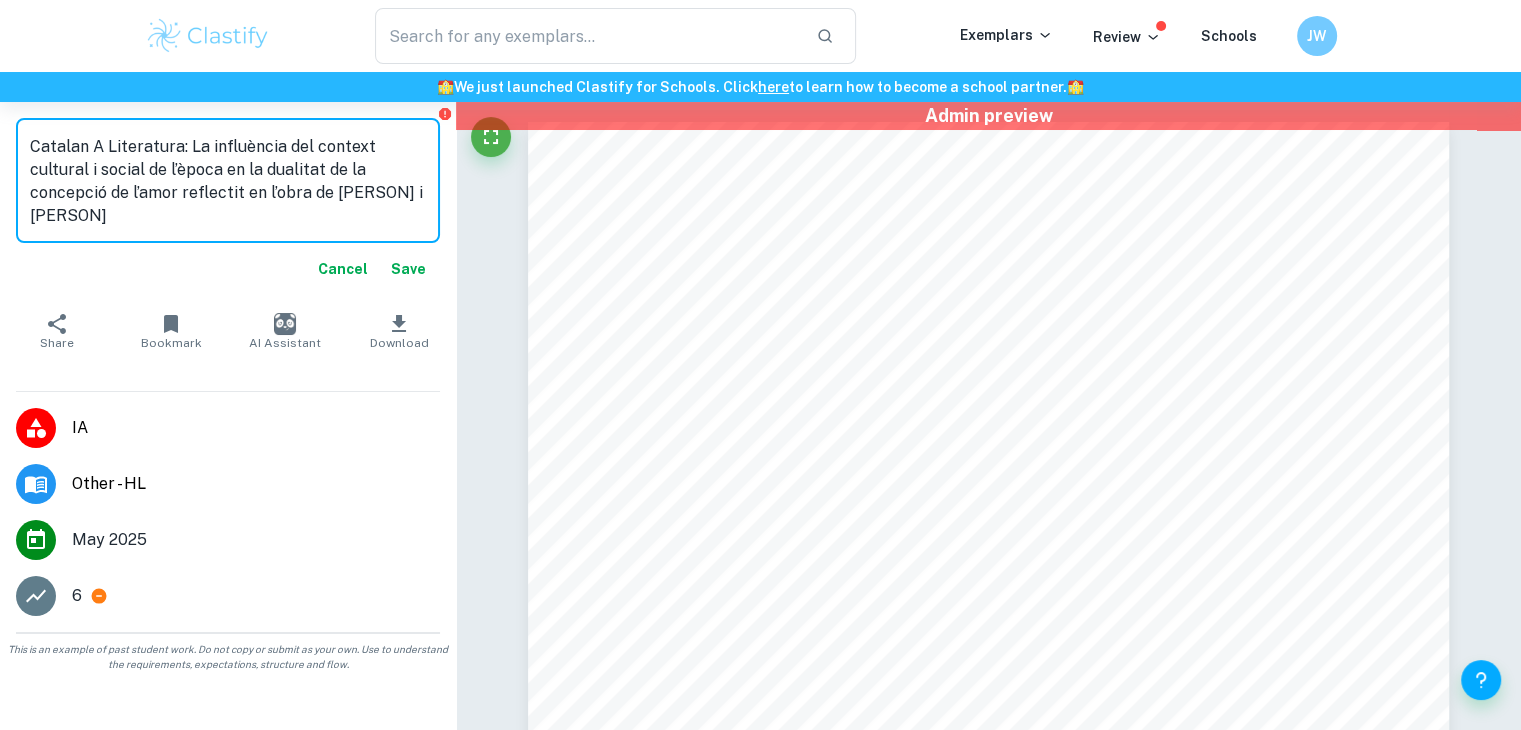 type on "Catalan A Literatura: La influència del context cultural i social de l’època en la dualitat de la concepció de l’amor reflectit en l’obra de Romeu i Julieta" 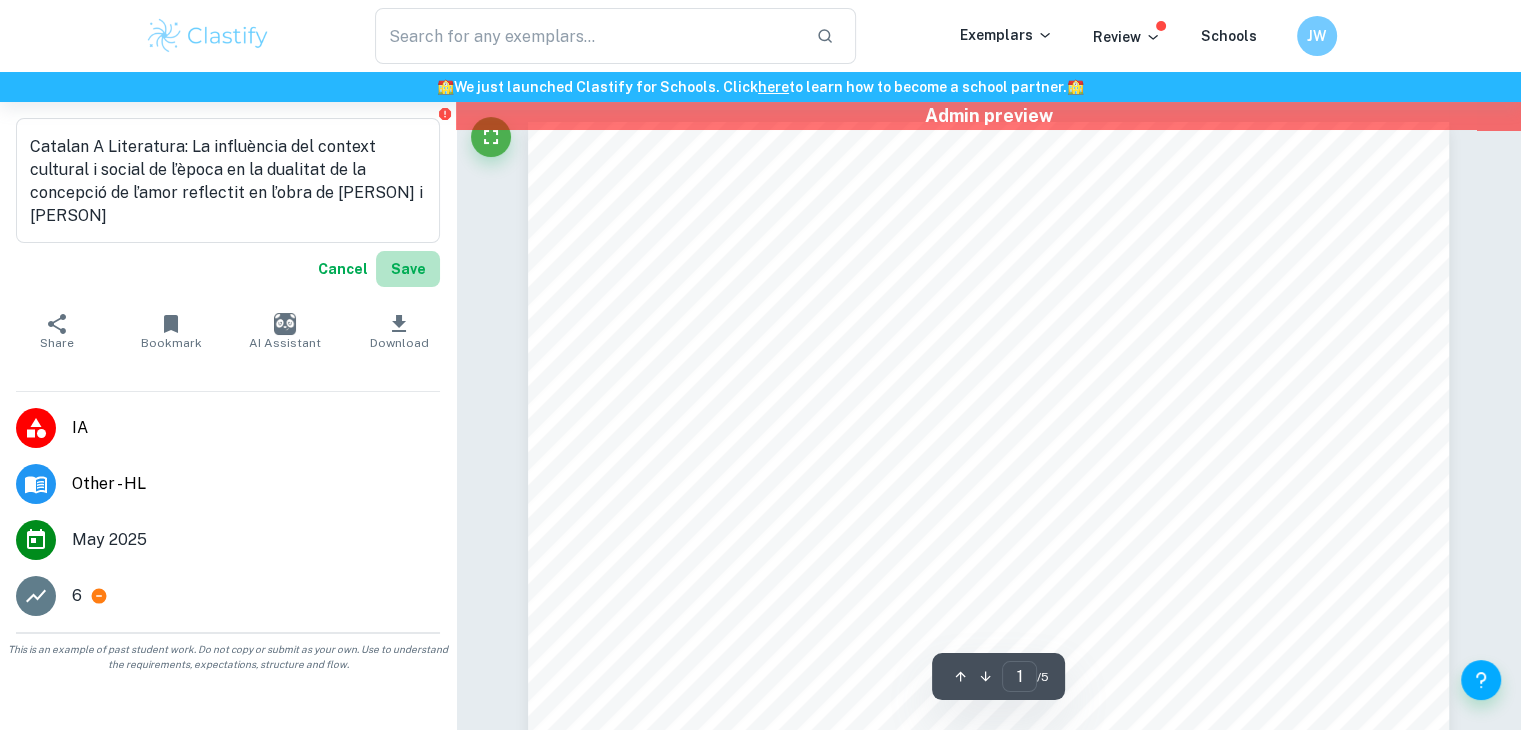 click on "Save" at bounding box center [408, 269] 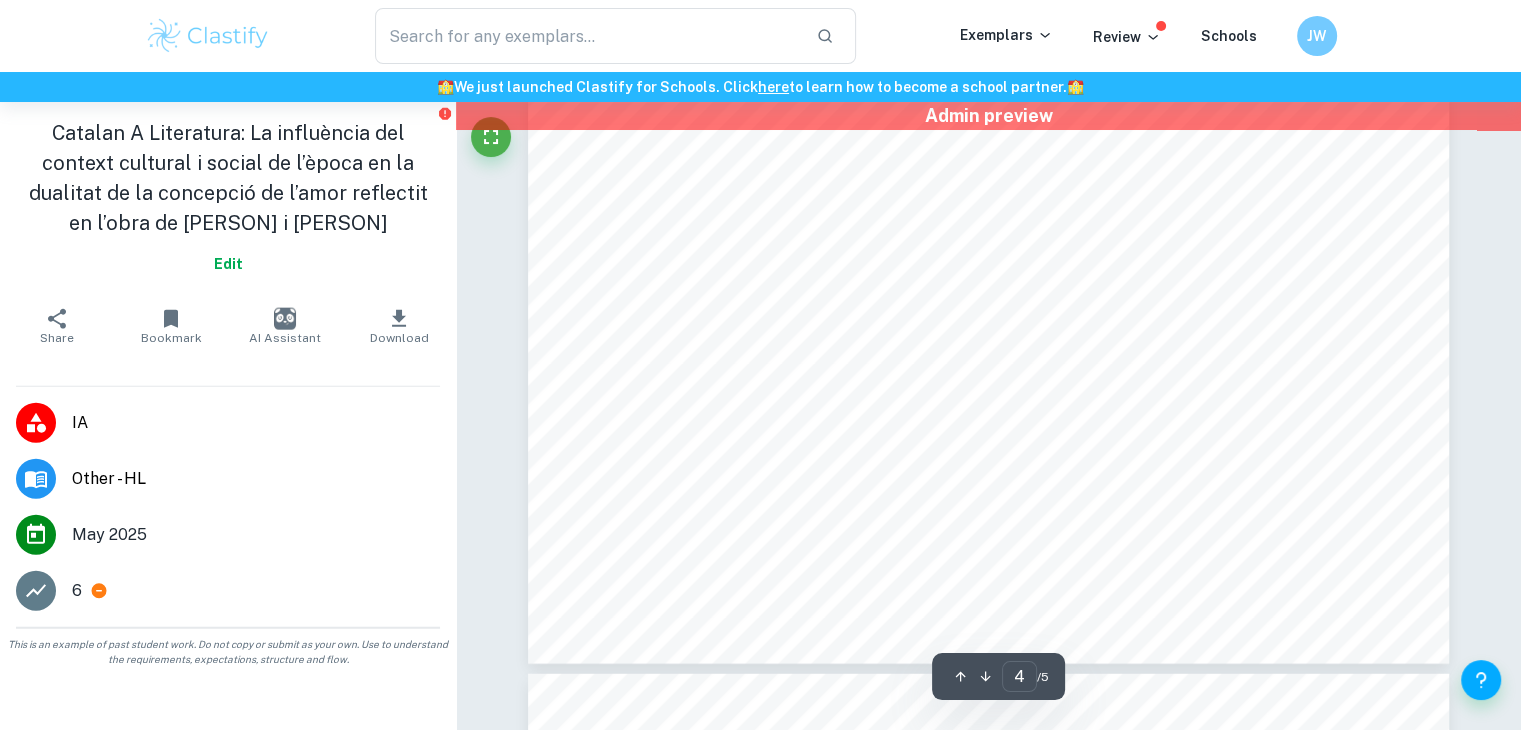 type on "5" 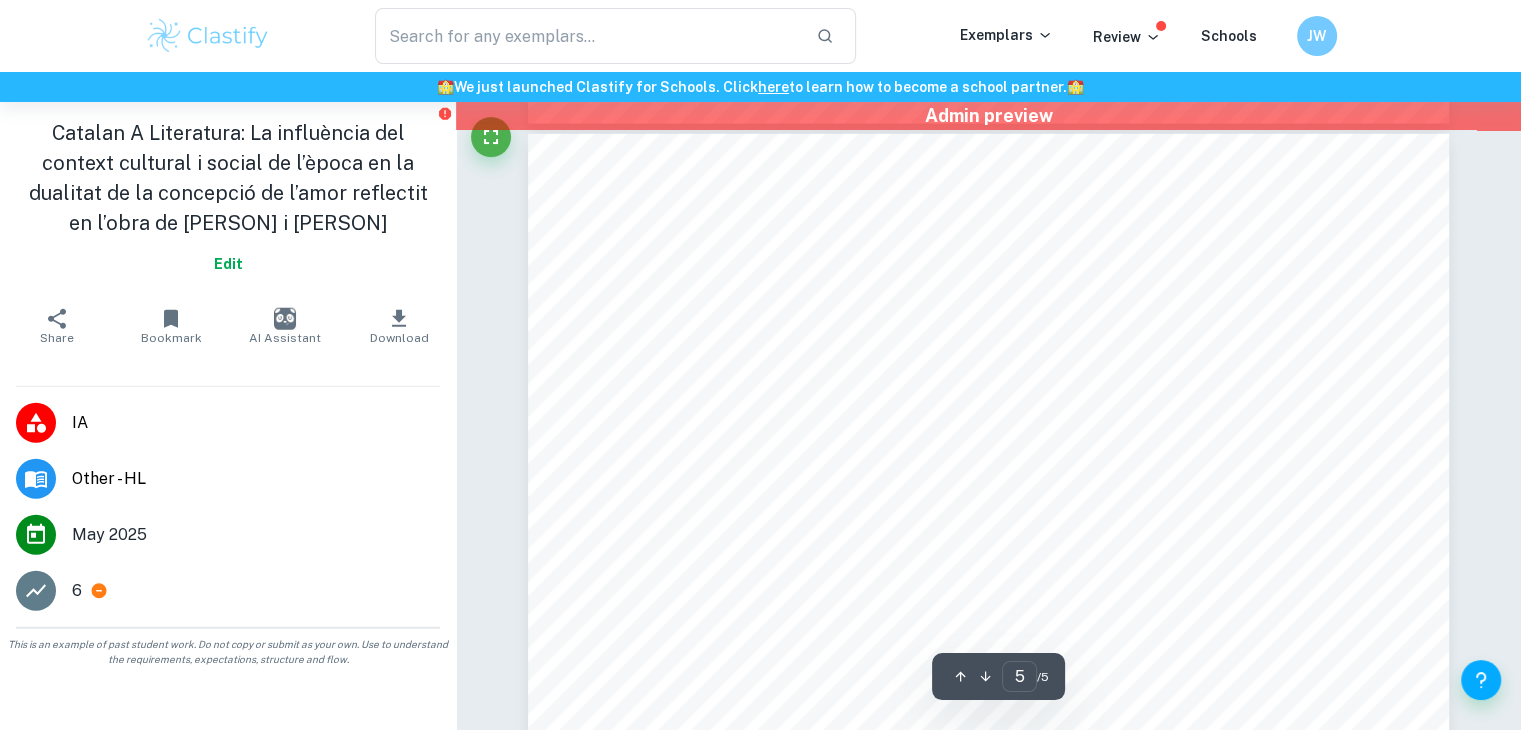 scroll, scrollTop: 5238, scrollLeft: 0, axis: vertical 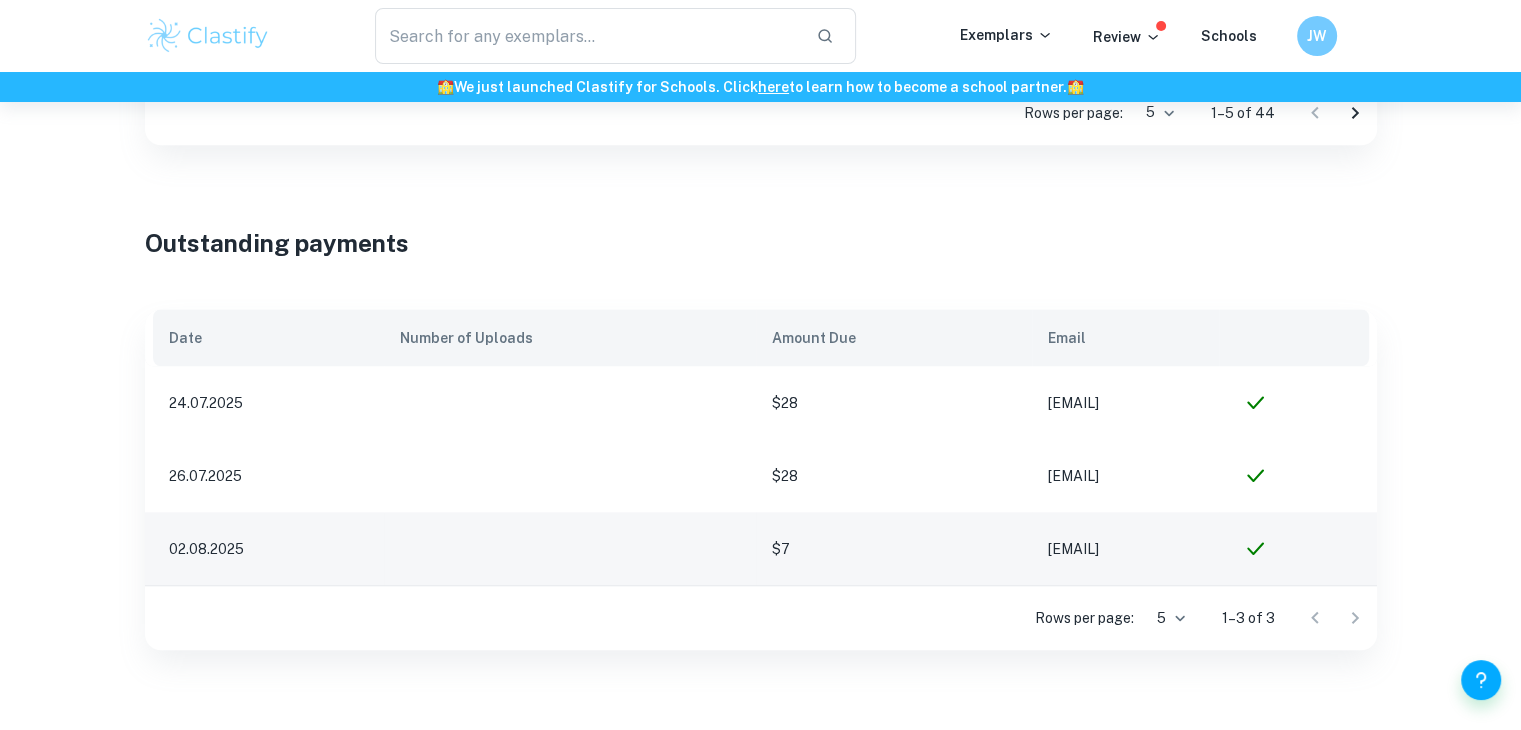 click 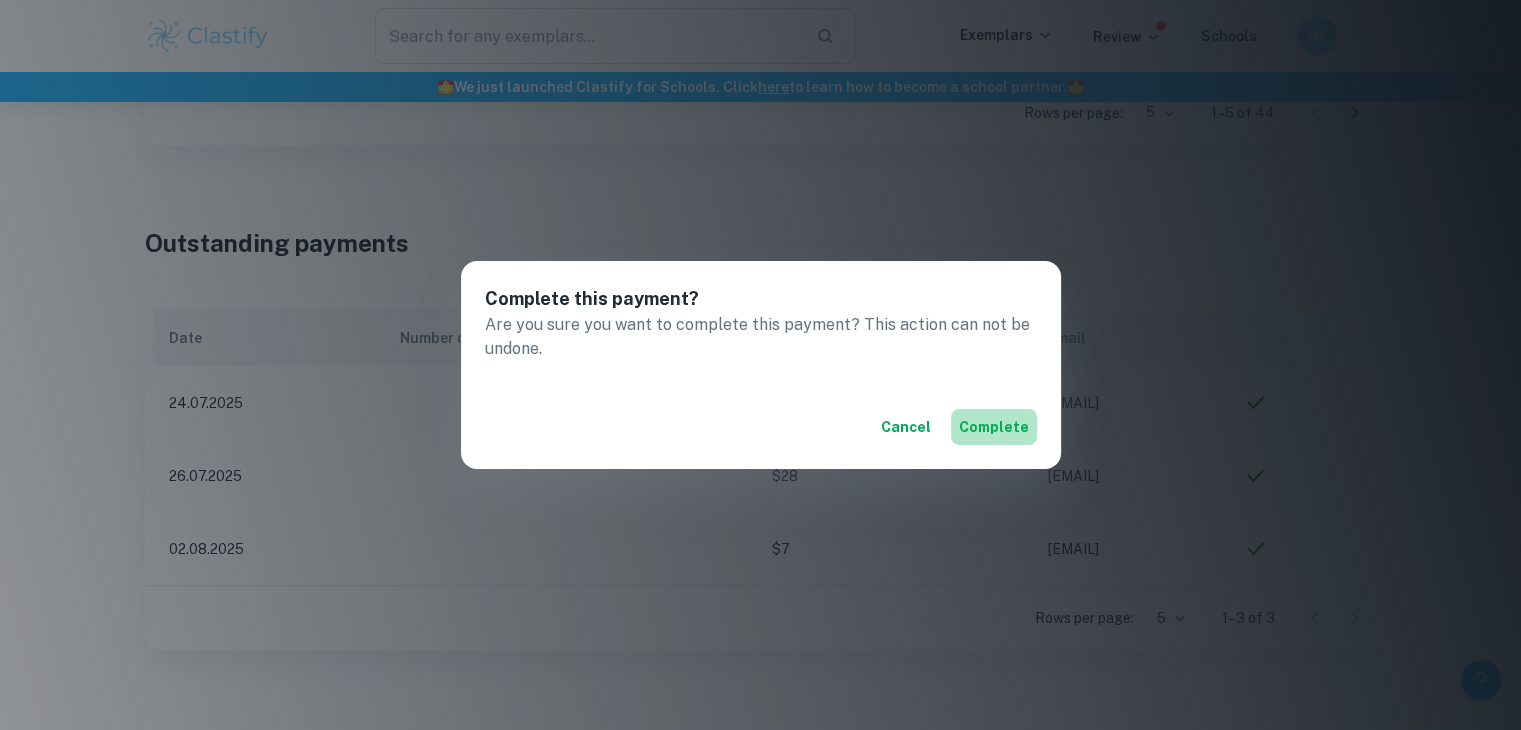 click on "Complete" at bounding box center (994, 427) 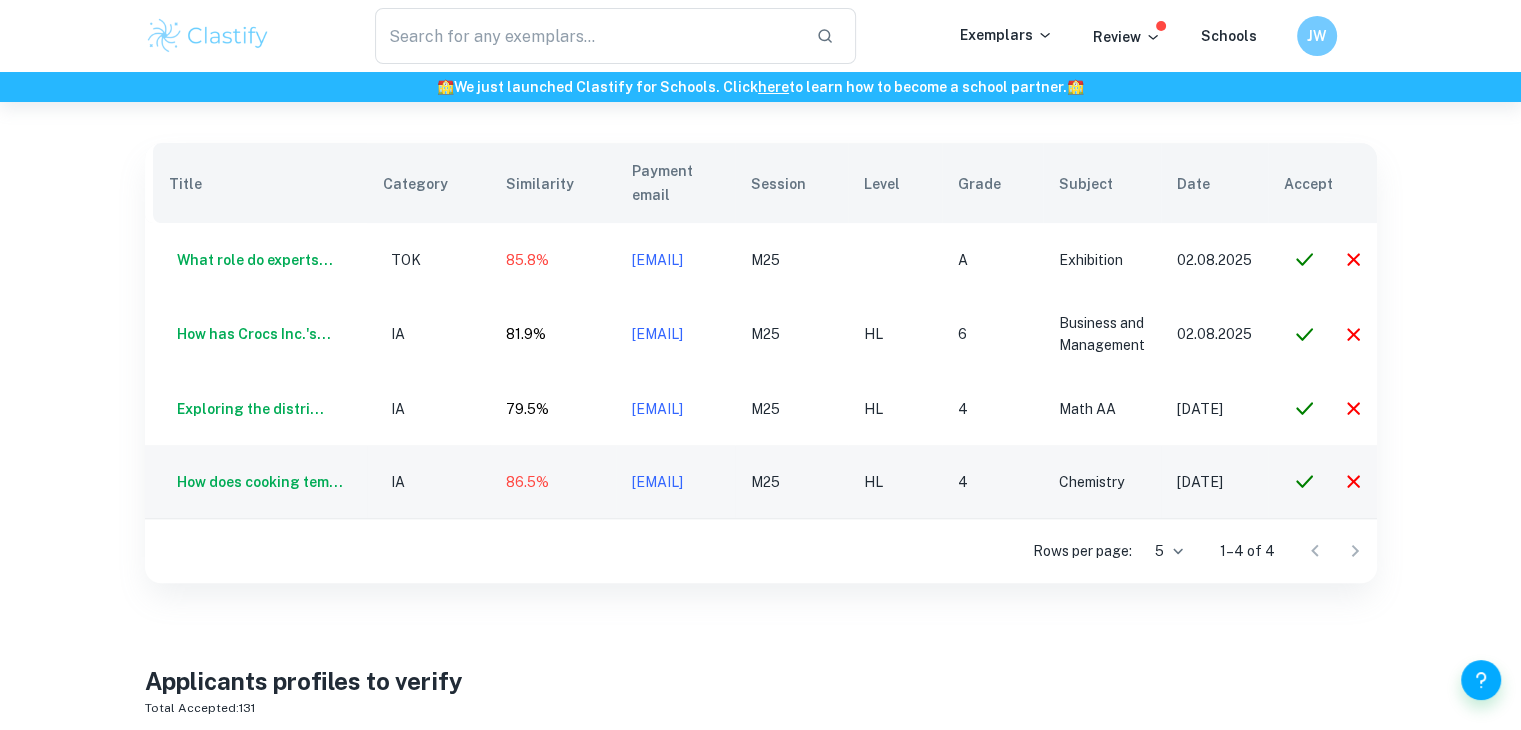 scroll, scrollTop: 684, scrollLeft: 0, axis: vertical 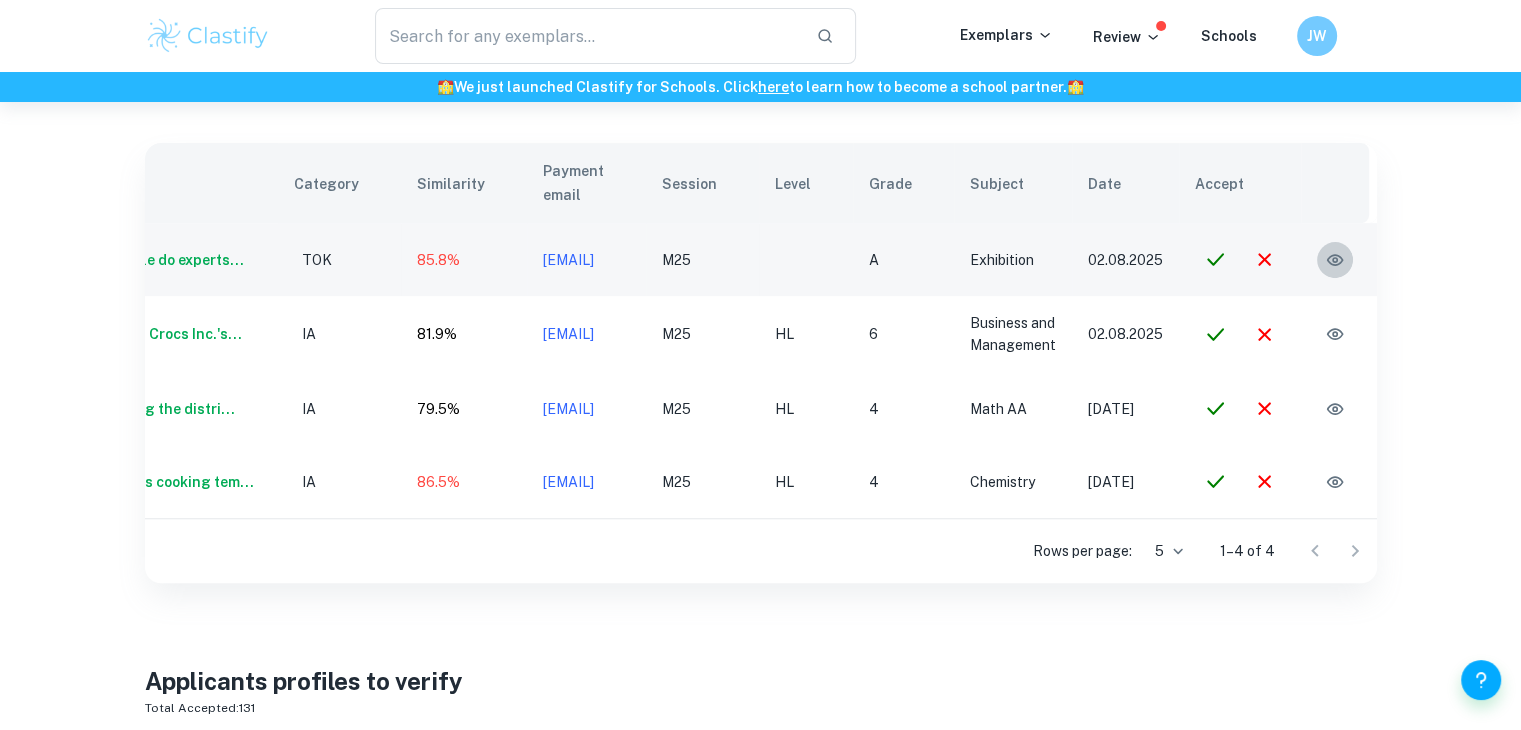 click at bounding box center (1335, 260) 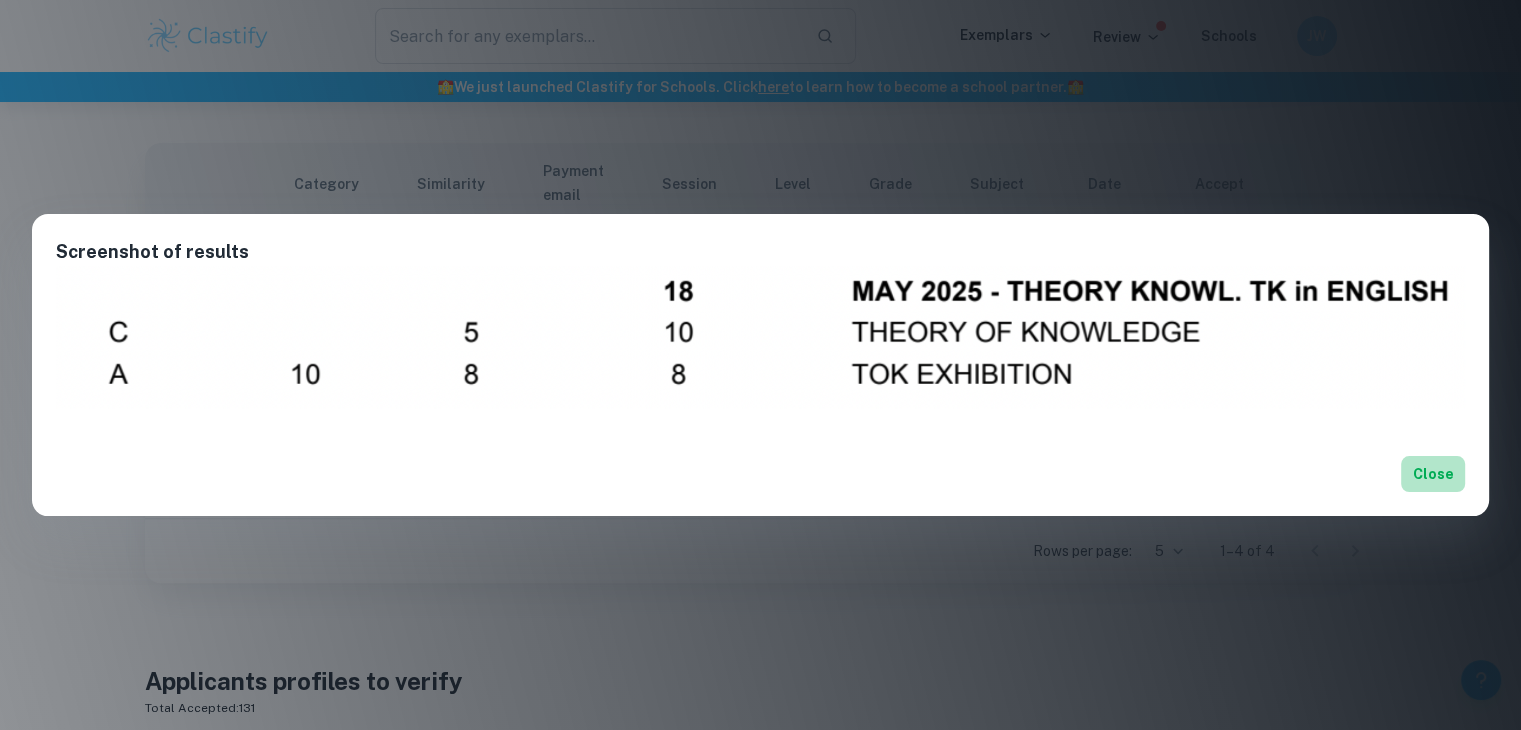 click on "Close" at bounding box center [1433, 474] 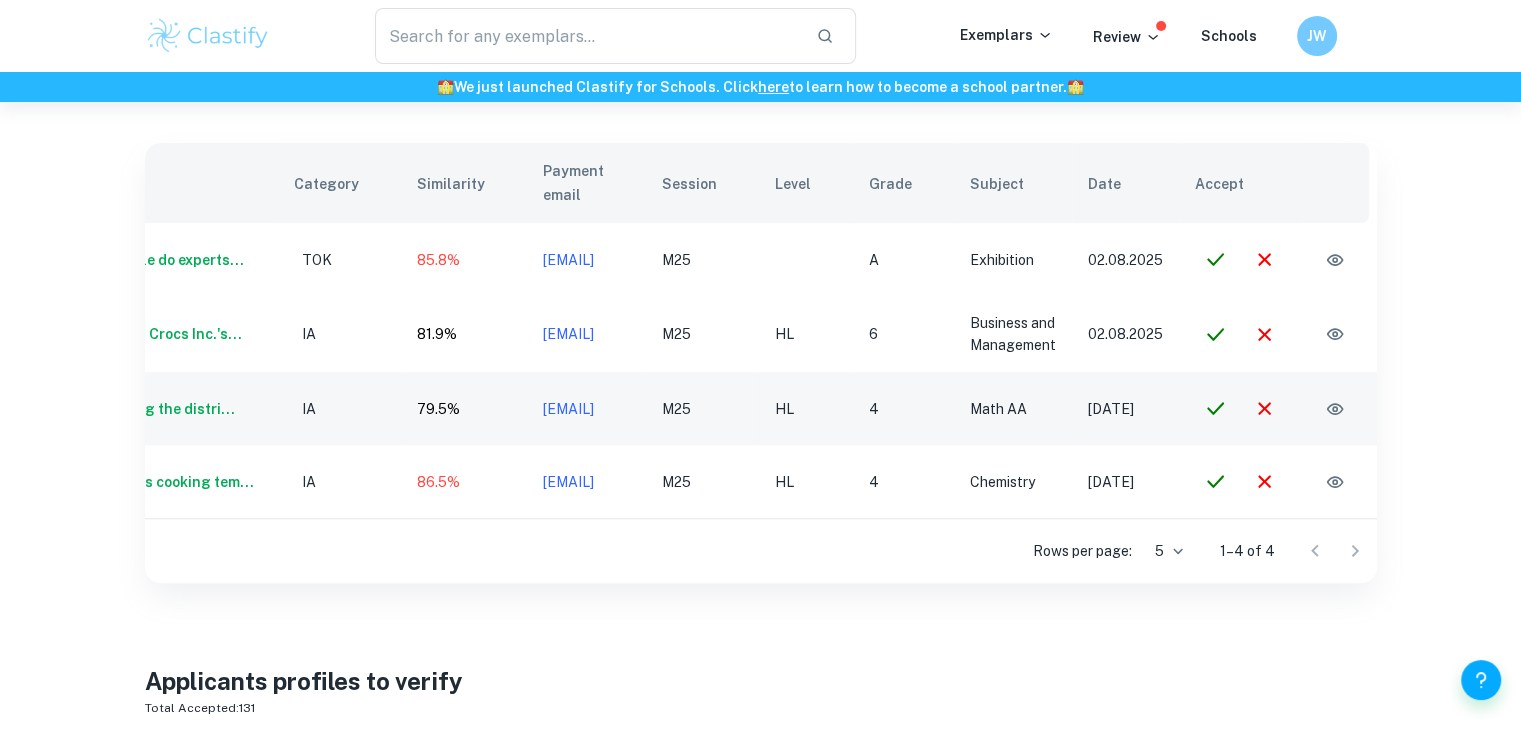 scroll, scrollTop: 0, scrollLeft: 0, axis: both 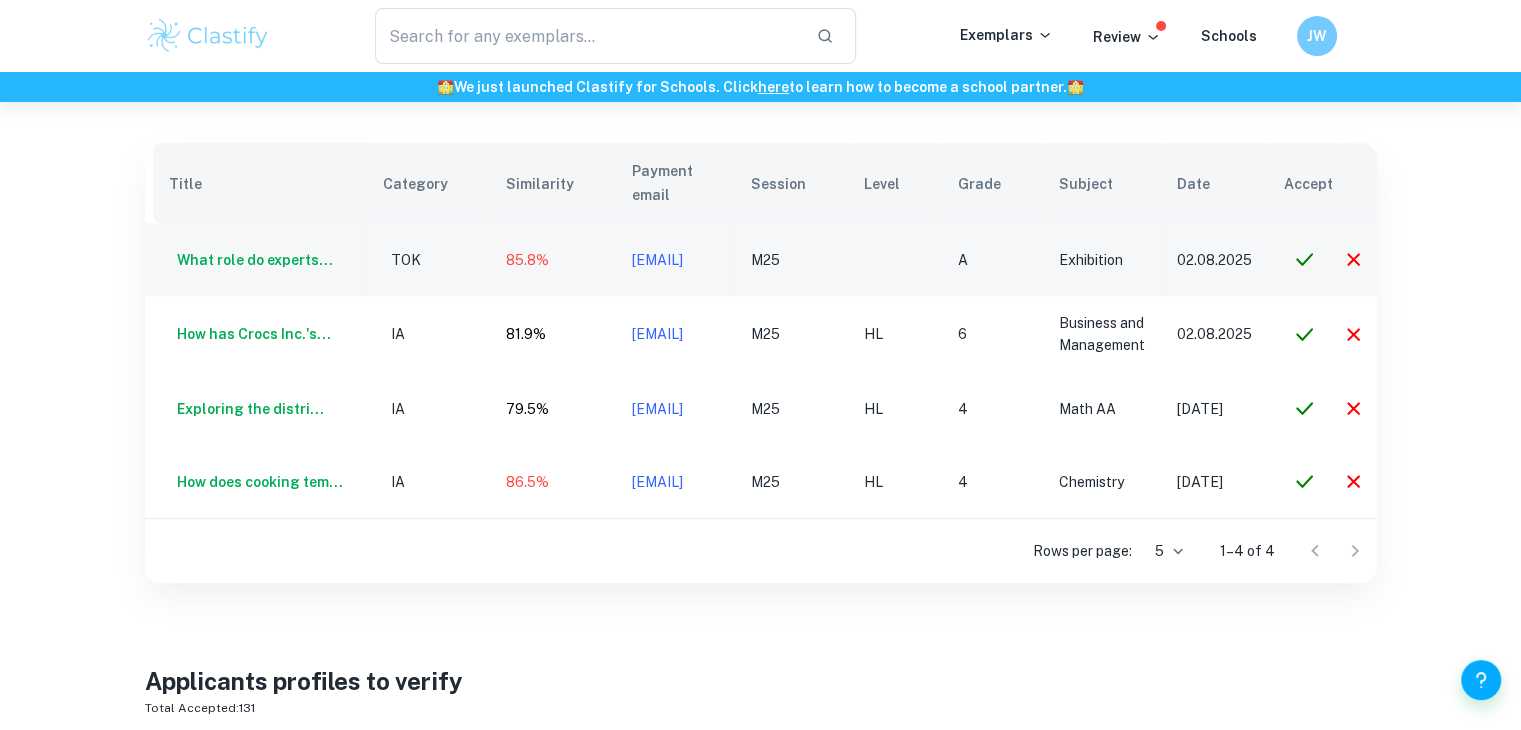 drag, startPoint x: 788, startPoint y: 232, endPoint x: 608, endPoint y: 234, distance: 180.01111 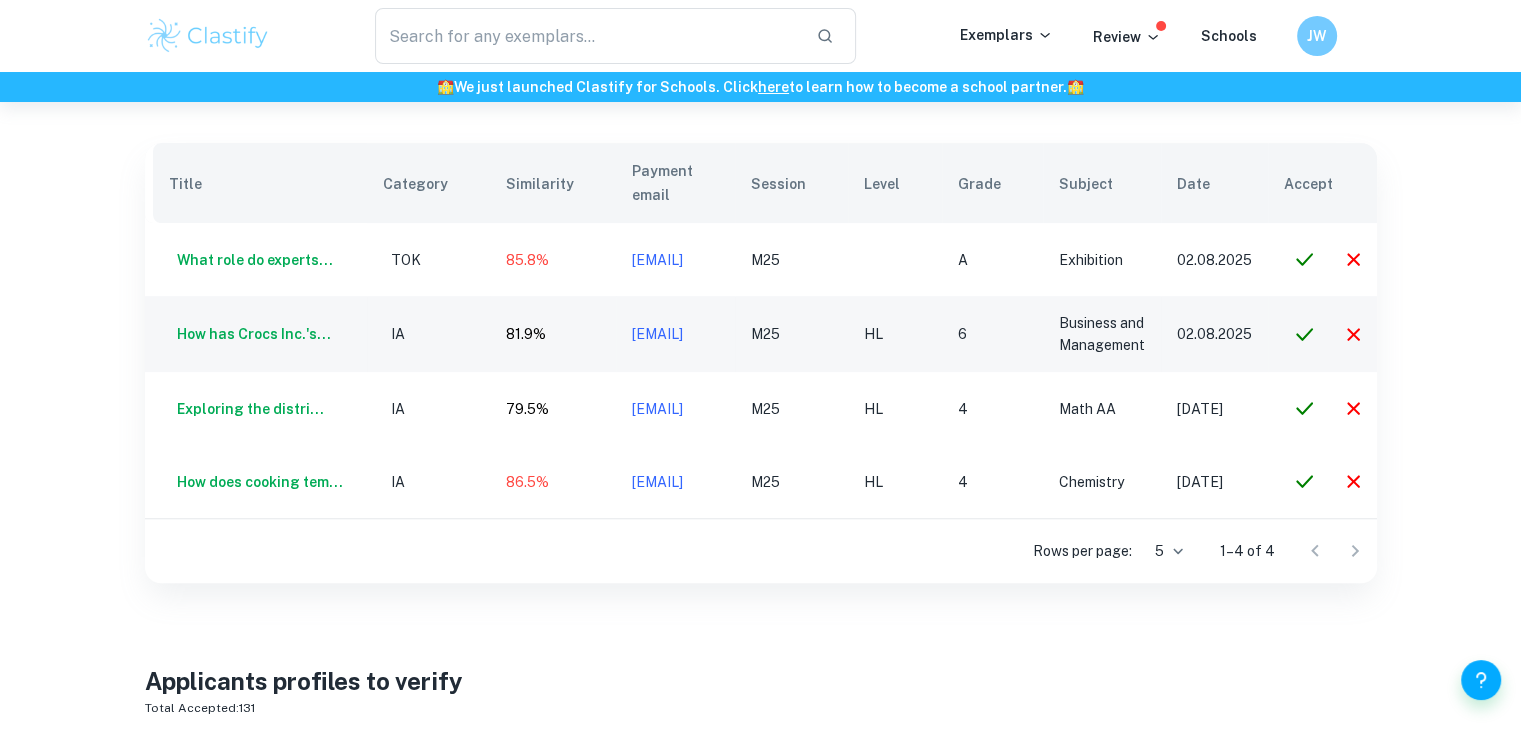 scroll, scrollTop: 0, scrollLeft: 114, axis: horizontal 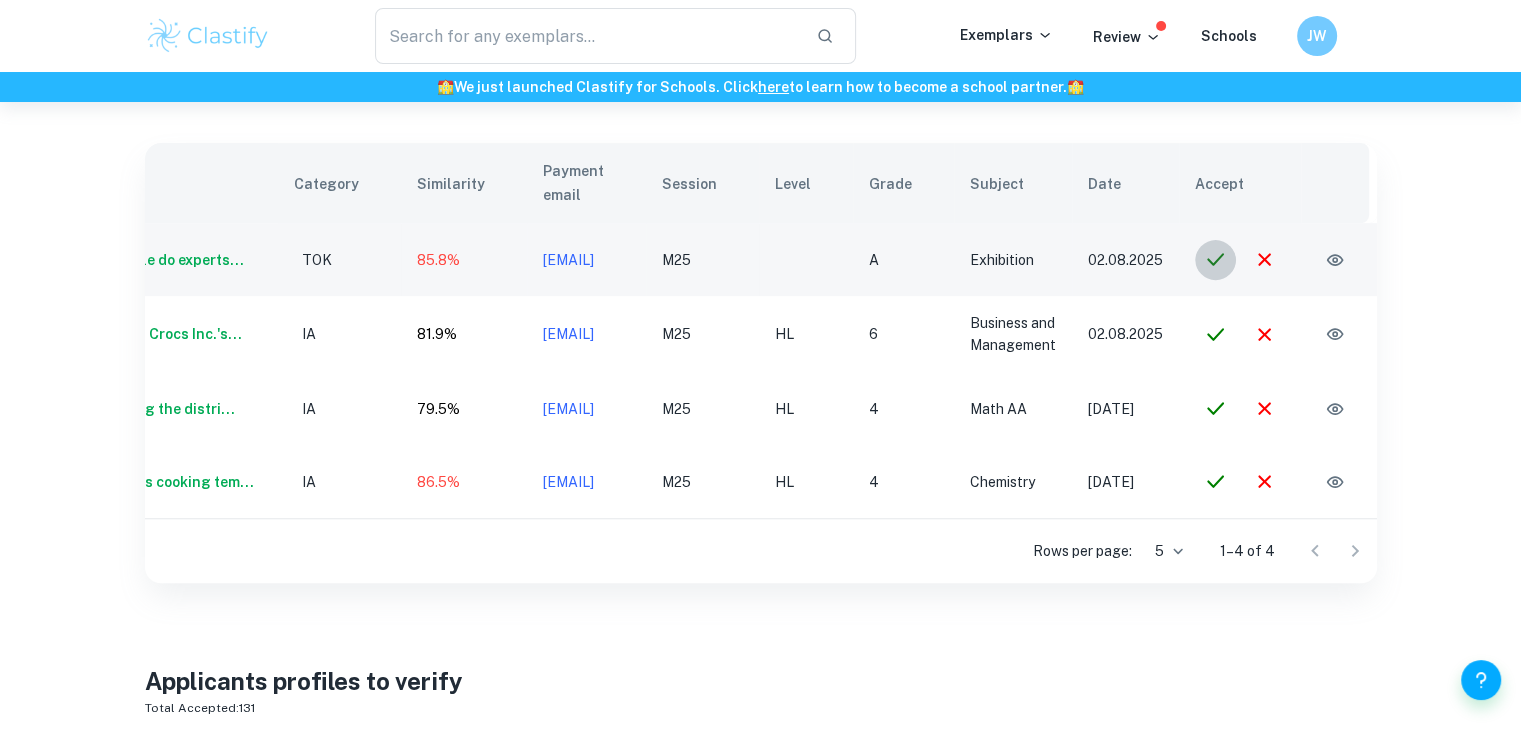 click 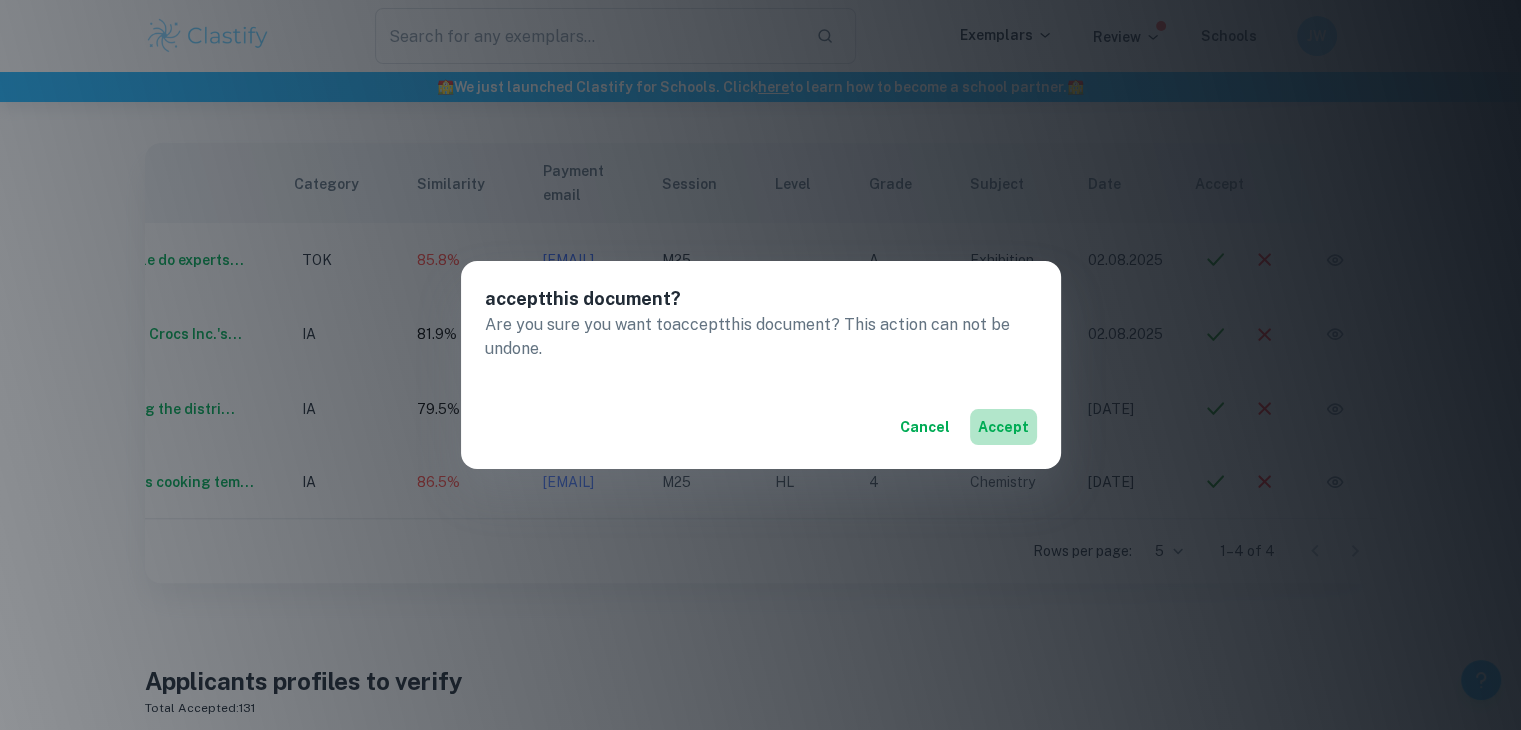 click on "accept" at bounding box center (1003, 427) 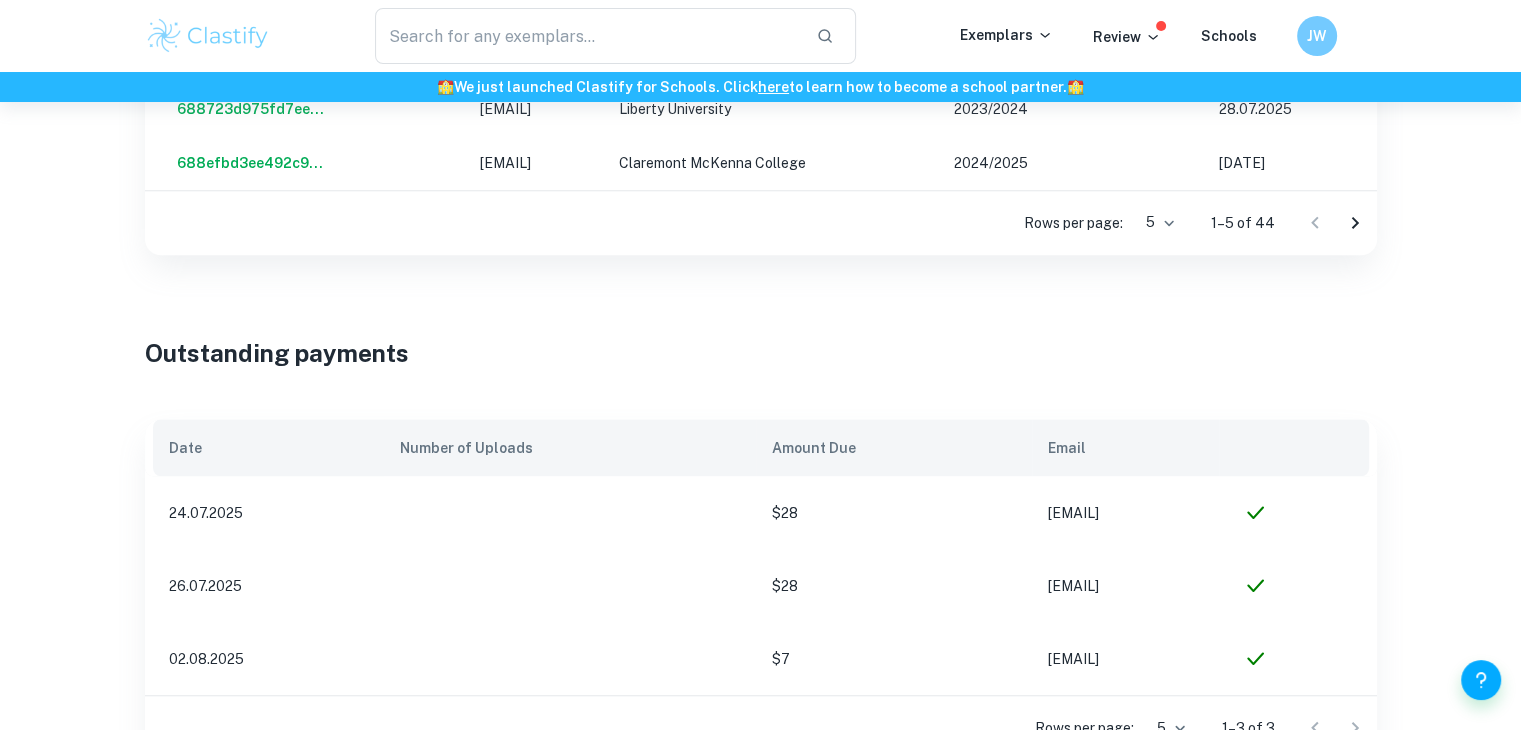 scroll, scrollTop: 1475, scrollLeft: 0, axis: vertical 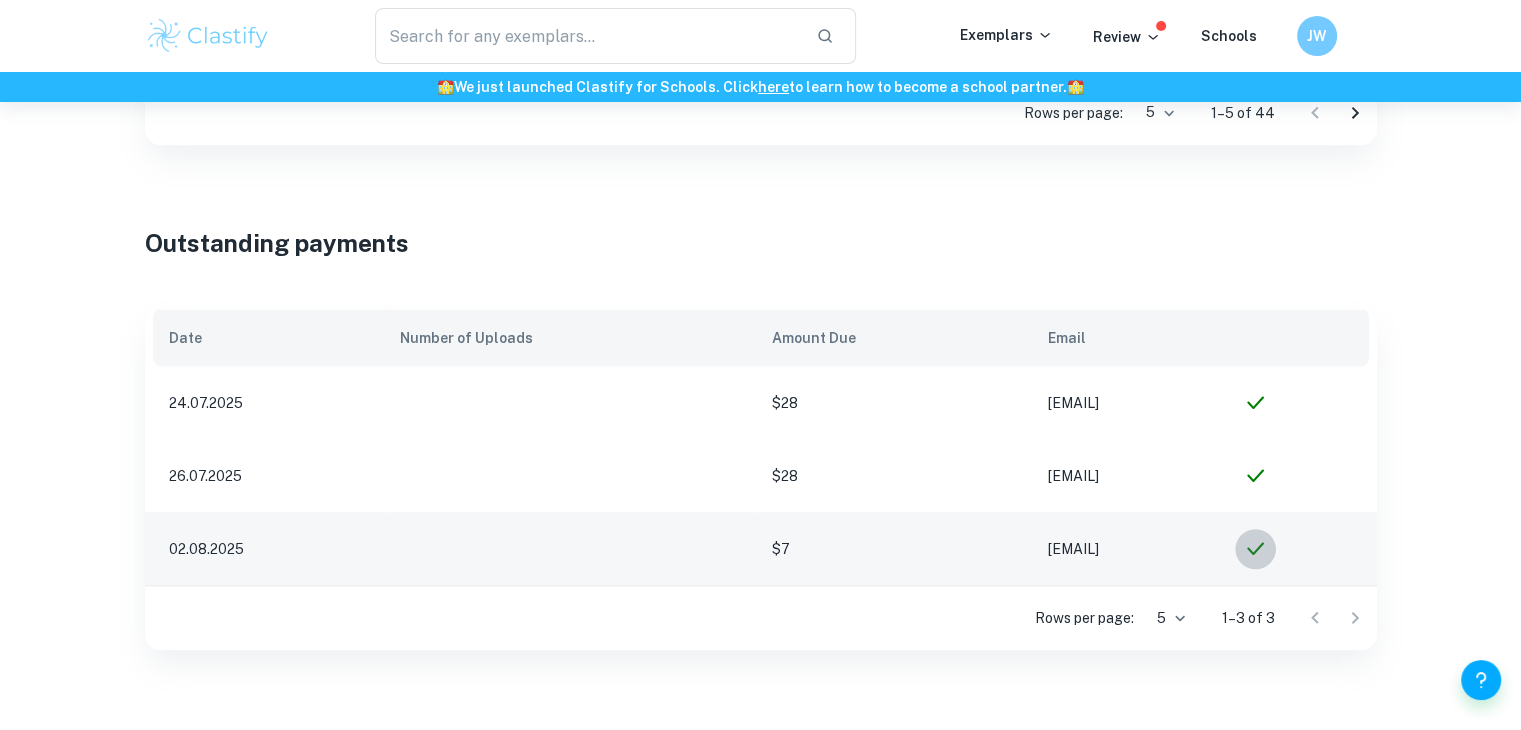 click at bounding box center (1255, 548) 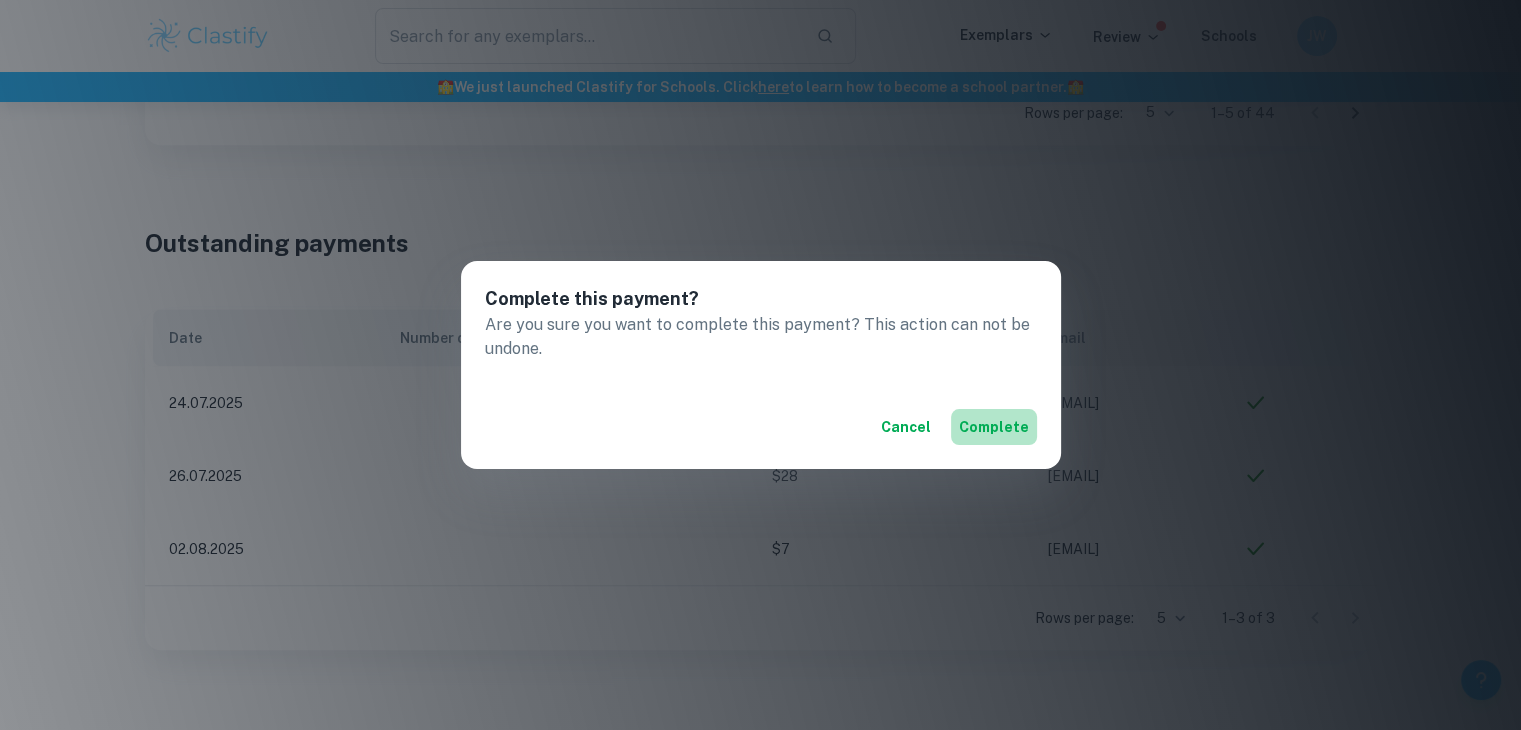 click on "Complete" at bounding box center (994, 427) 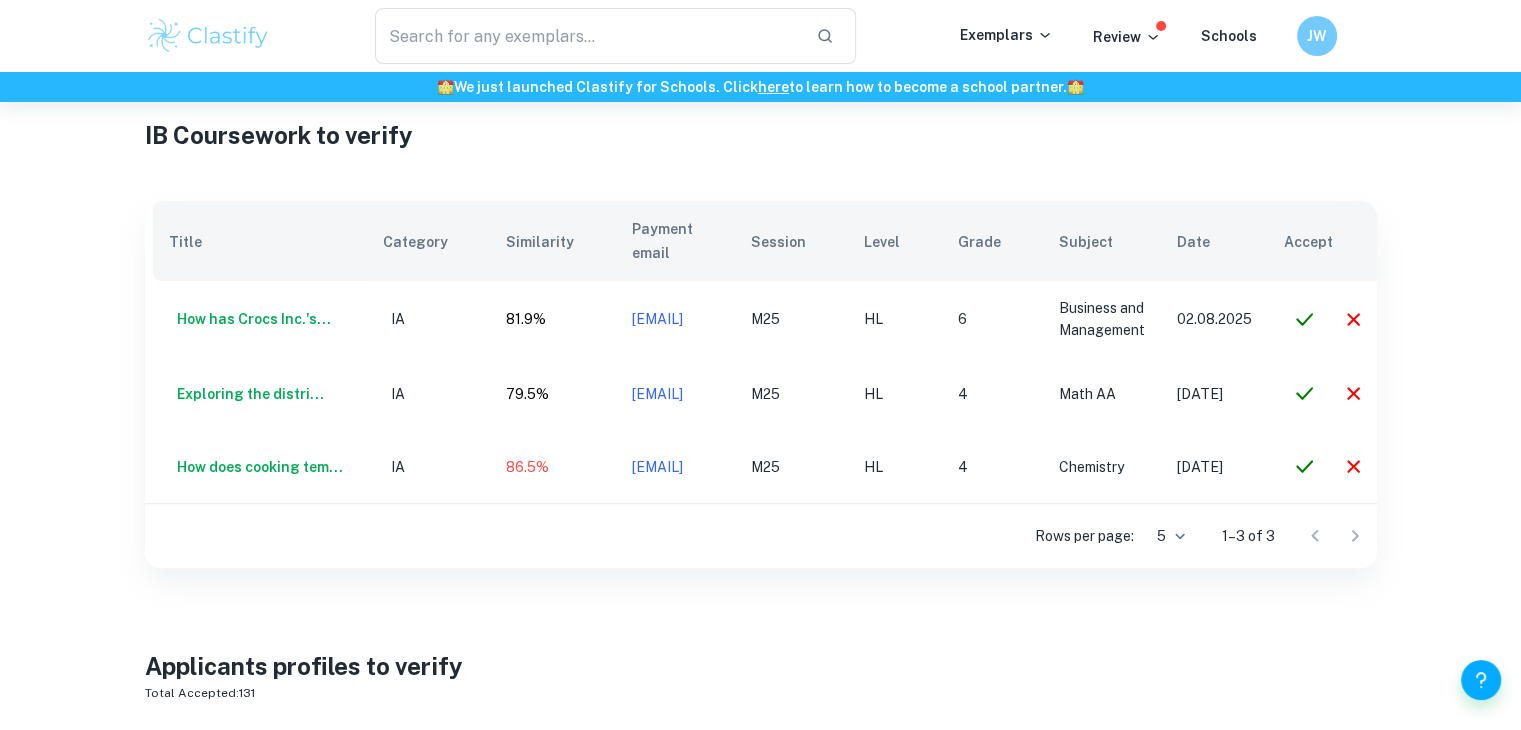 scroll, scrollTop: 625, scrollLeft: 0, axis: vertical 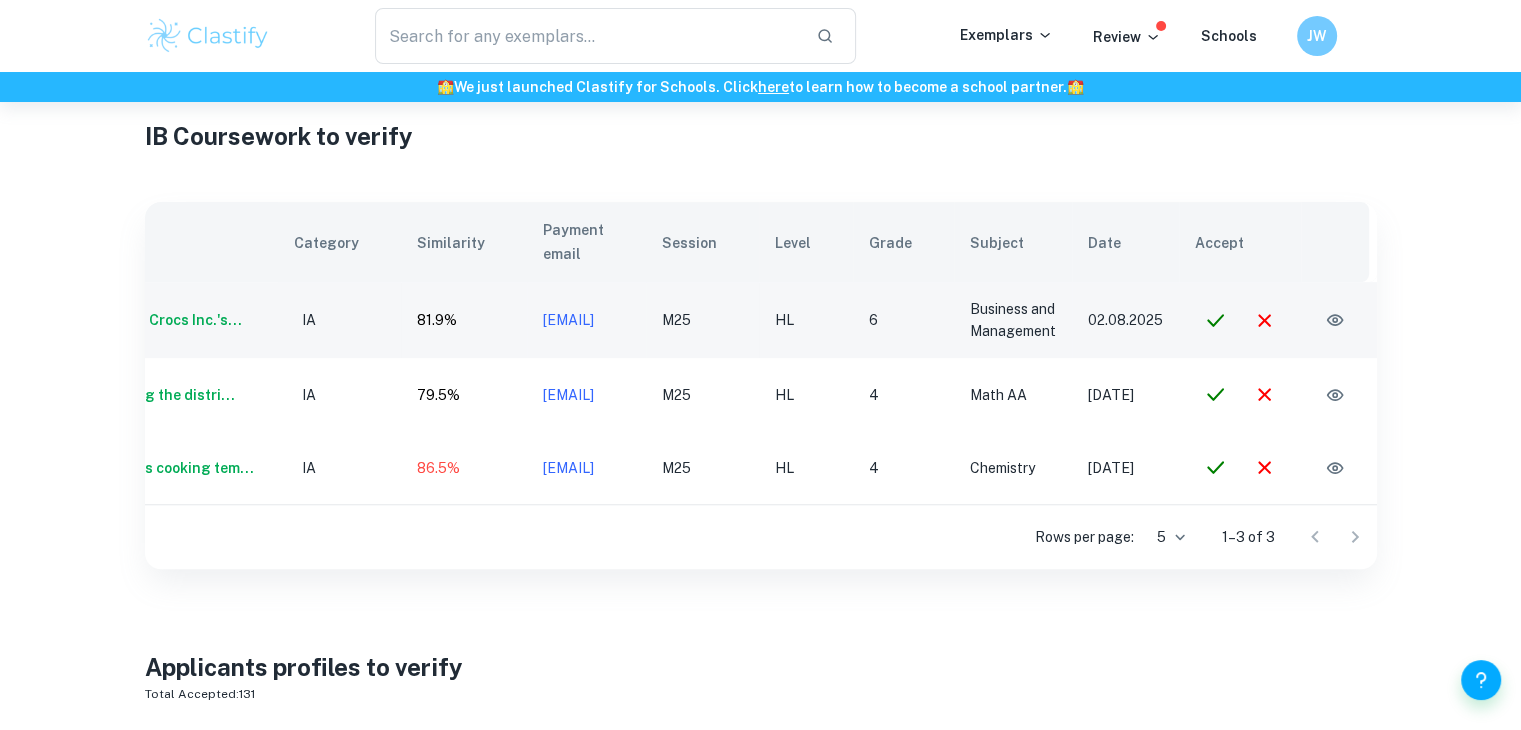 click at bounding box center (1339, 320) 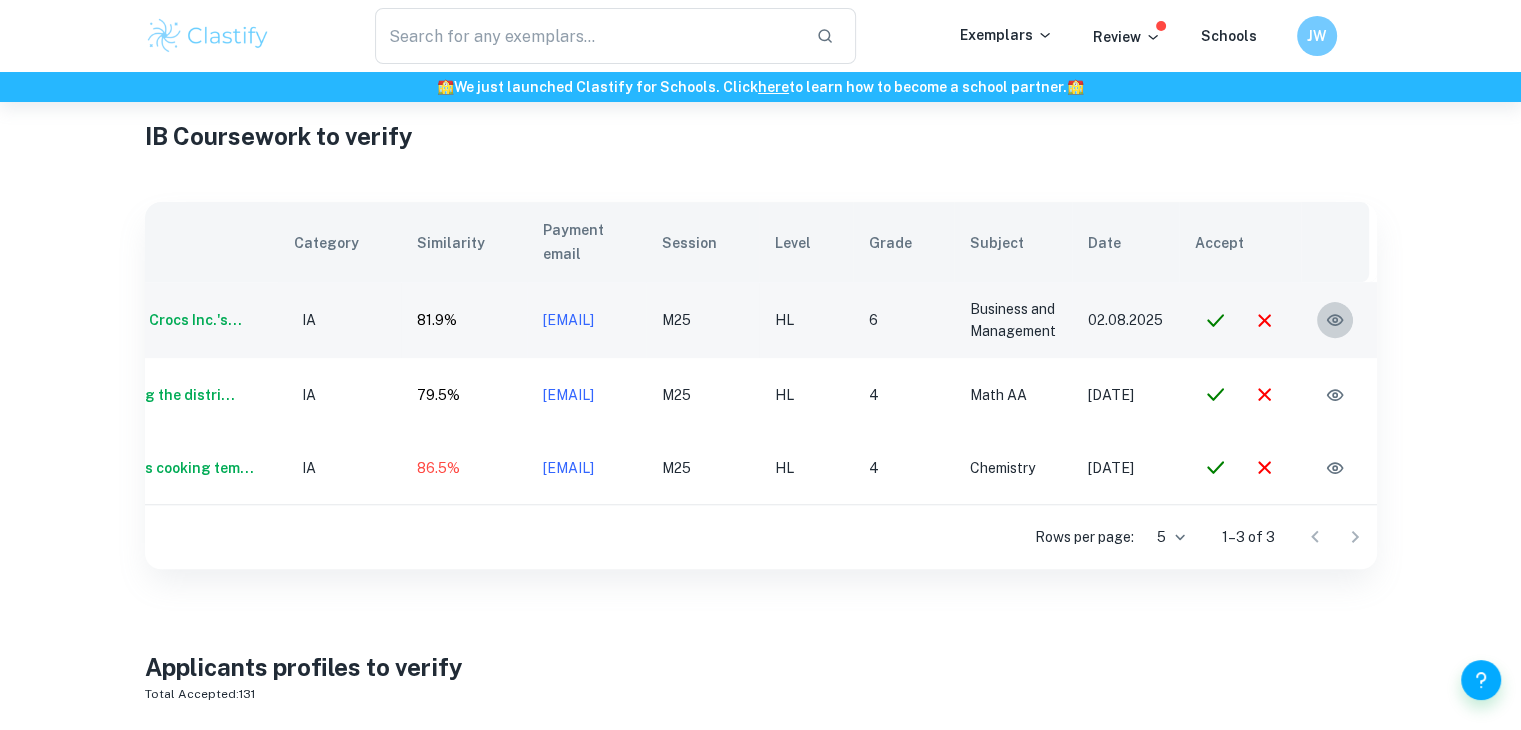 click 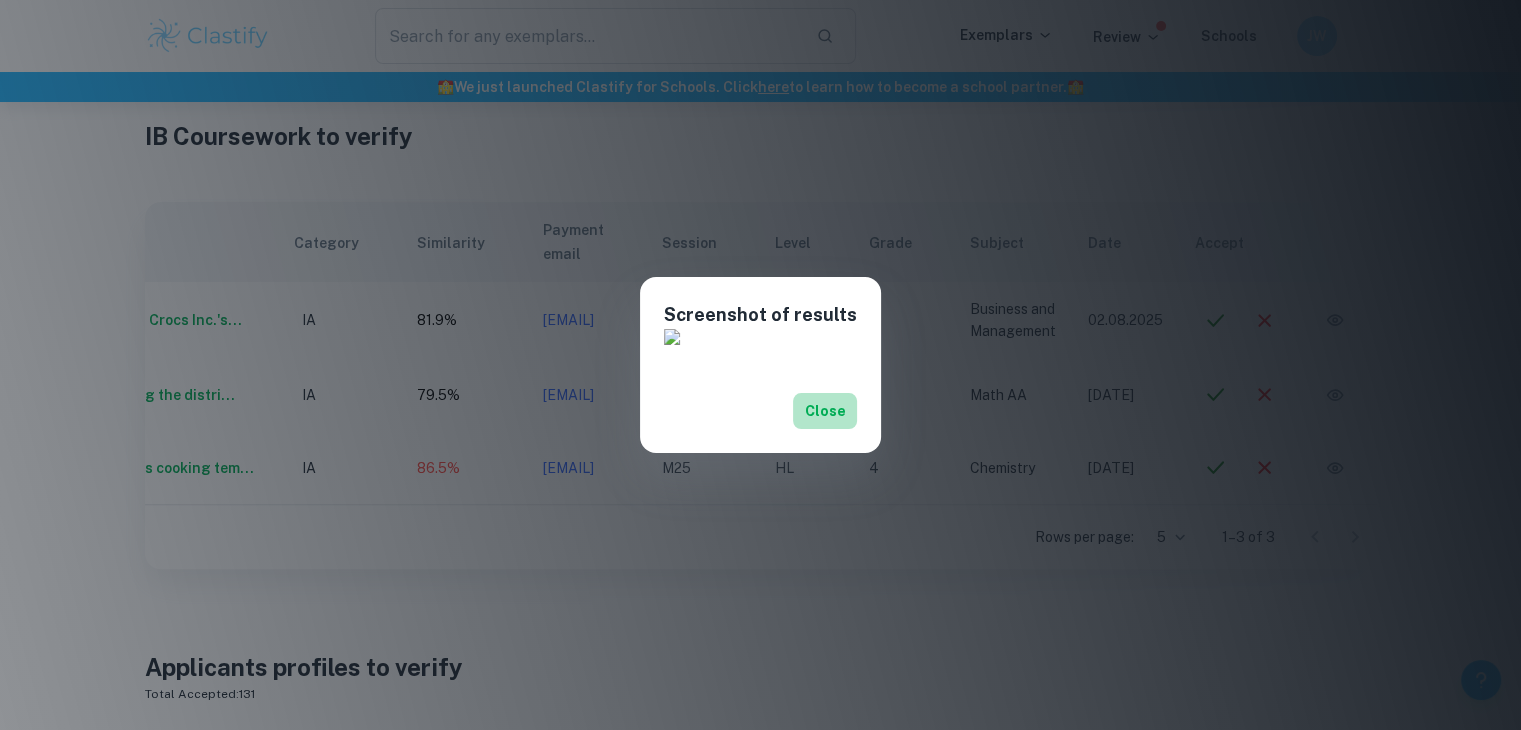 click on "Close" at bounding box center (825, 411) 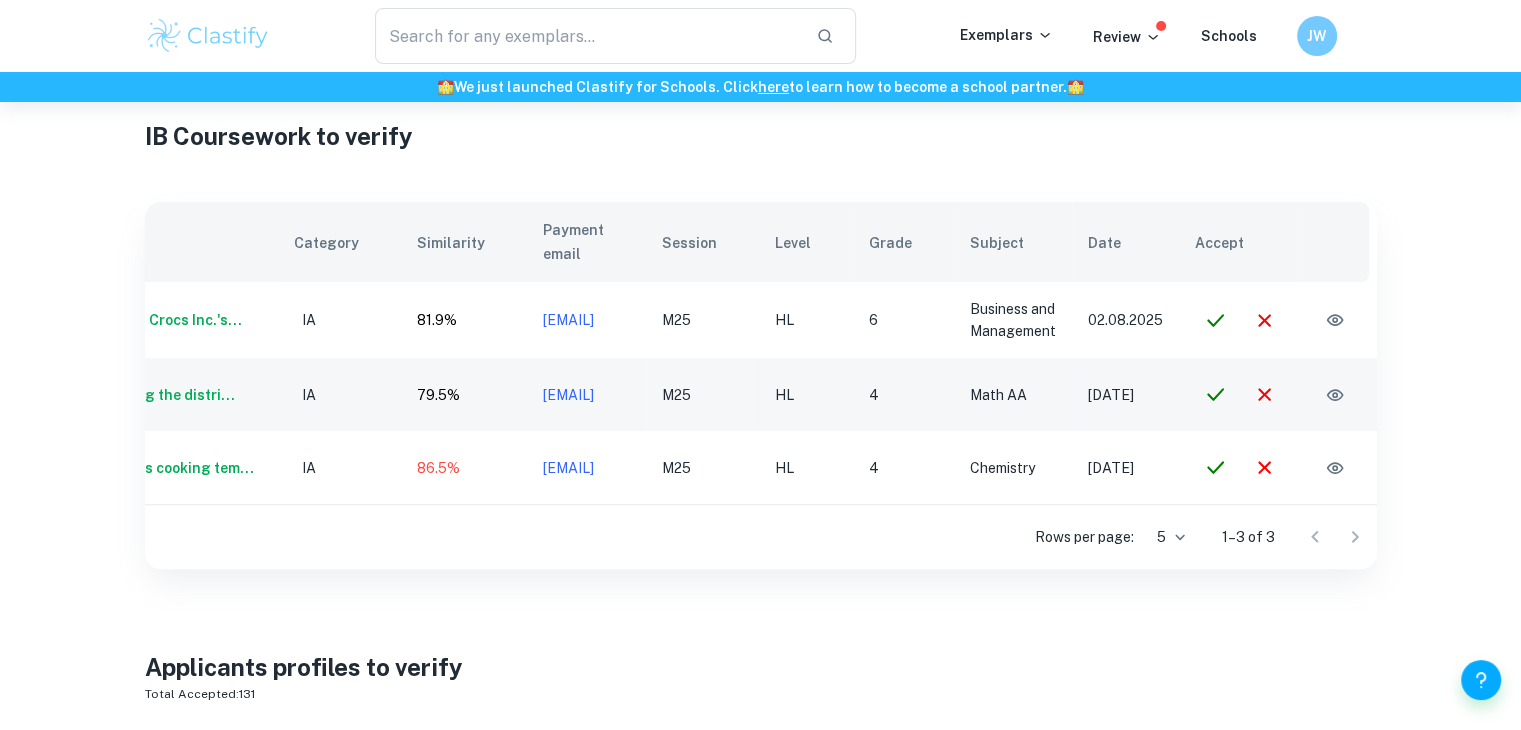 scroll, scrollTop: 0, scrollLeft: 152, axis: horizontal 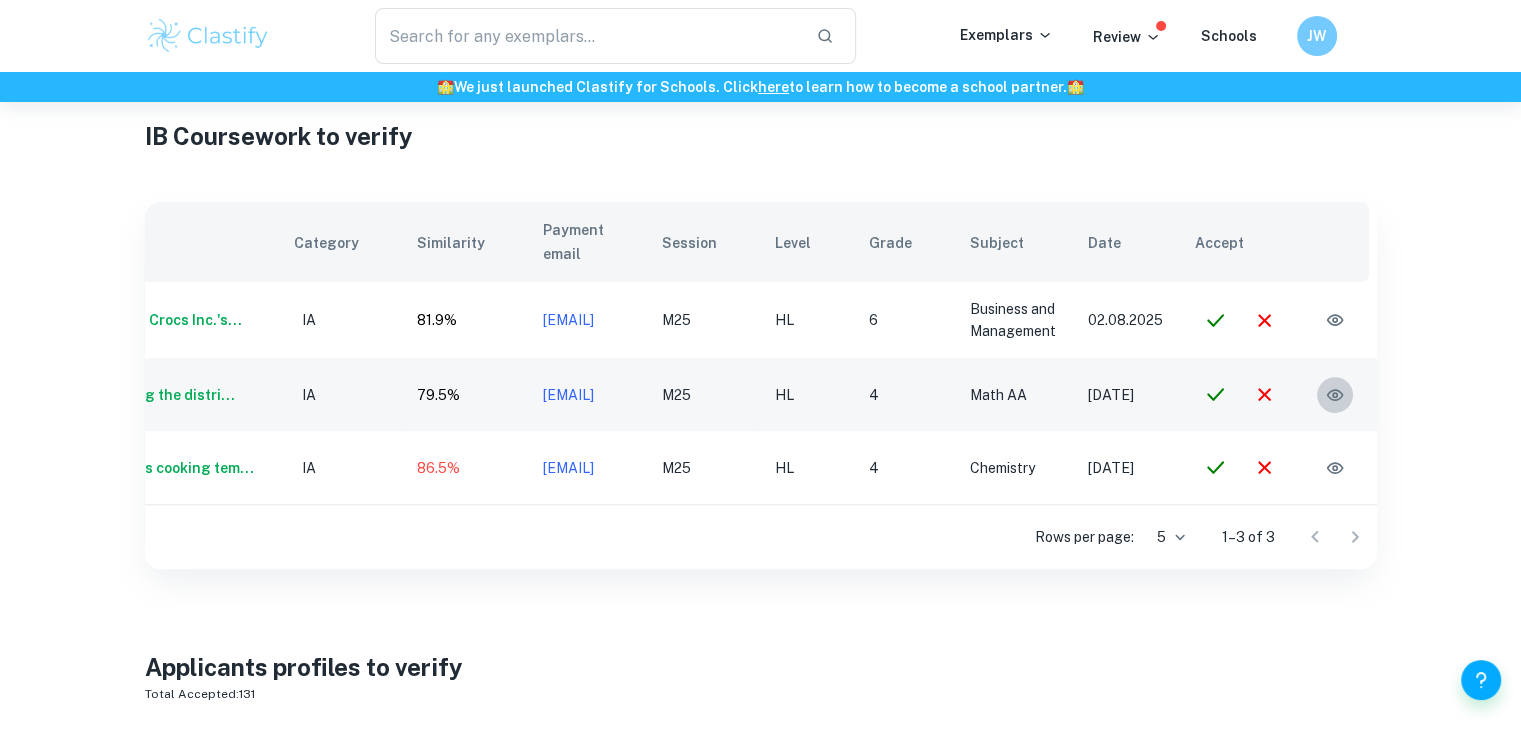 click 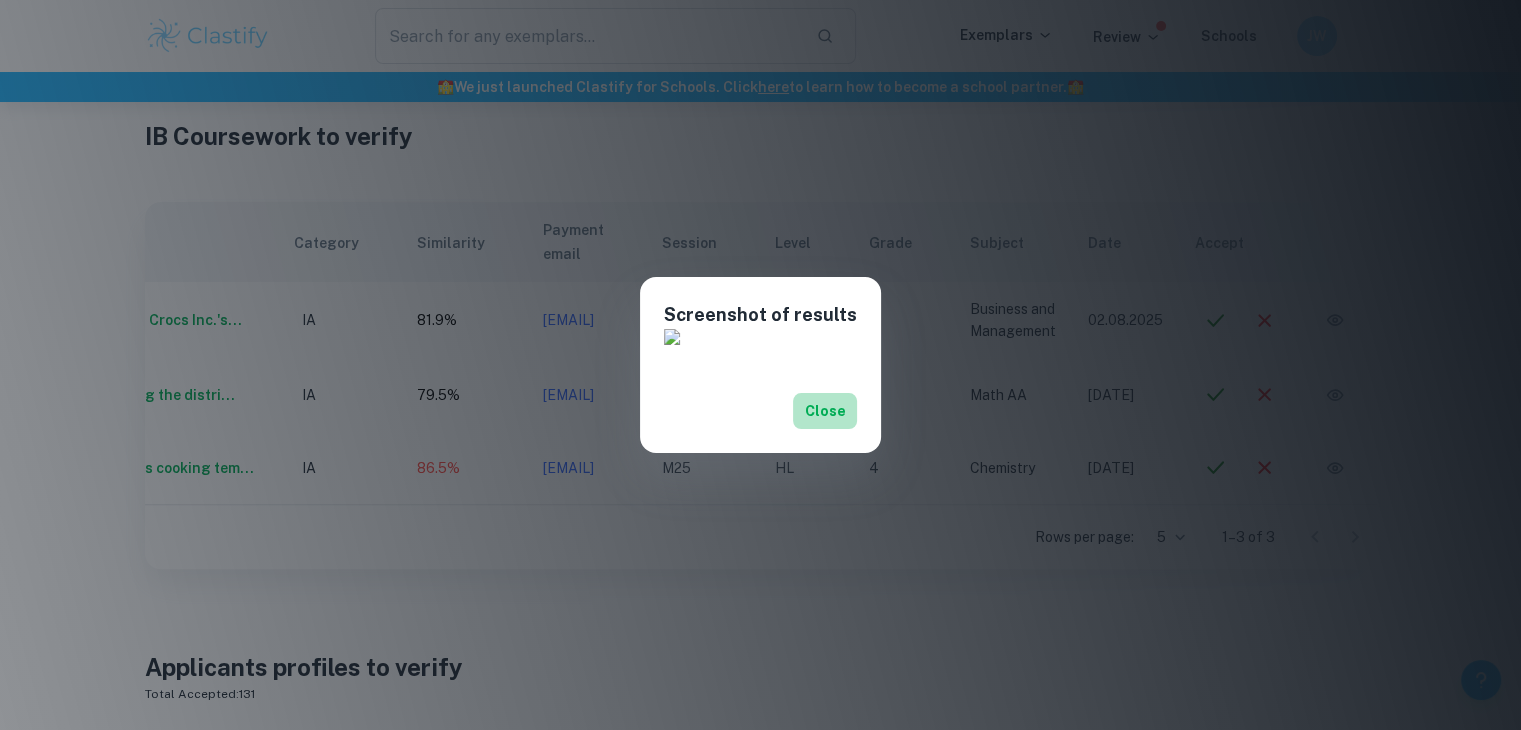 click on "Close" at bounding box center (825, 411) 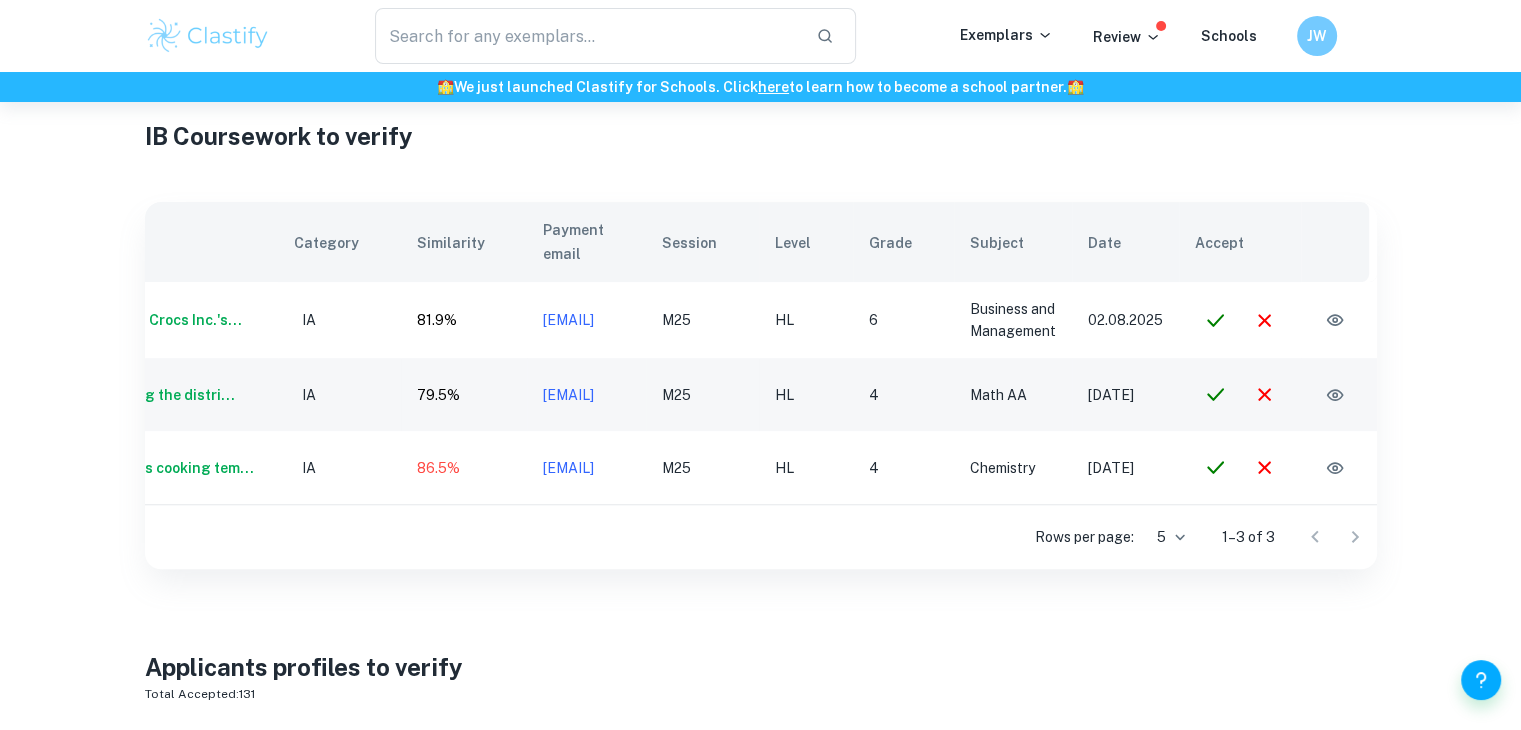 scroll, scrollTop: 0, scrollLeft: 150, axis: horizontal 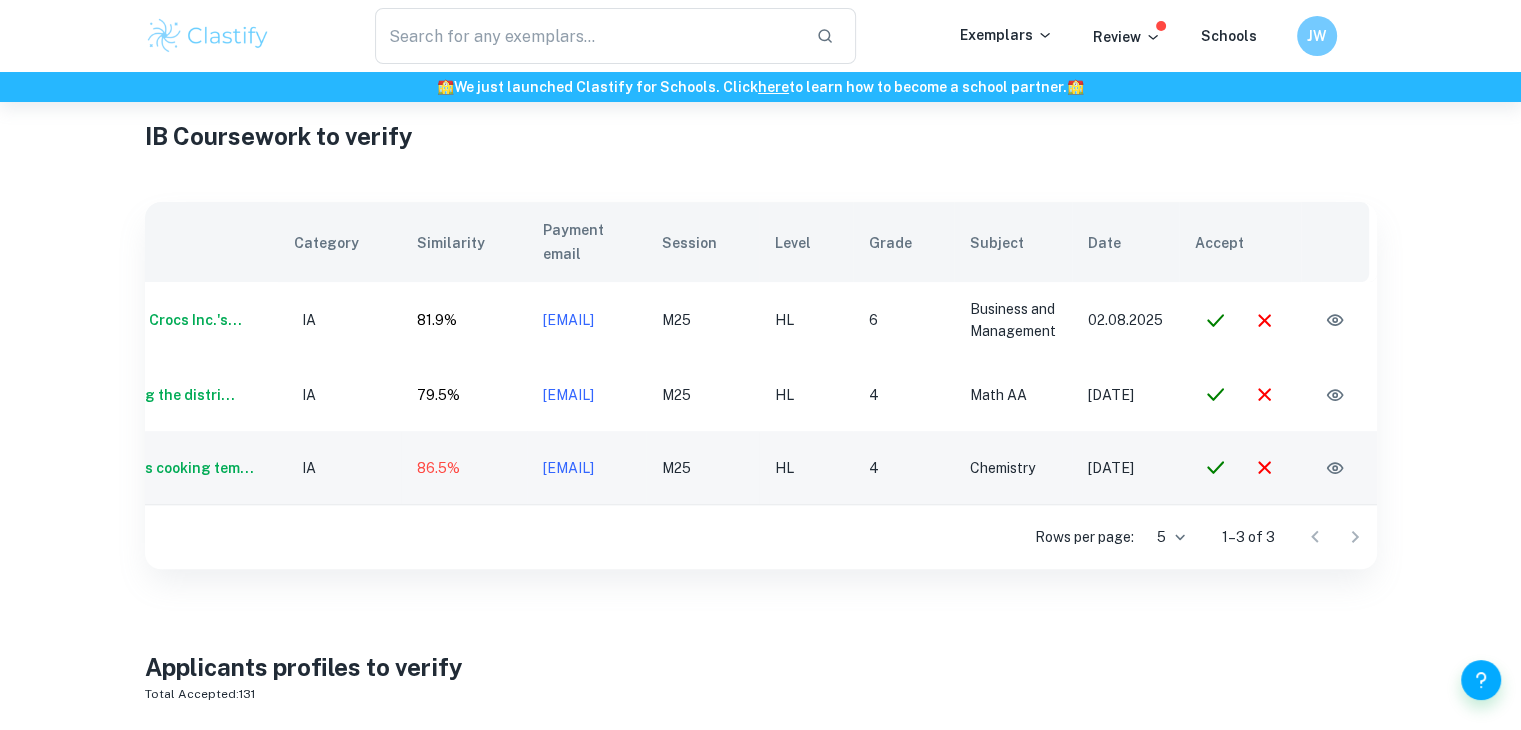 click 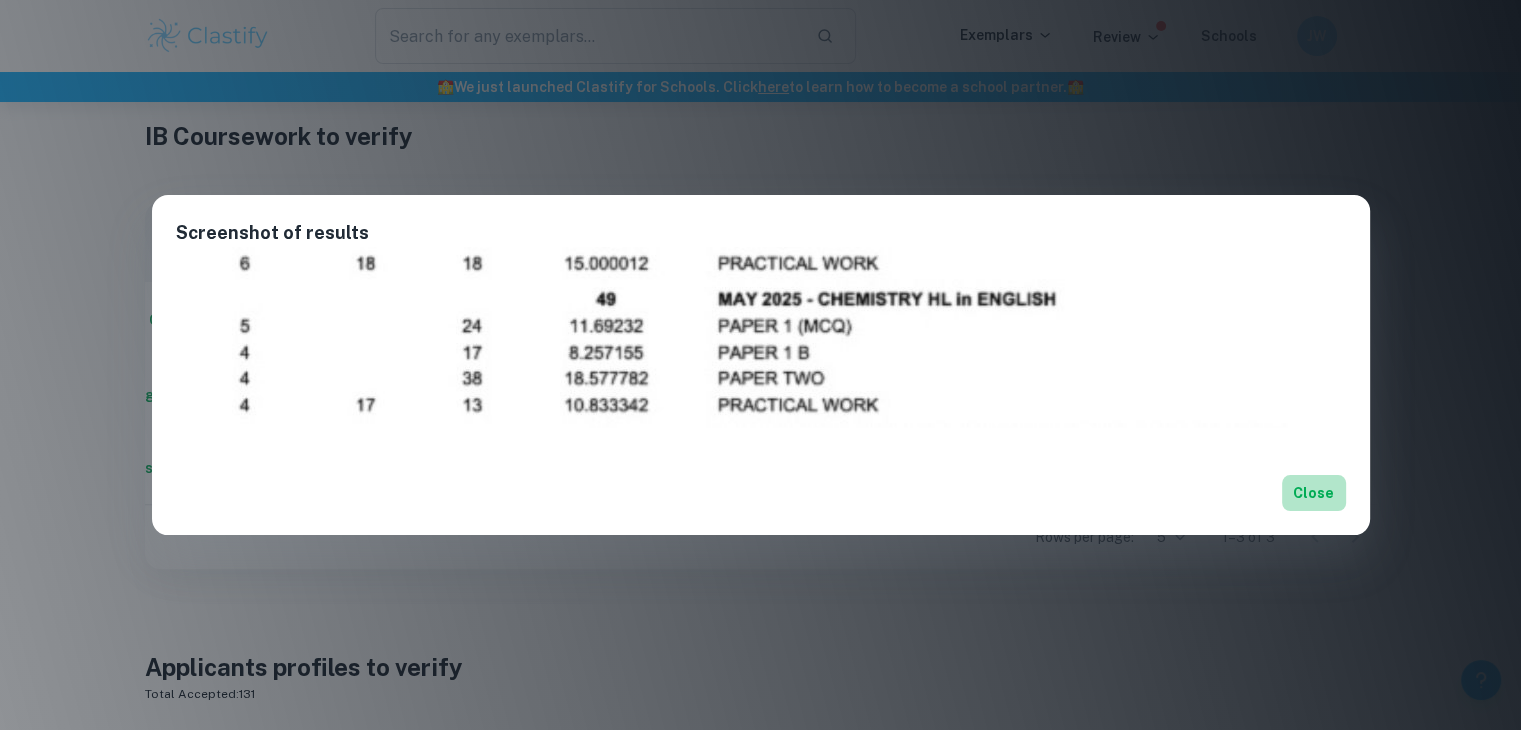 click on "Close" at bounding box center [1314, 493] 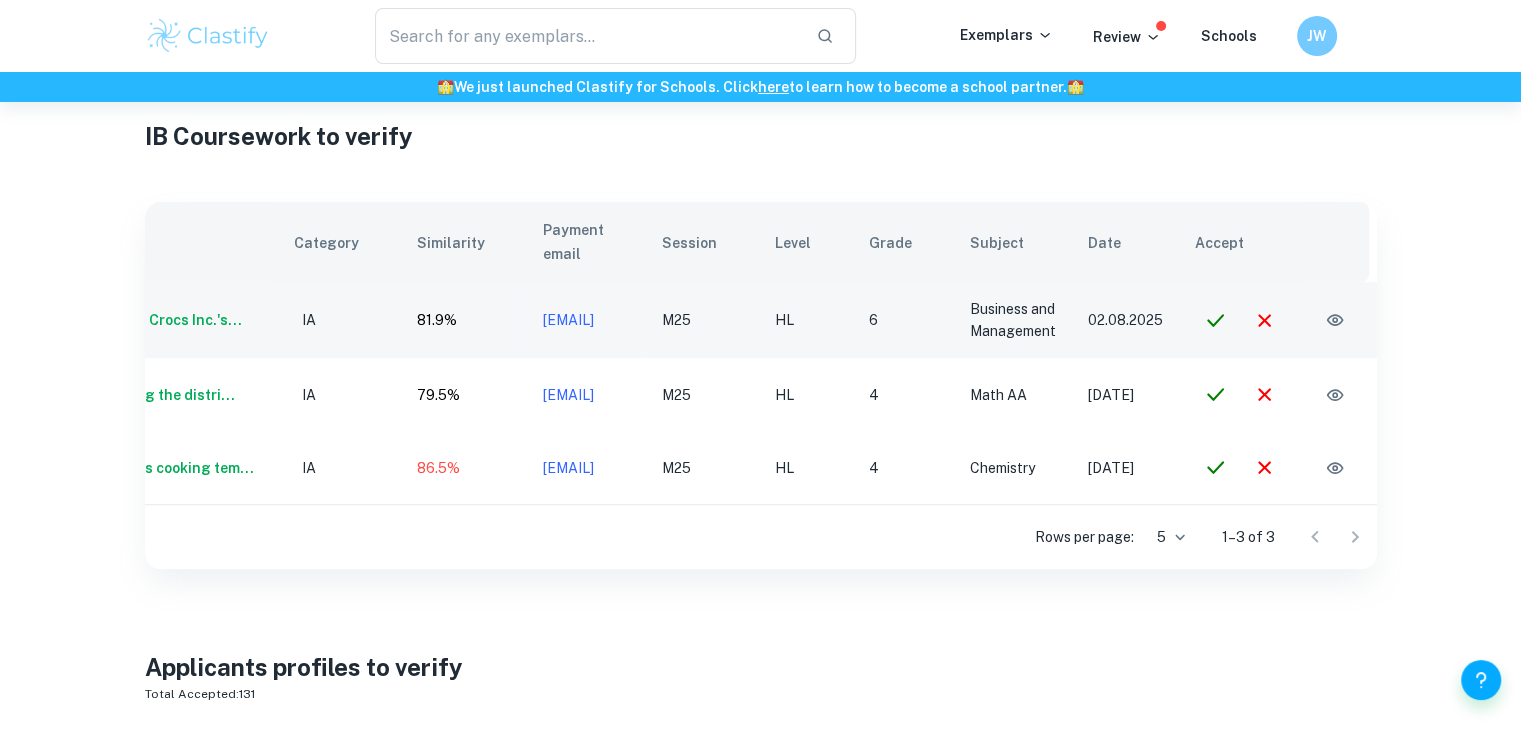 scroll, scrollTop: 0, scrollLeft: 0, axis: both 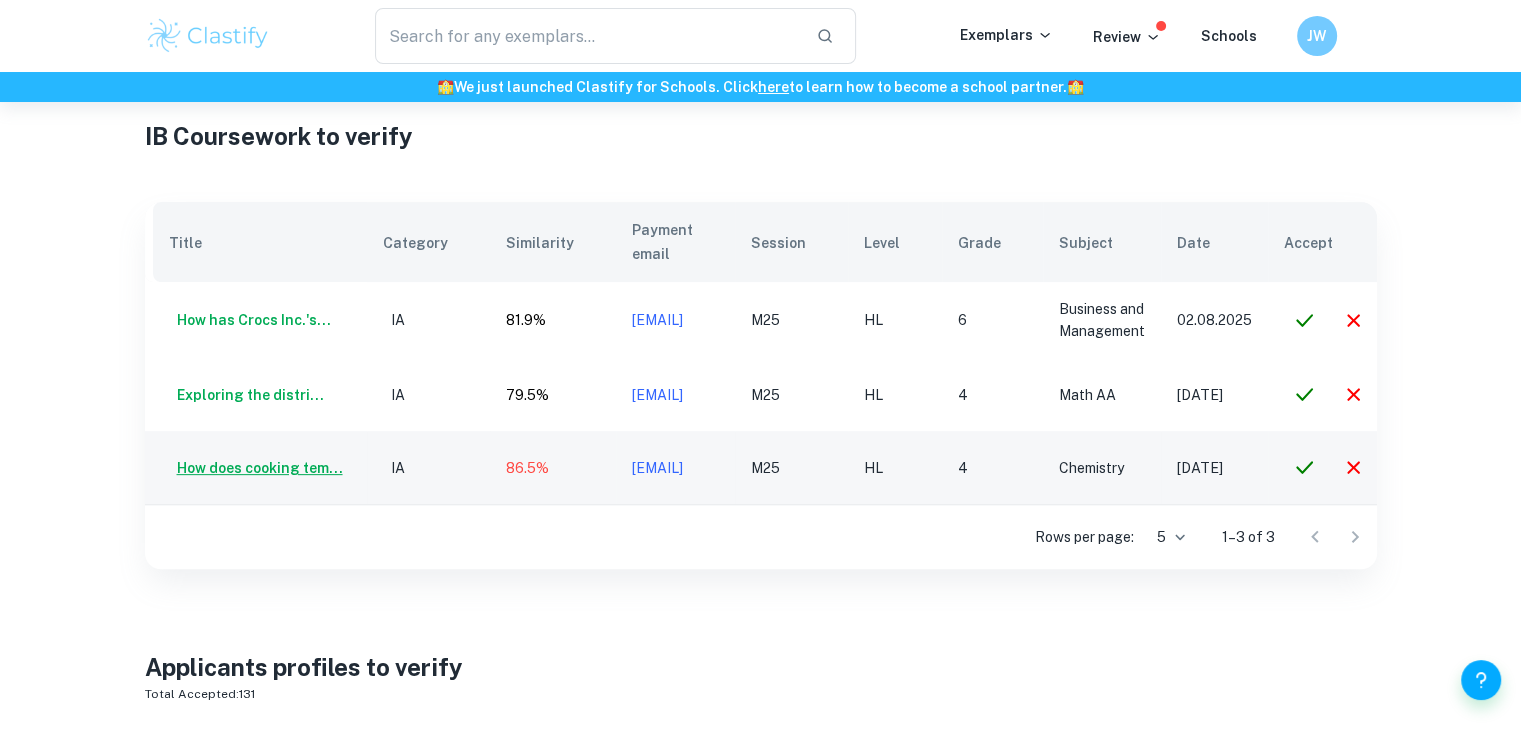 click on "How does cooking tem..." at bounding box center (256, 468) 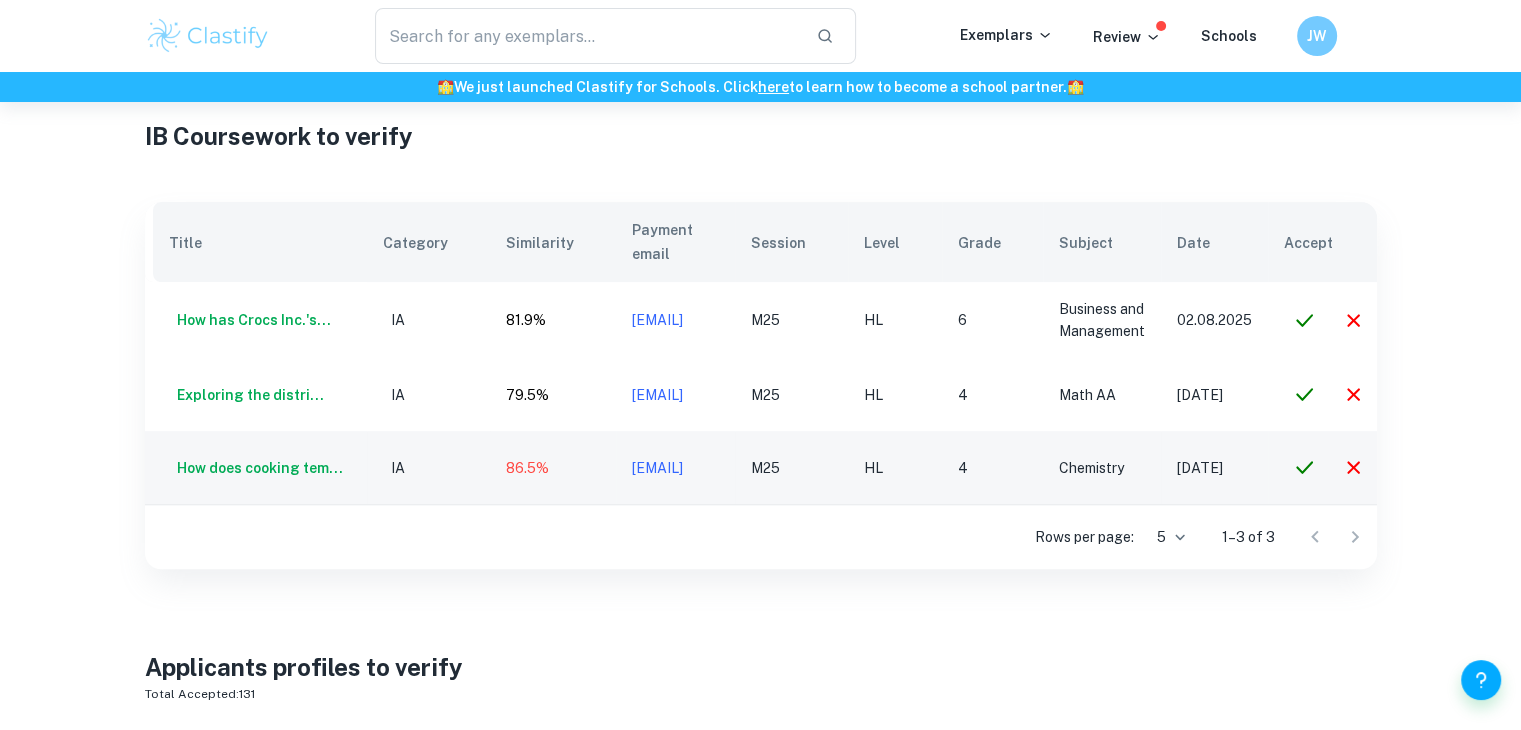 drag, startPoint x: 826, startPoint y: 464, endPoint x: 607, endPoint y: 462, distance: 219.00912 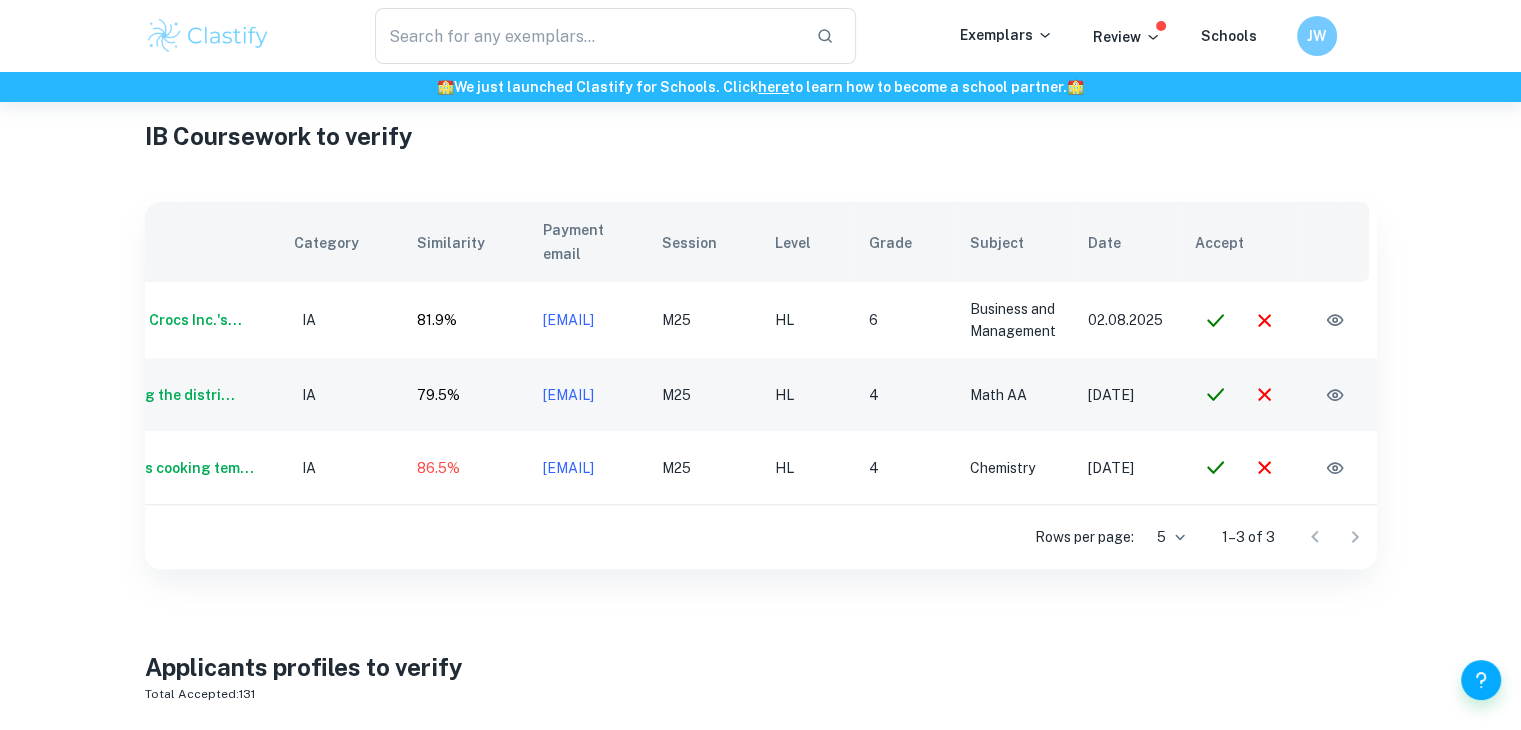 scroll, scrollTop: 0, scrollLeft: 134, axis: horizontal 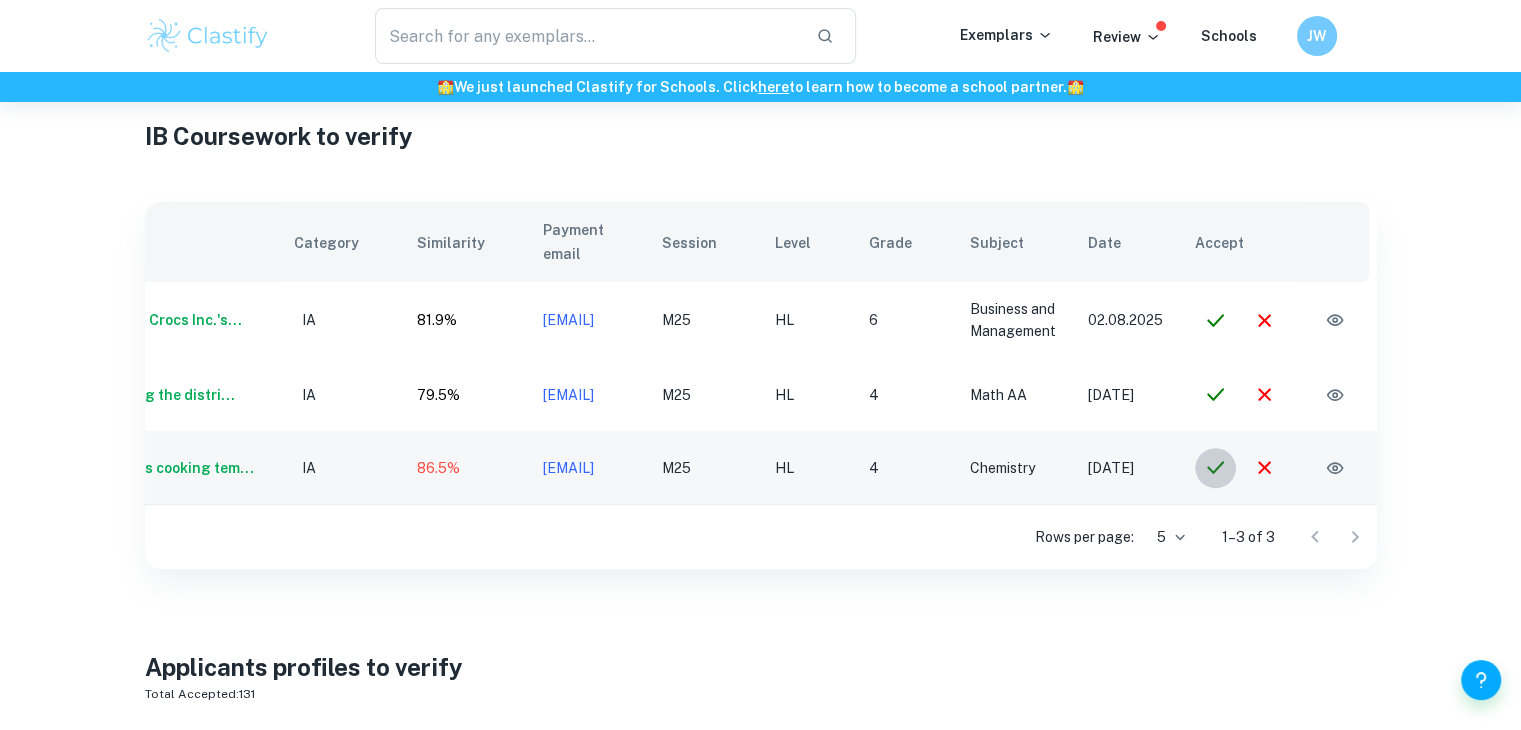 click 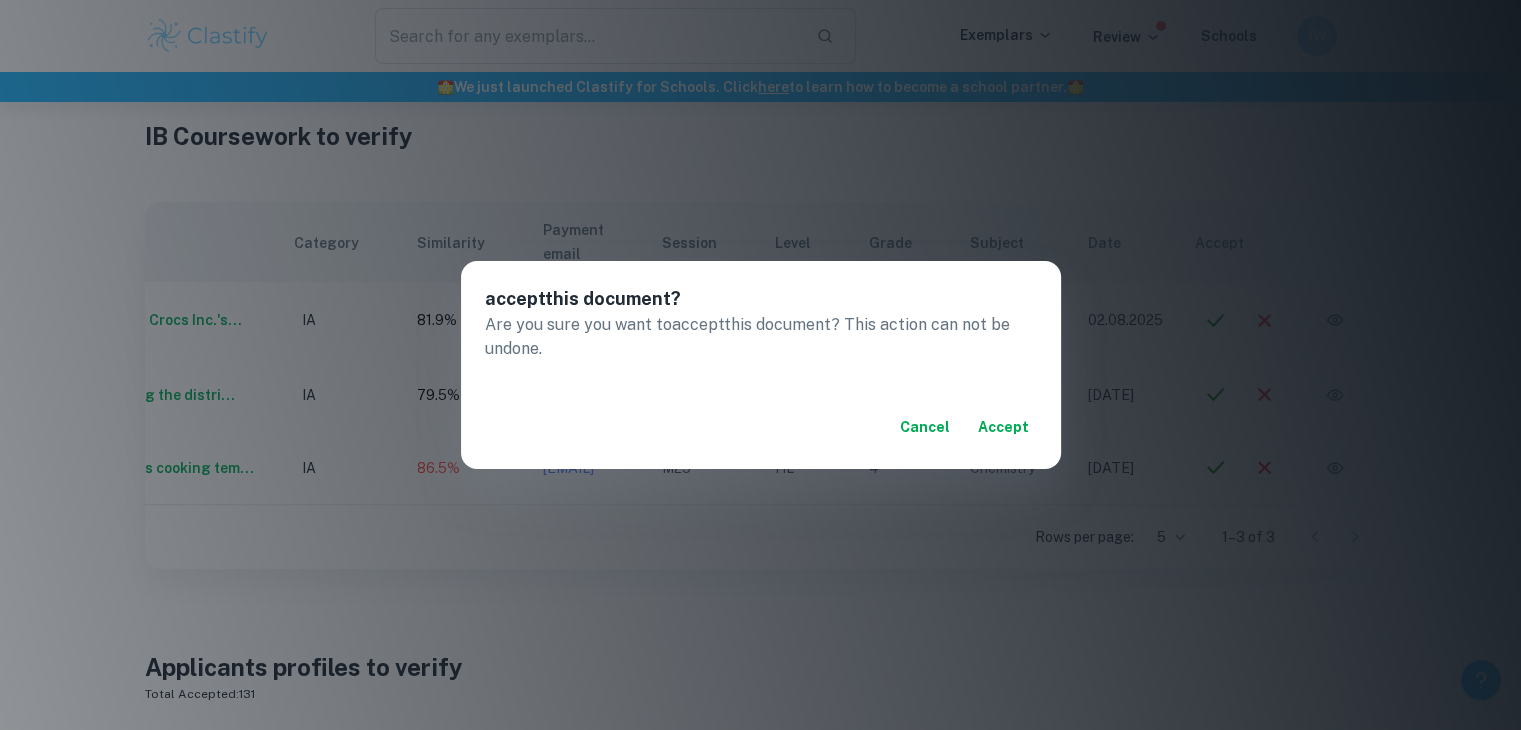 click on "accept" at bounding box center (1003, 427) 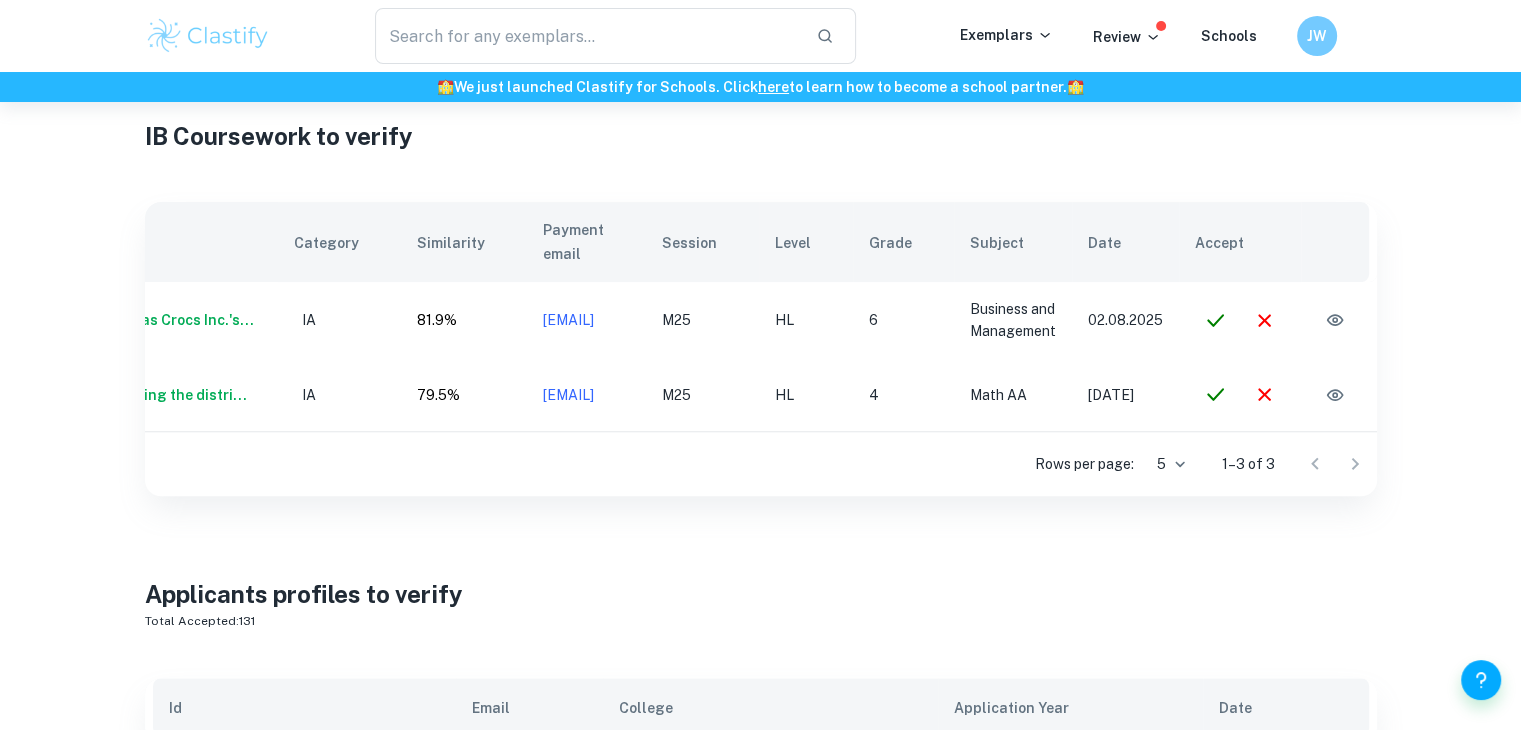 scroll, scrollTop: 0, scrollLeft: 127, axis: horizontal 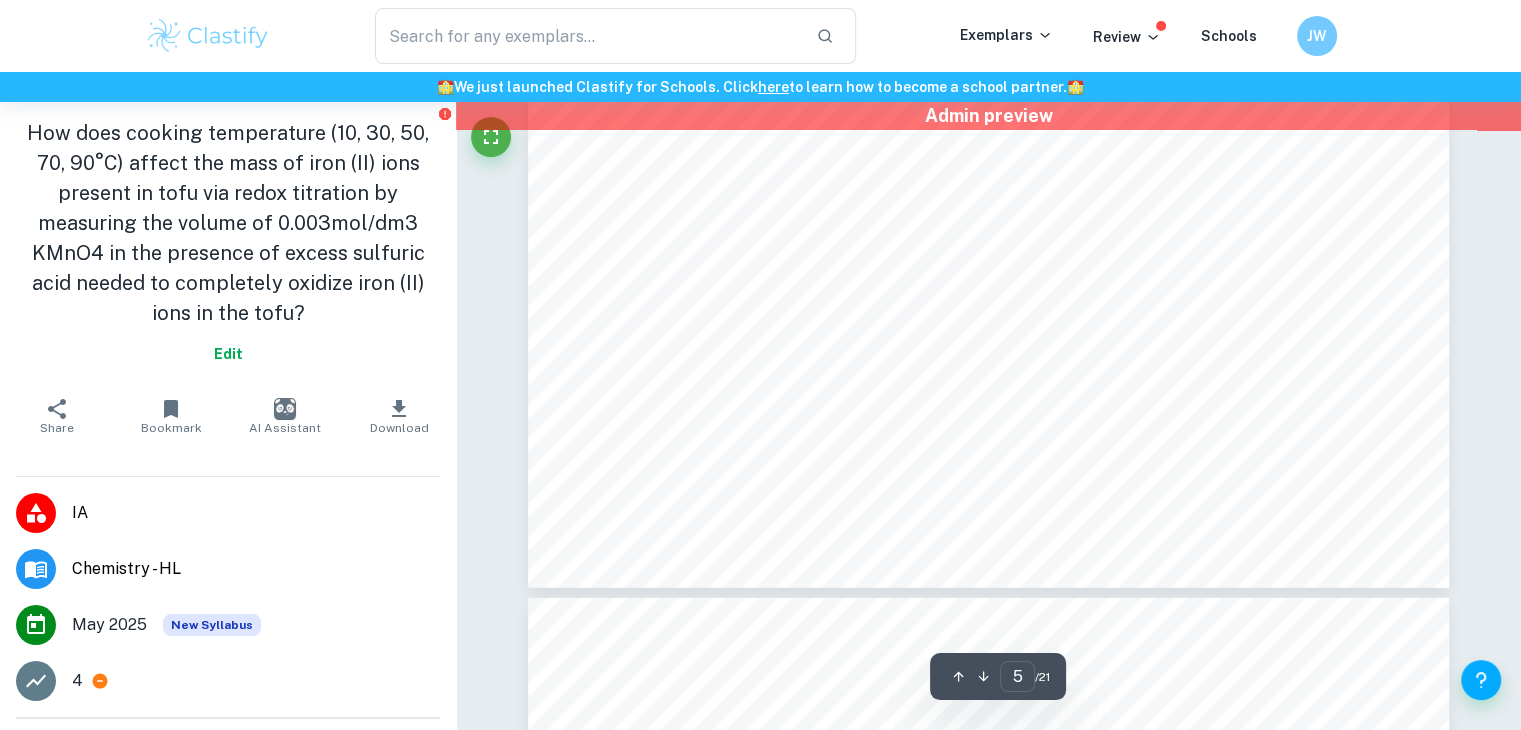 type on "6" 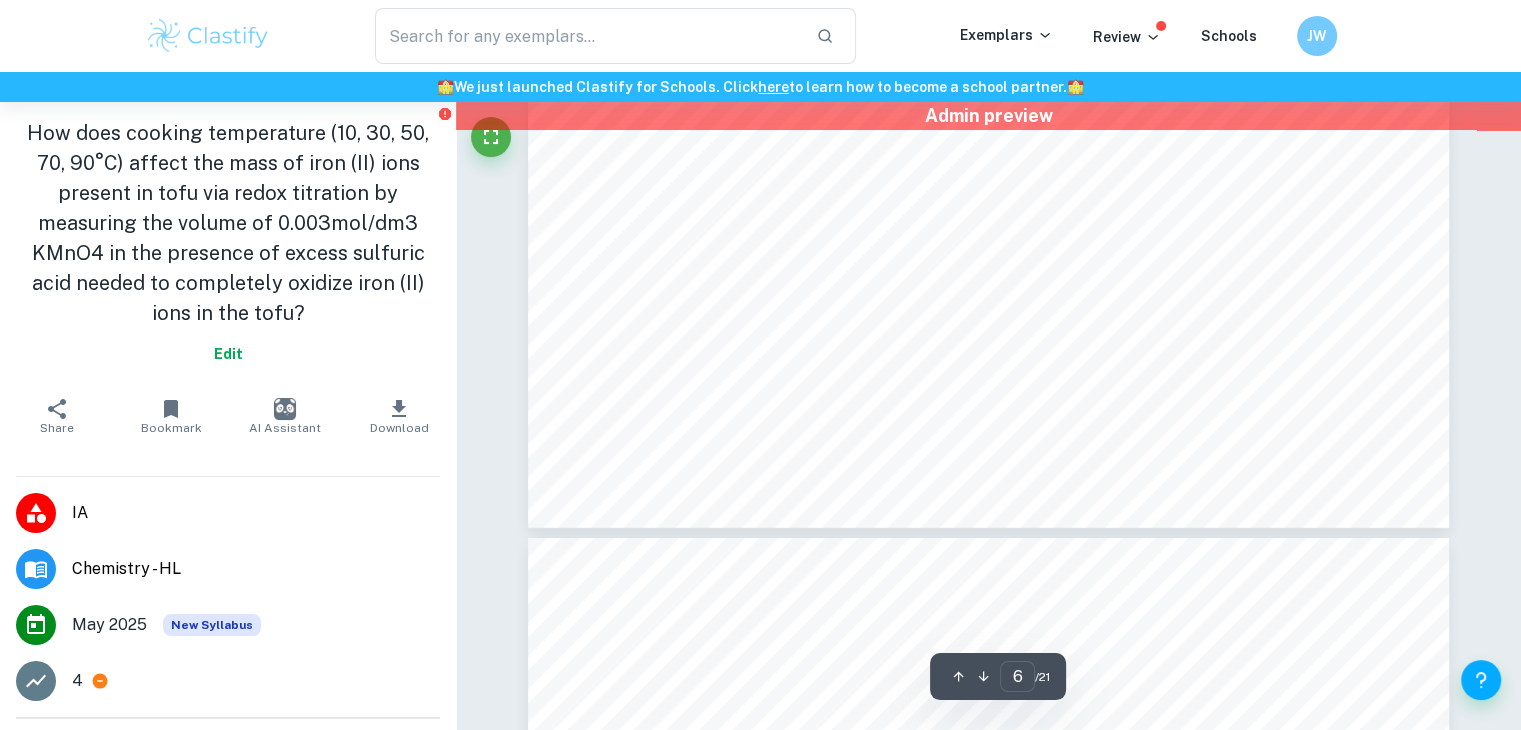 scroll, scrollTop: 6812, scrollLeft: 0, axis: vertical 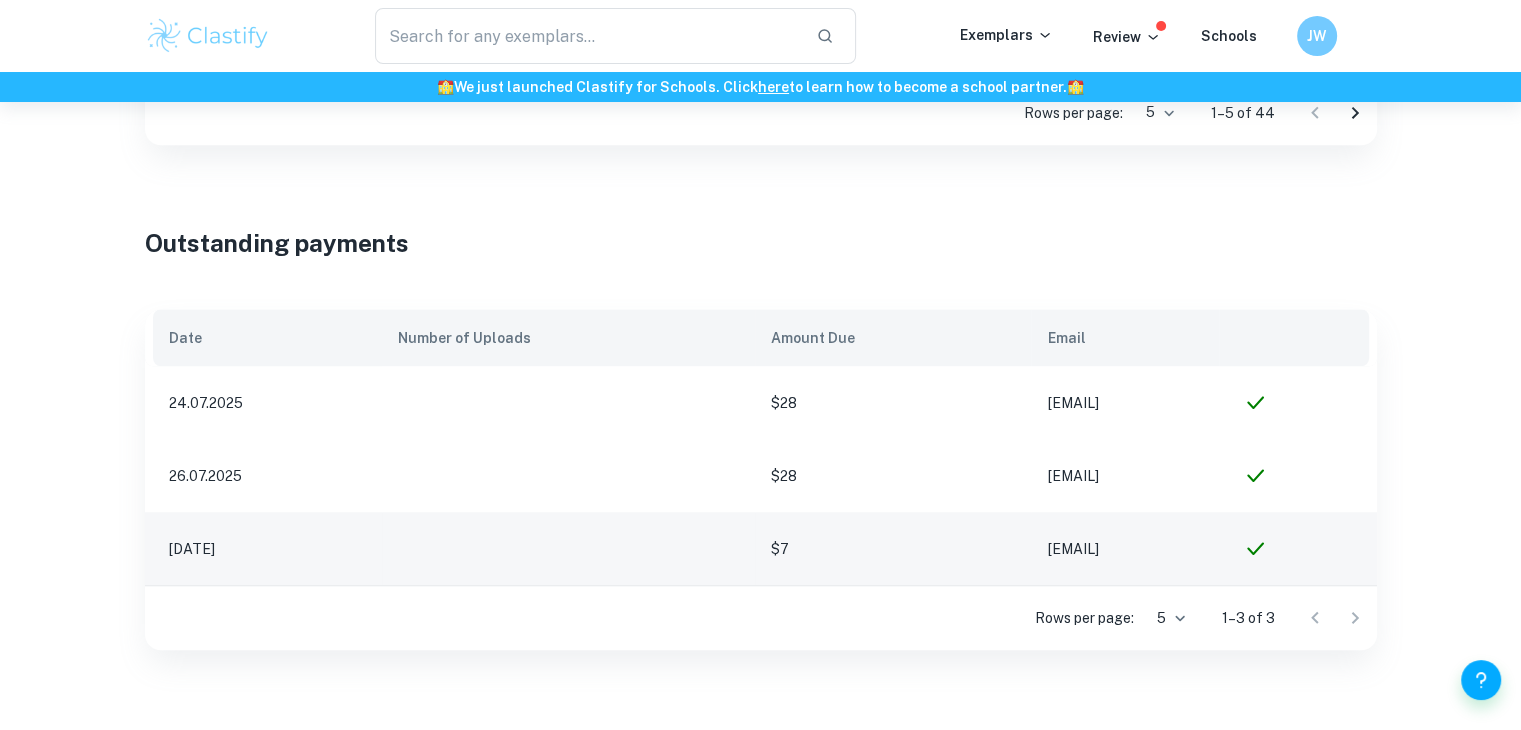 click 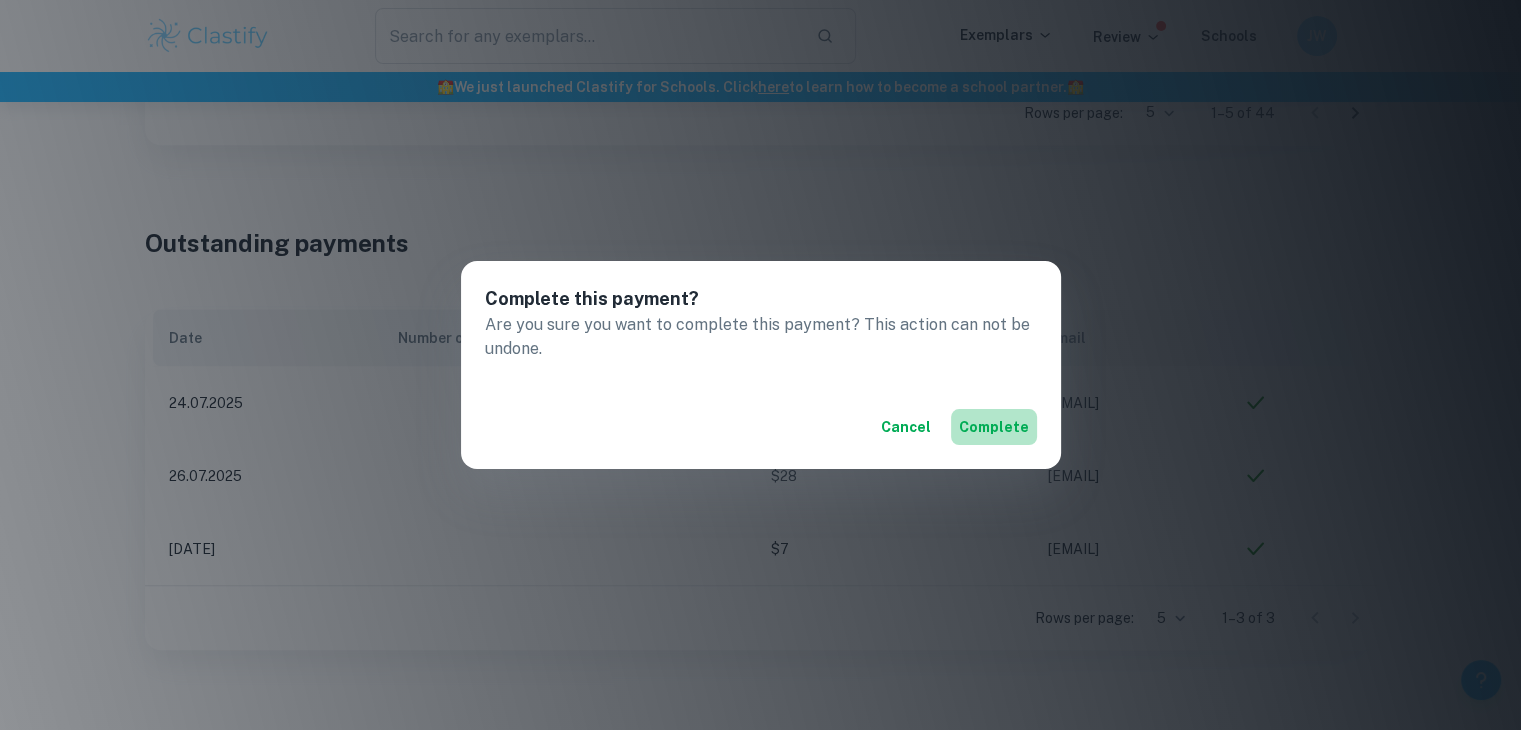 click on "Complete" at bounding box center (994, 427) 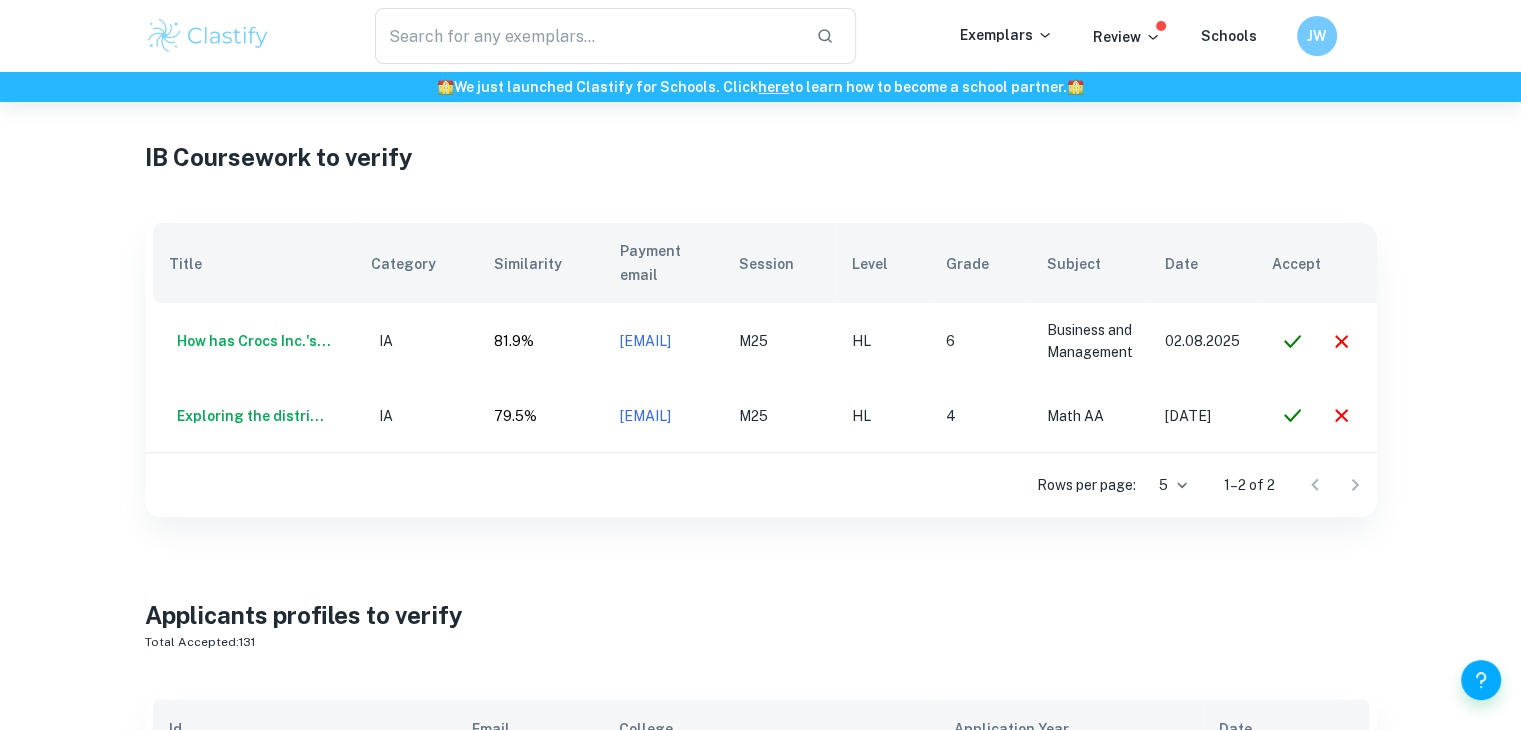 scroll, scrollTop: 600, scrollLeft: 0, axis: vertical 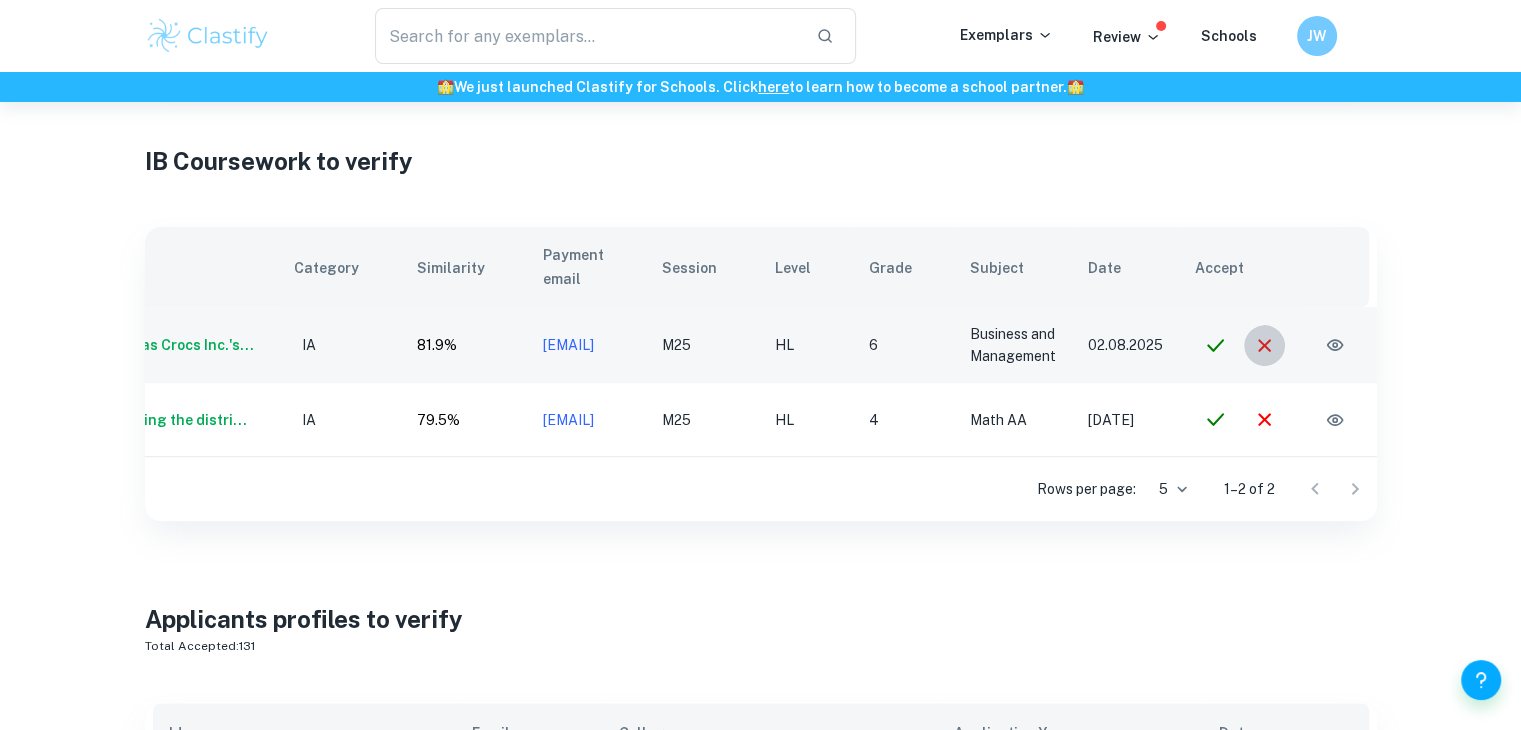 click 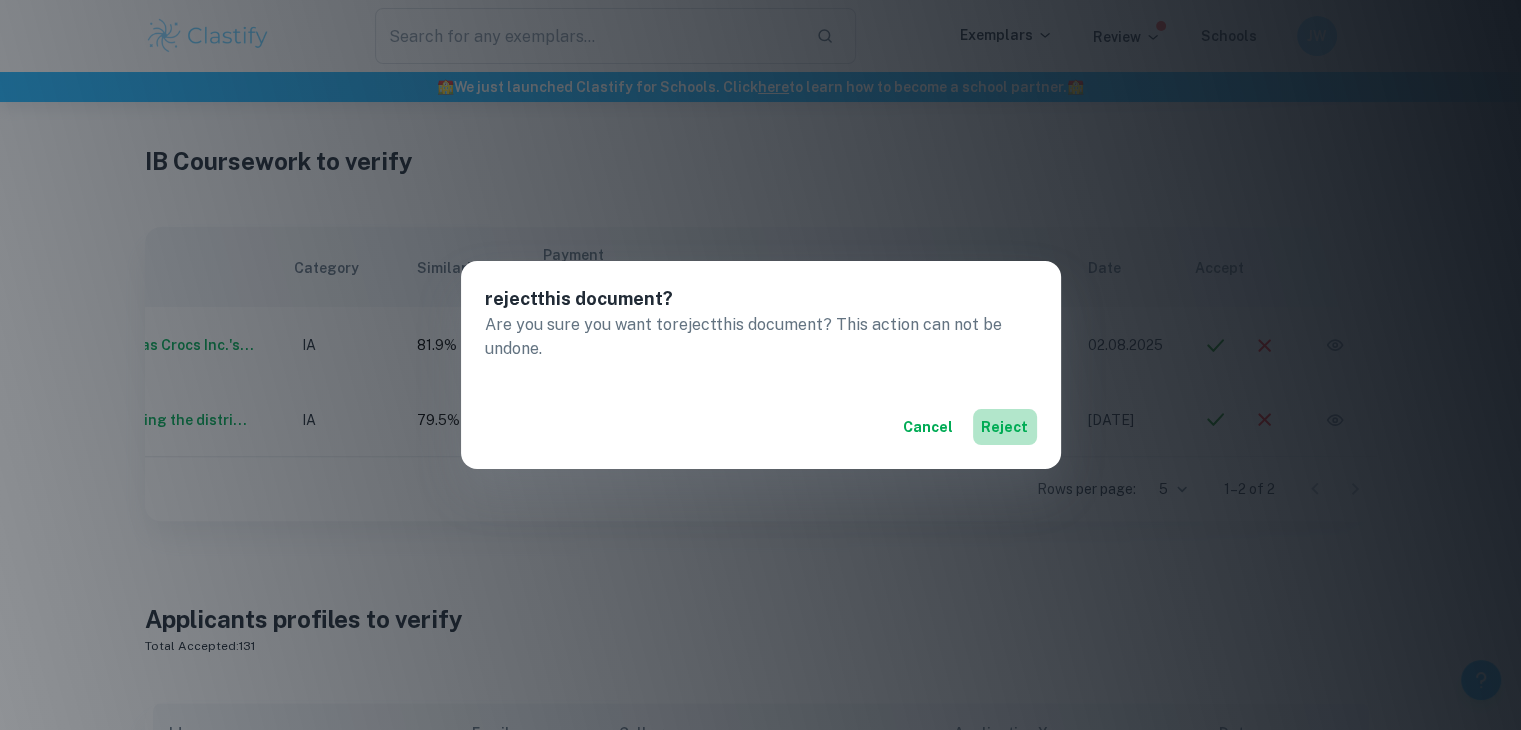 click on "reject" at bounding box center [1005, 427] 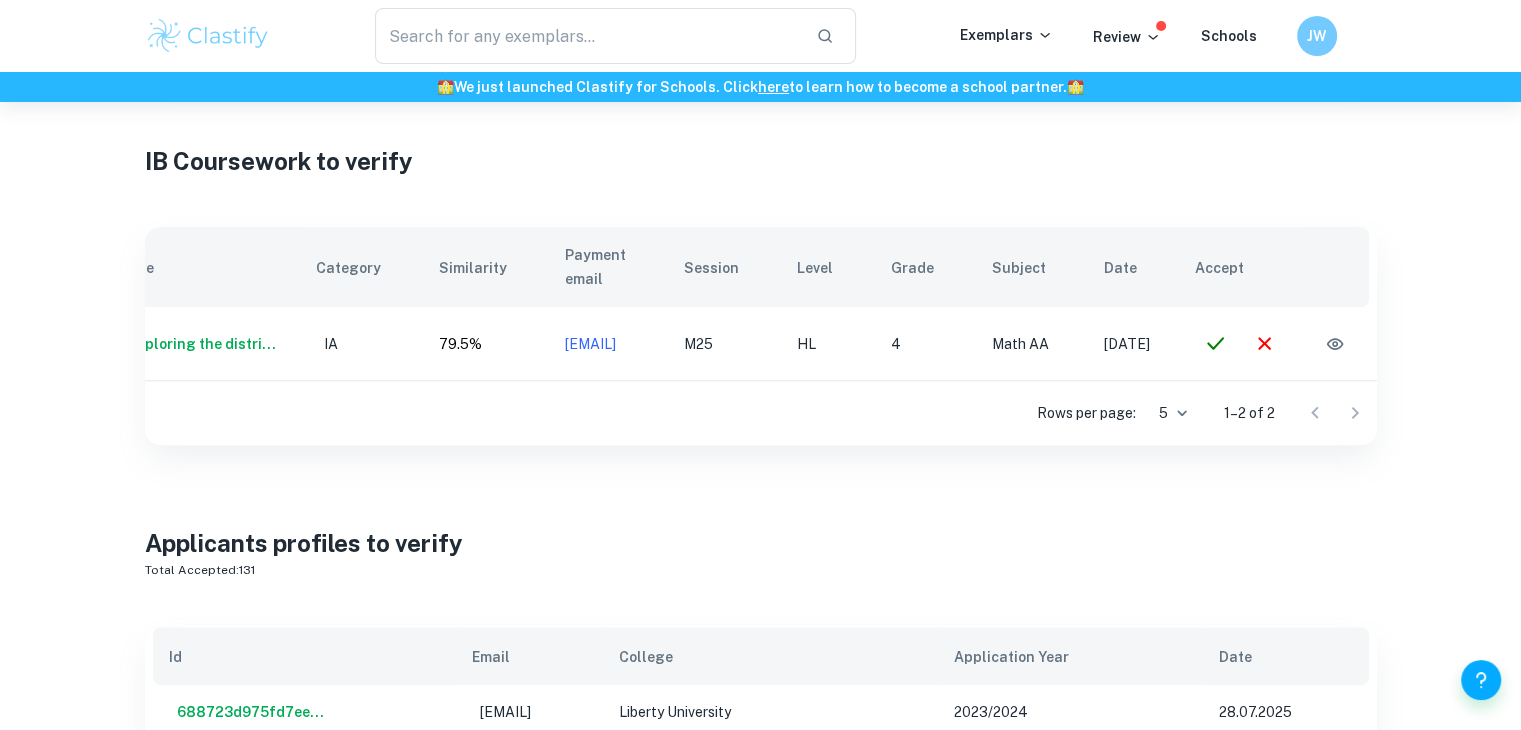scroll, scrollTop: 0, scrollLeft: 110, axis: horizontal 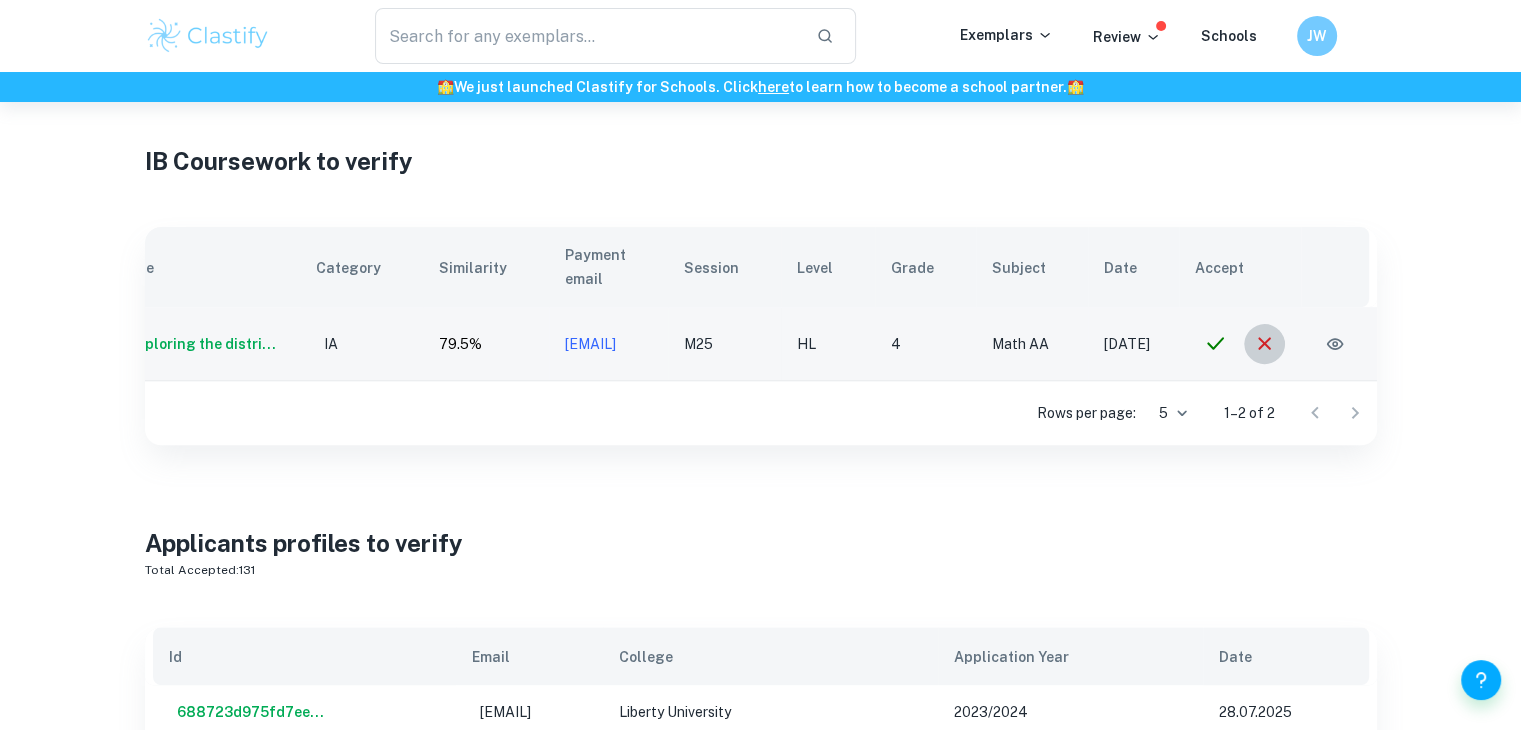 click 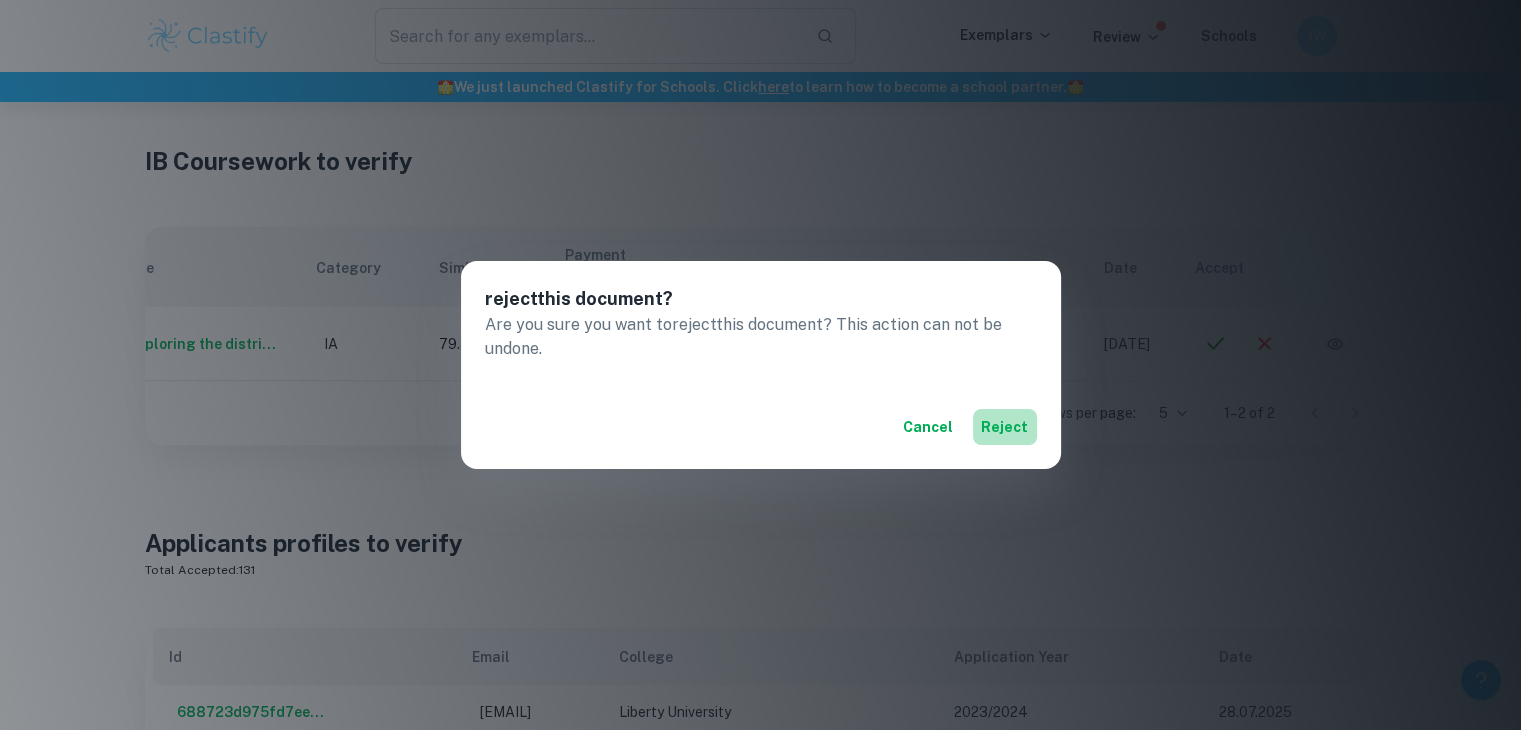 click on "reject" at bounding box center (1005, 427) 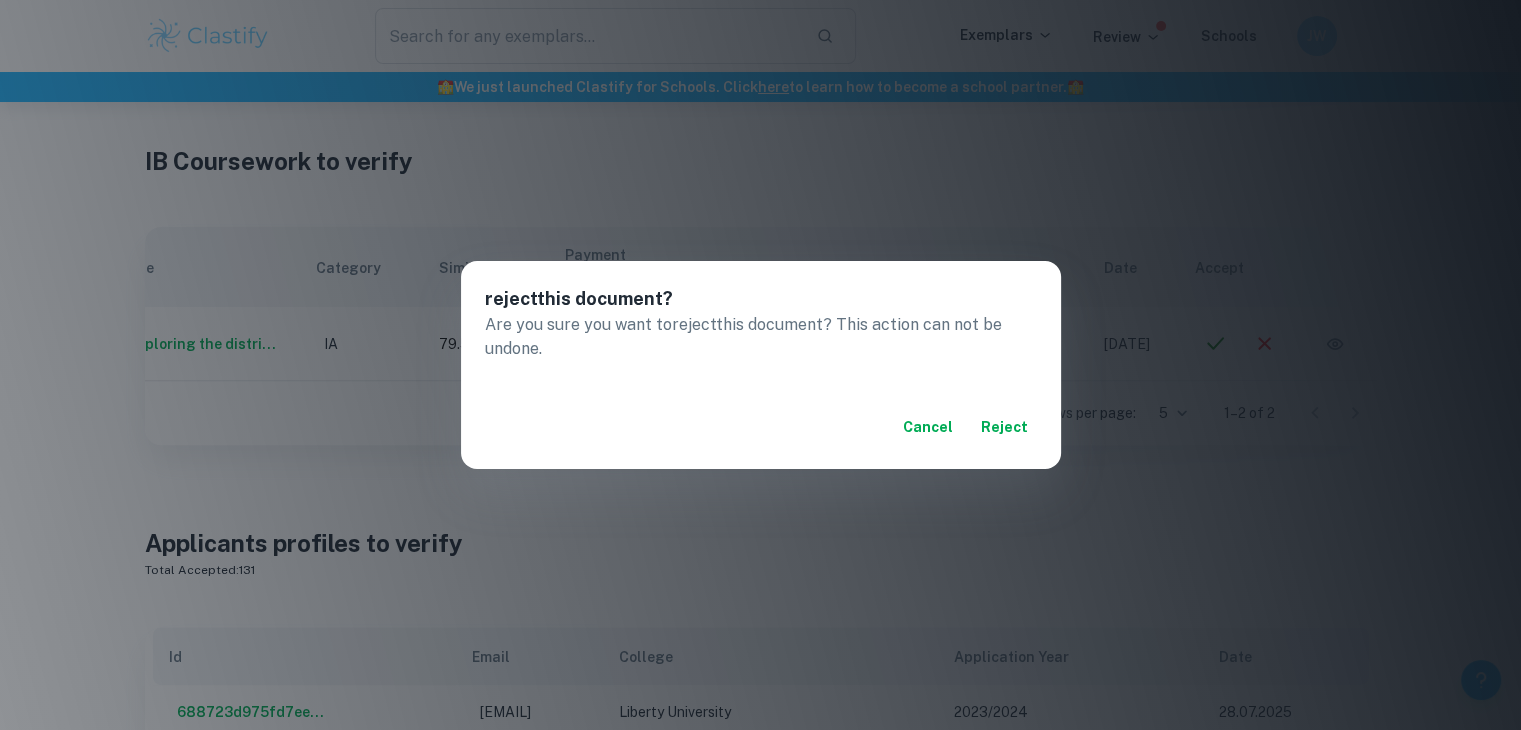 scroll, scrollTop: 0, scrollLeft: 0, axis: both 